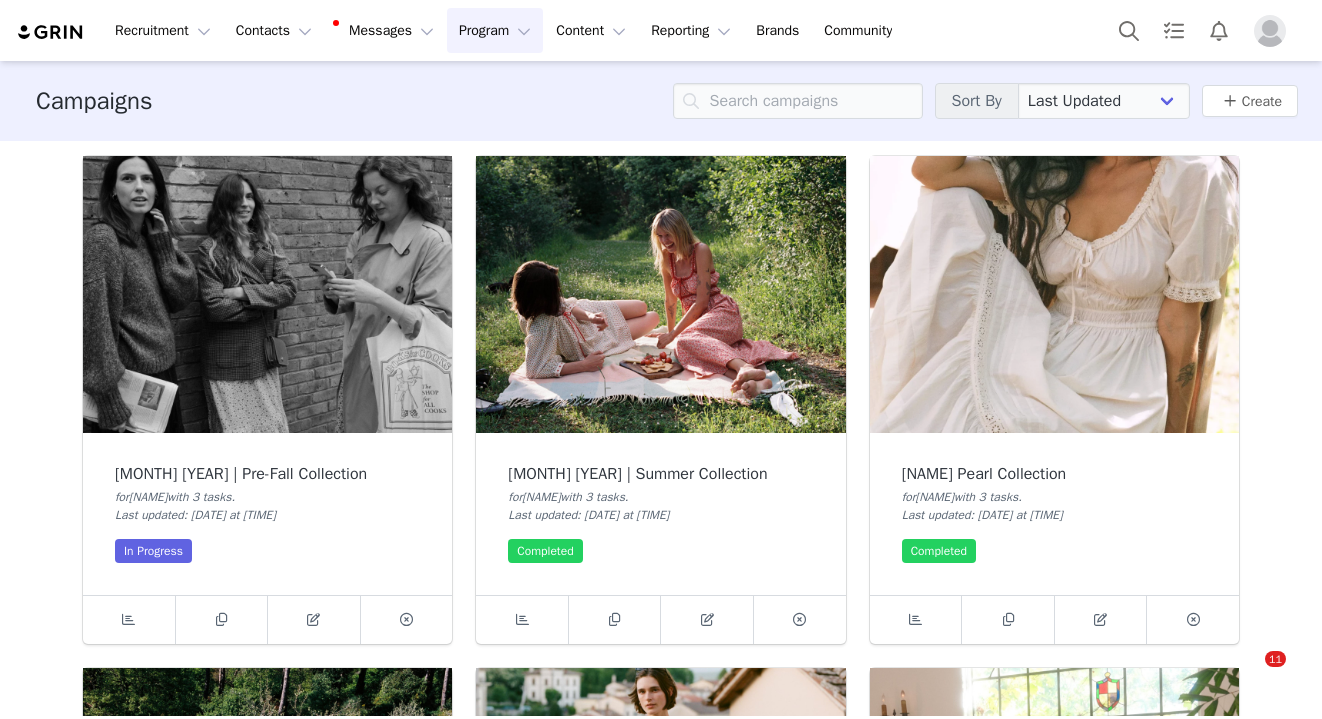 scroll, scrollTop: 0, scrollLeft: 0, axis: both 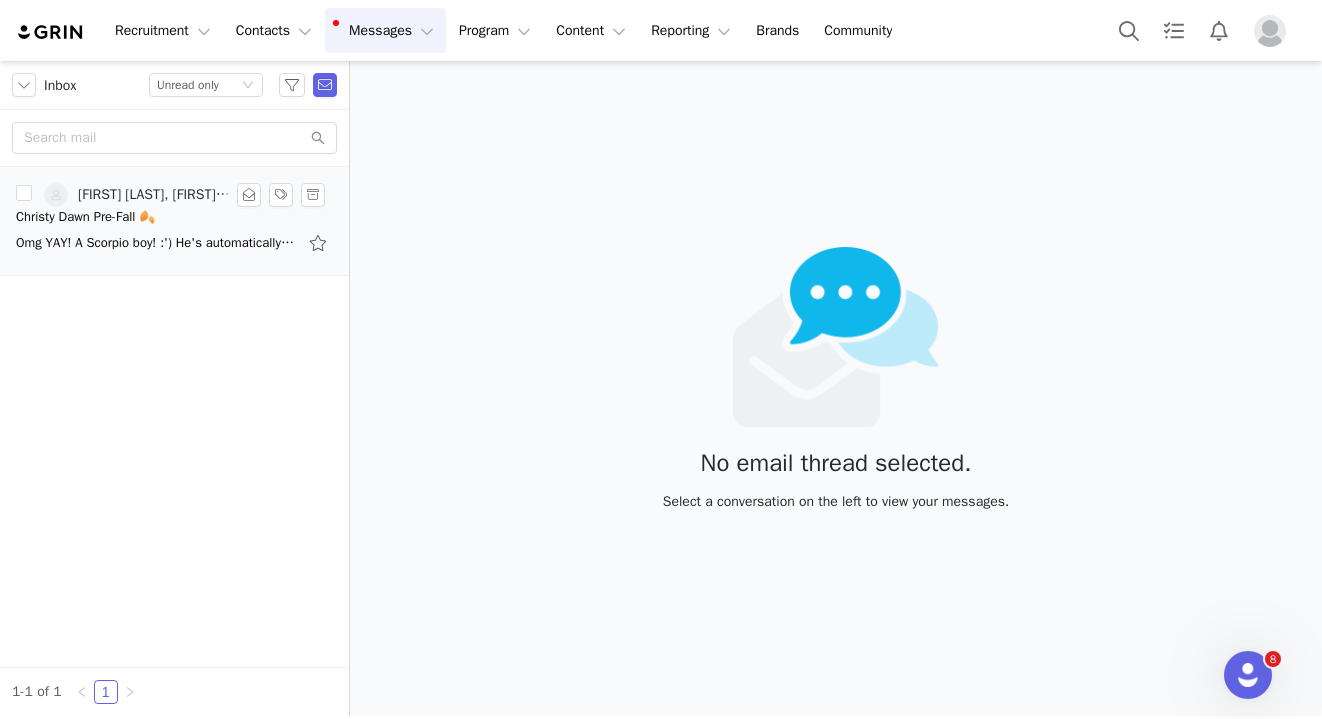 click on "Omg YAY! A Scorpio boy! :') He's automatically going to be the coolest. I would loooove one in a size small. Thank you SO much! I can't wait to wear and share it! On Fri, Aug 1, 2025 at 3:" at bounding box center [156, 243] 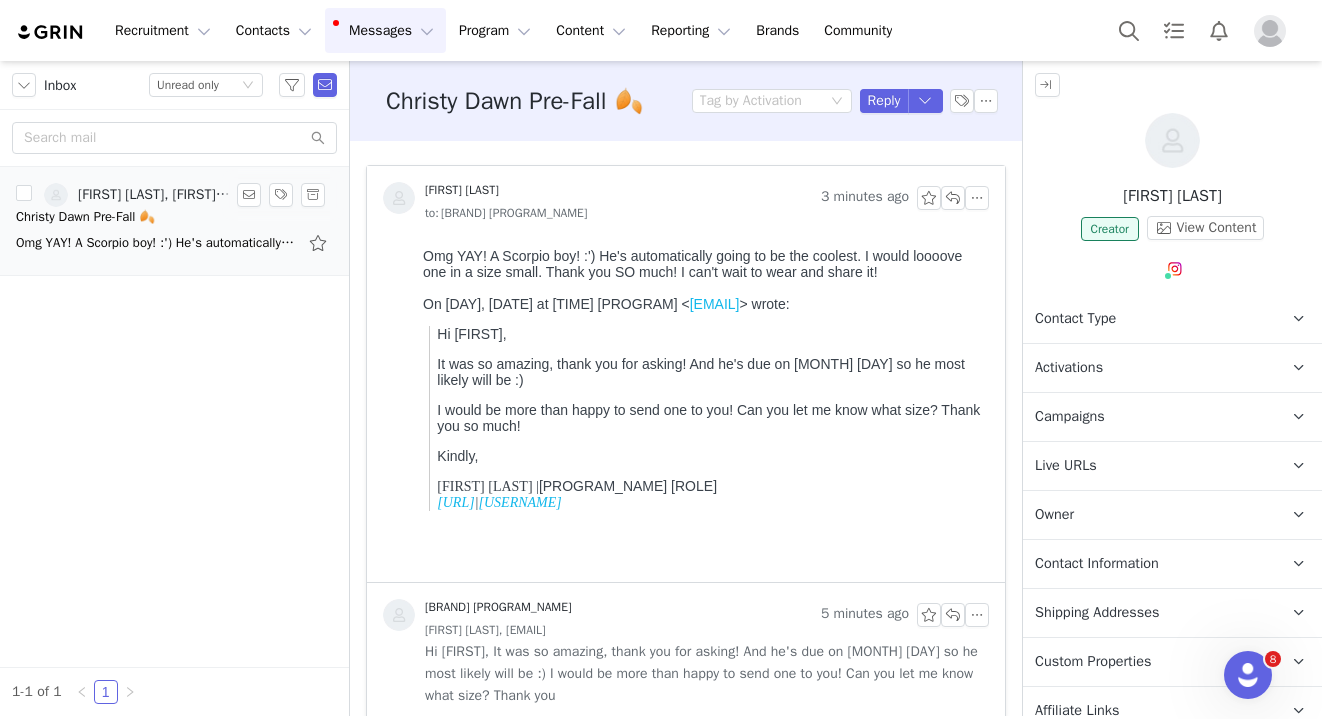 scroll, scrollTop: 0, scrollLeft: 0, axis: both 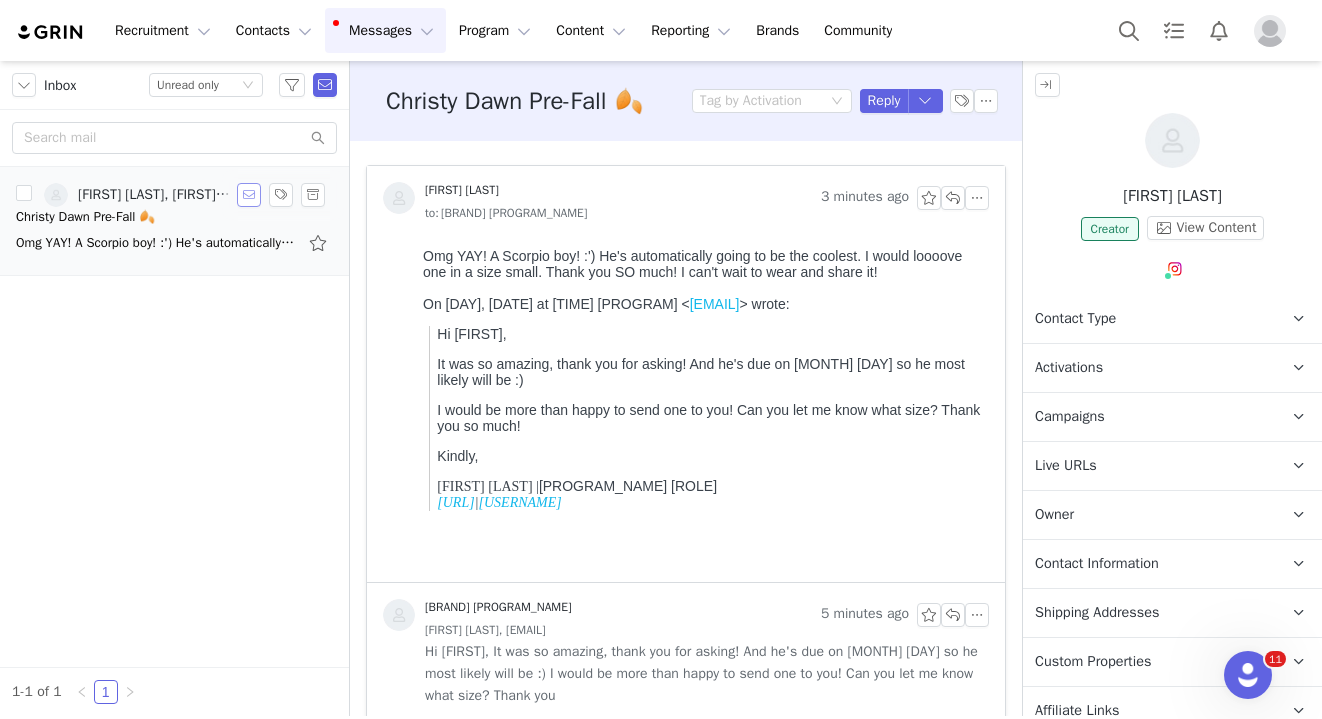 click at bounding box center (249, 195) 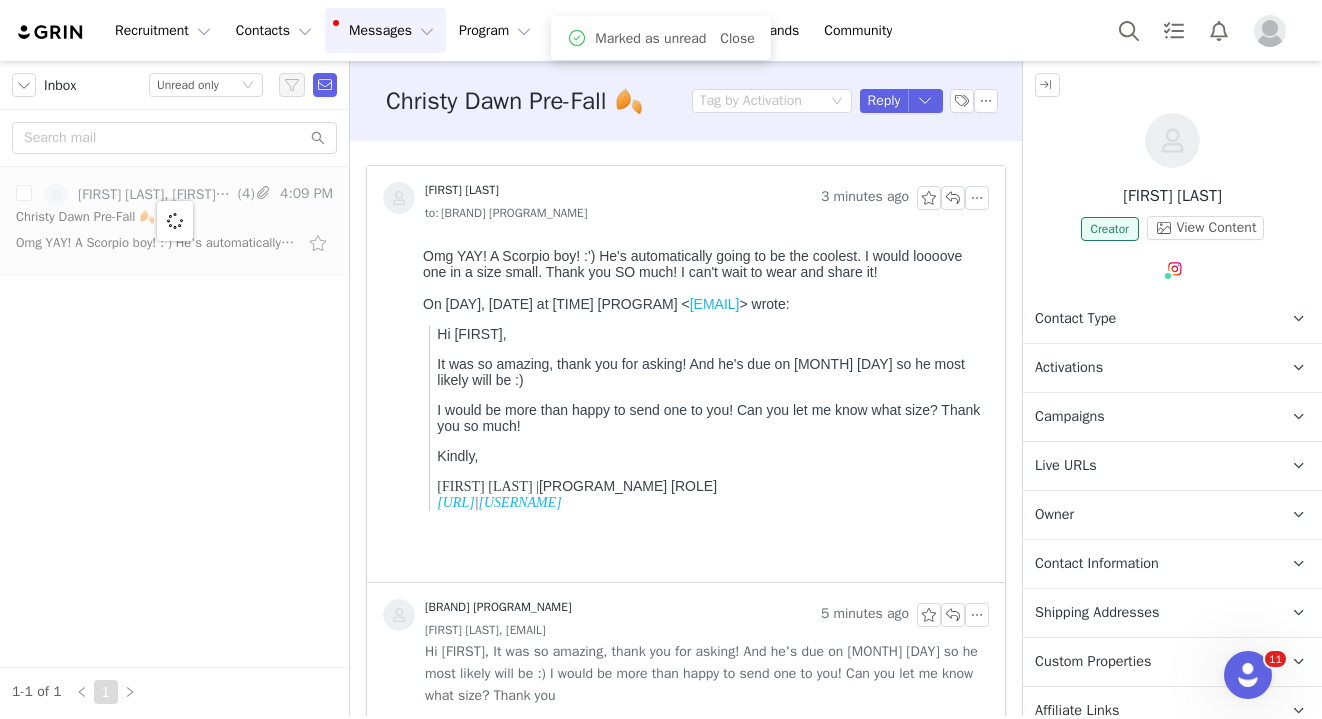 click on "Marked as unread Close" at bounding box center [660, 38] 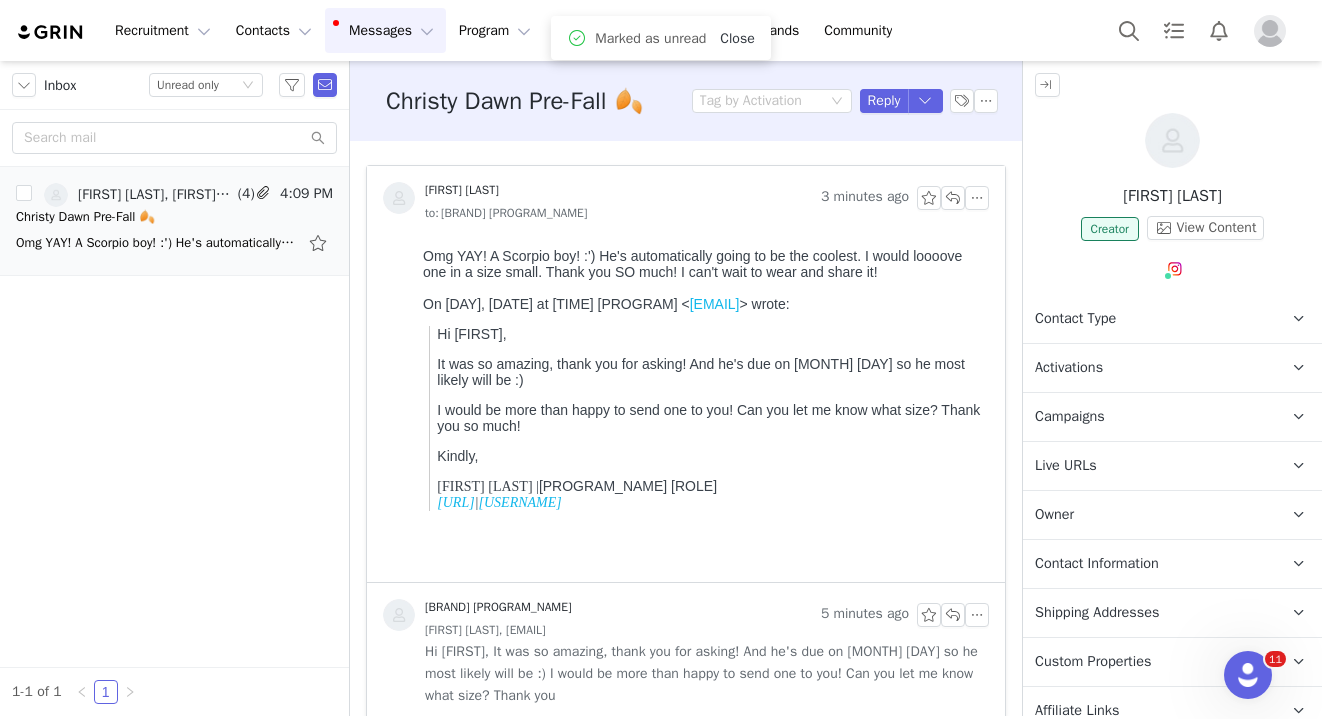 click on "Close" at bounding box center (737, 38) 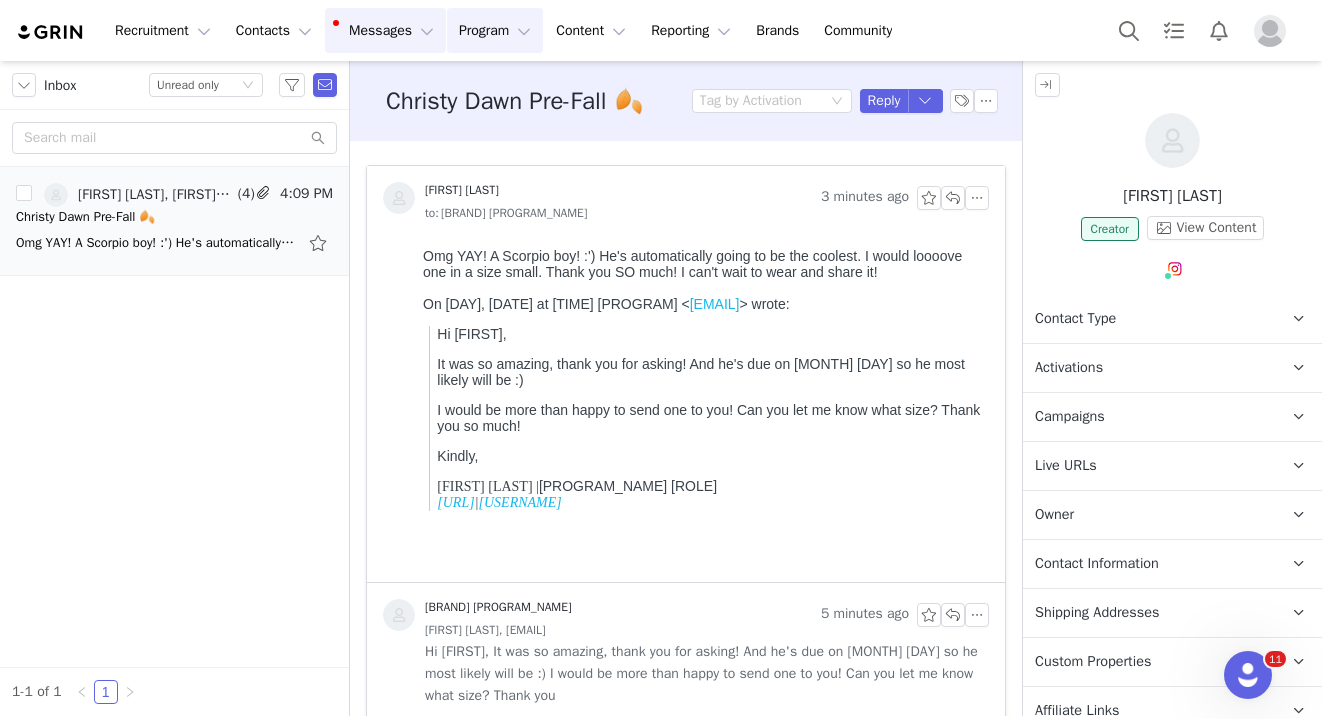 click on "Program Program" at bounding box center (495, 30) 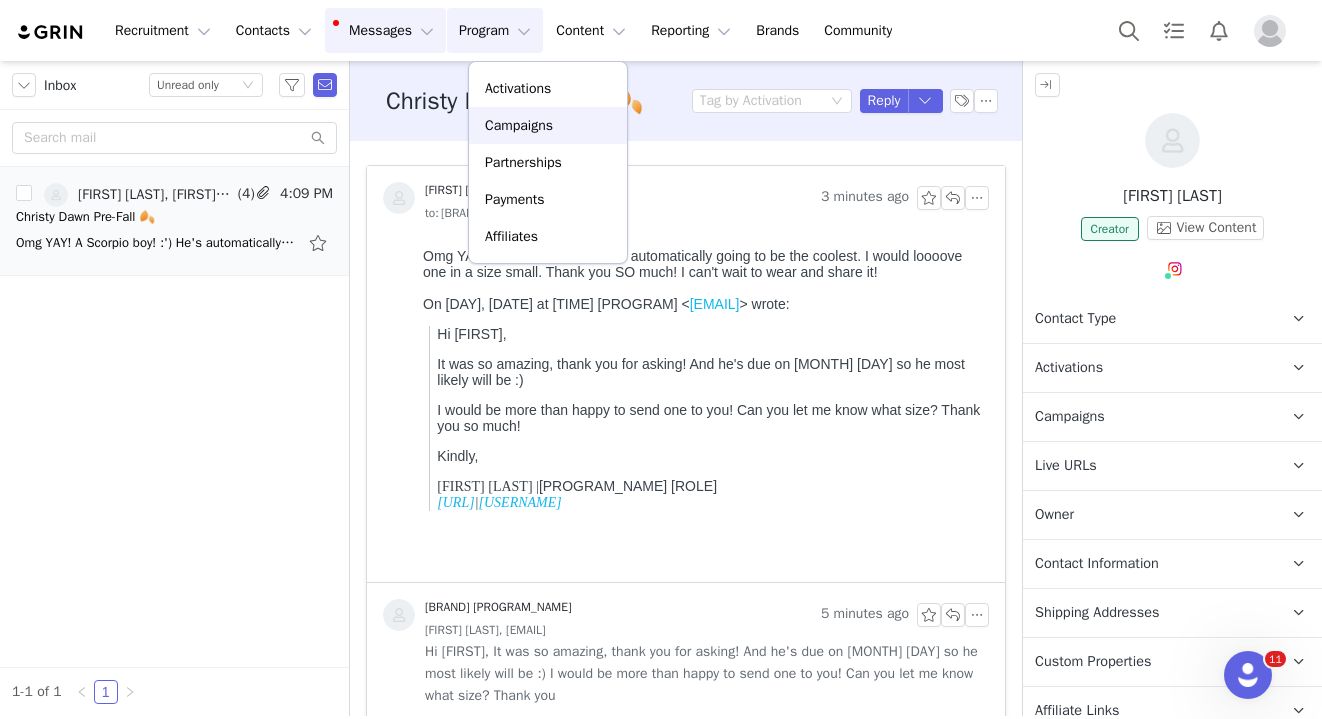click on "Campaigns" at bounding box center [519, 125] 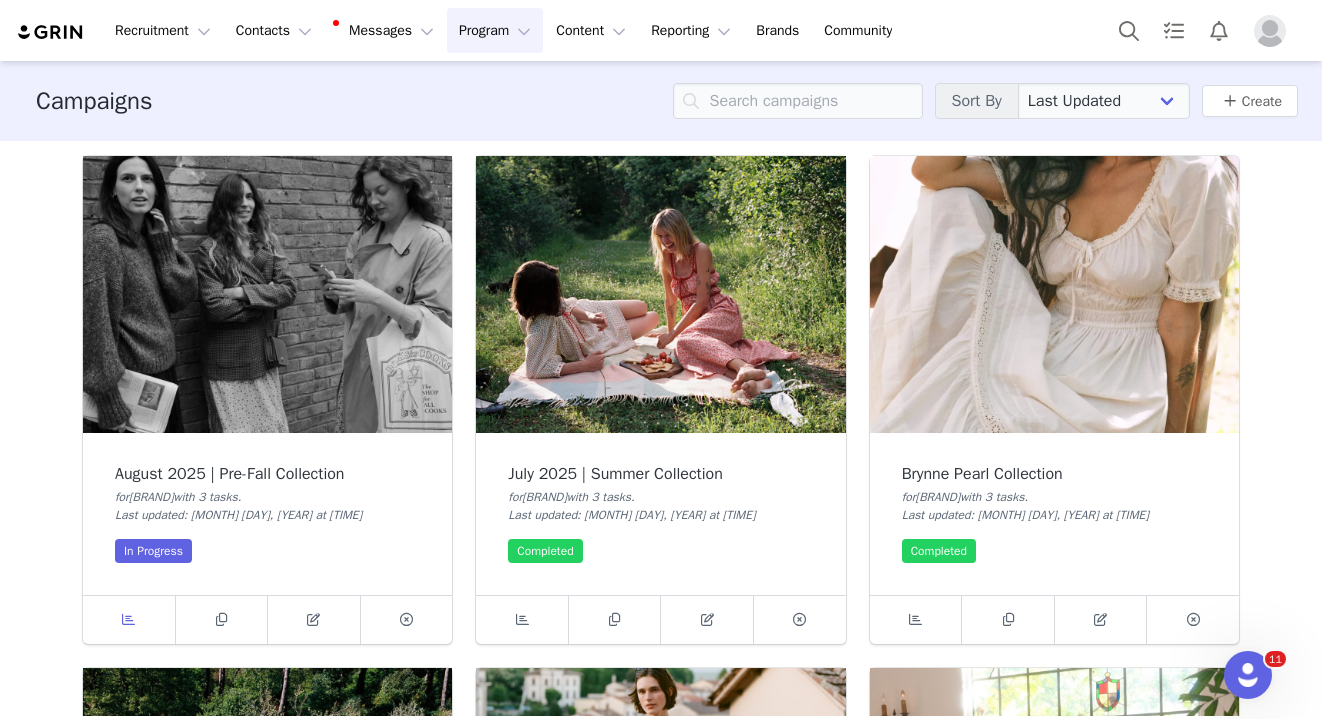click at bounding box center [129, 620] 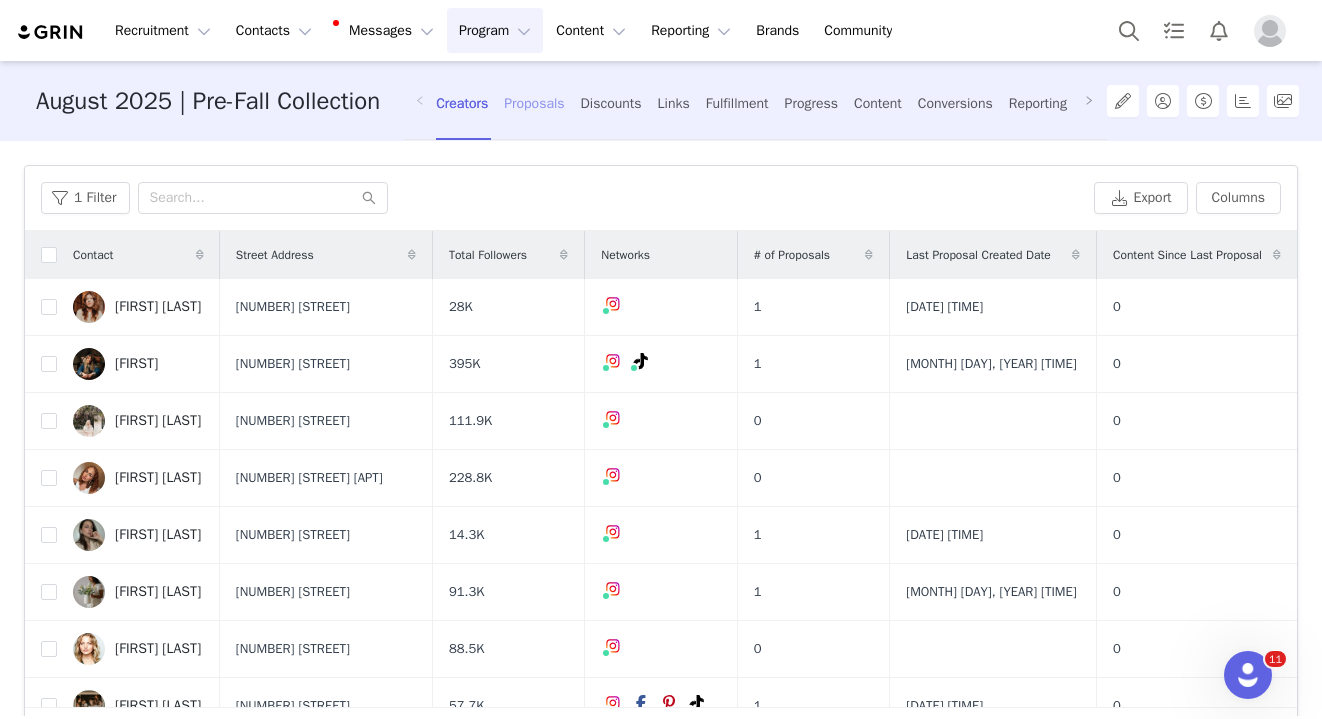 click on "Proposals" at bounding box center [534, 103] 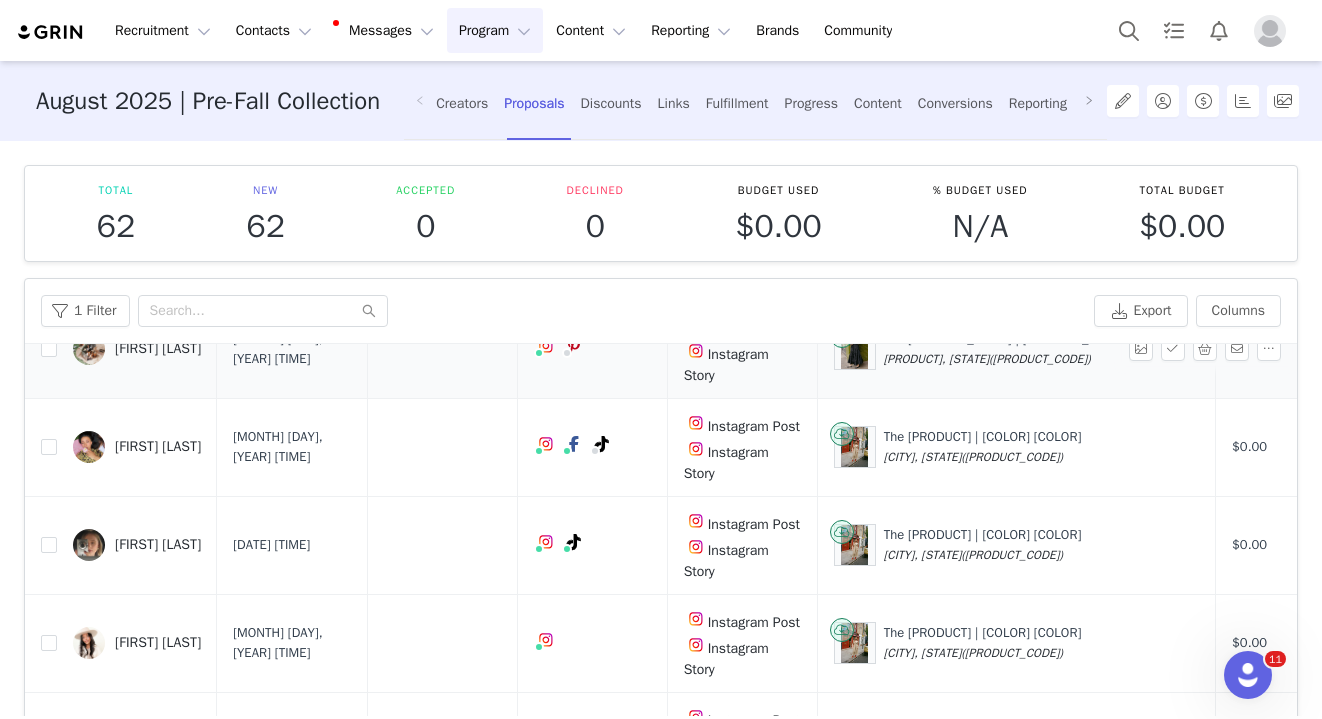scroll, scrollTop: 95, scrollLeft: 0, axis: vertical 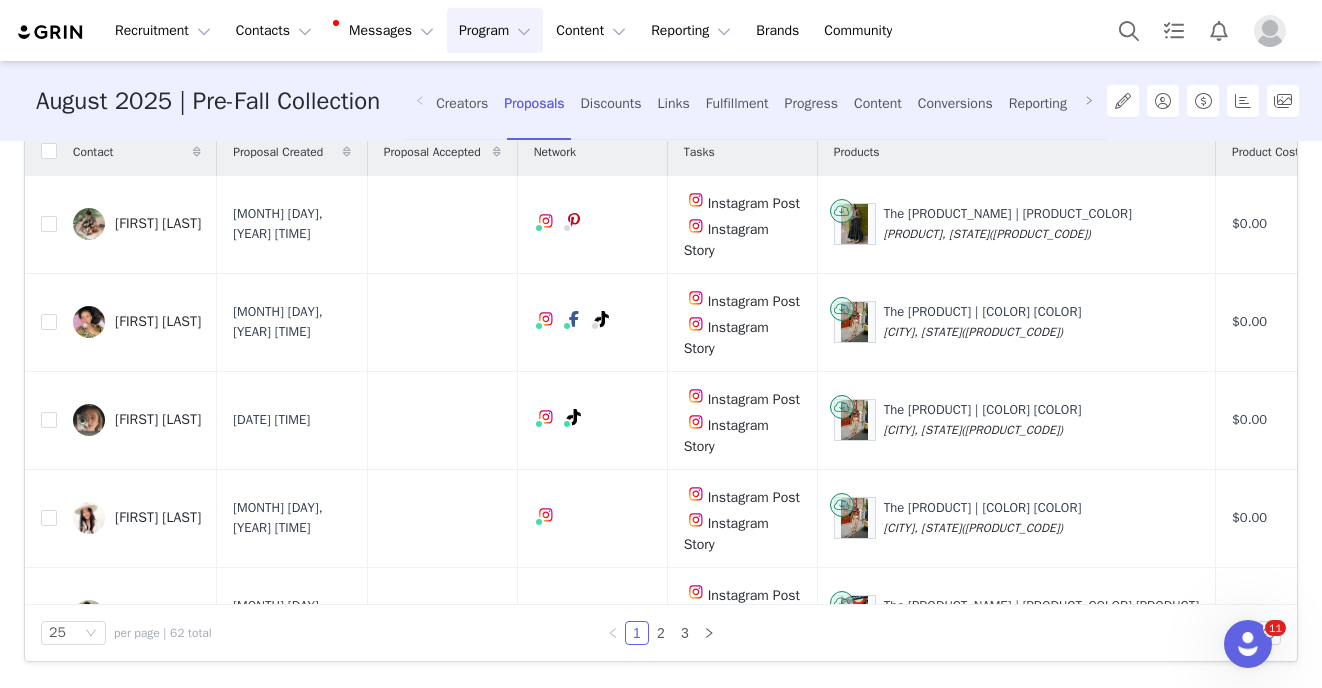 click on "per page | 62 total" at bounding box center [163, 633] 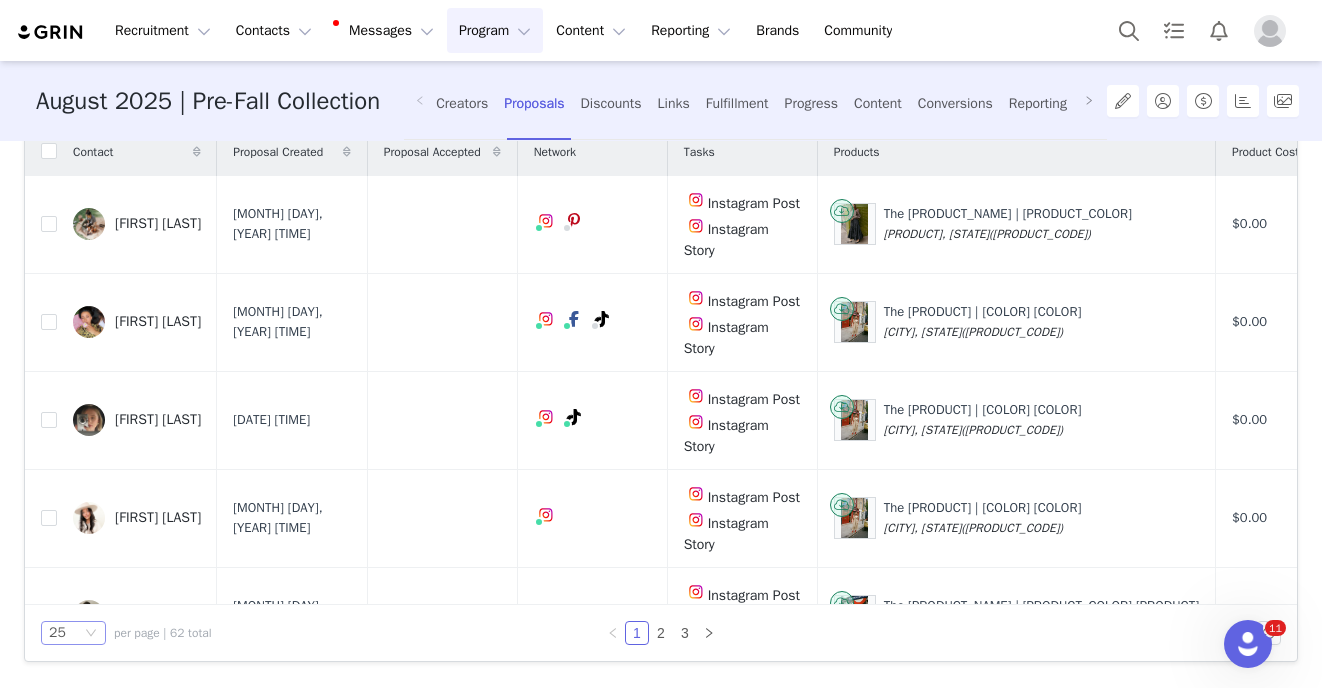 click on "25" at bounding box center (65, 633) 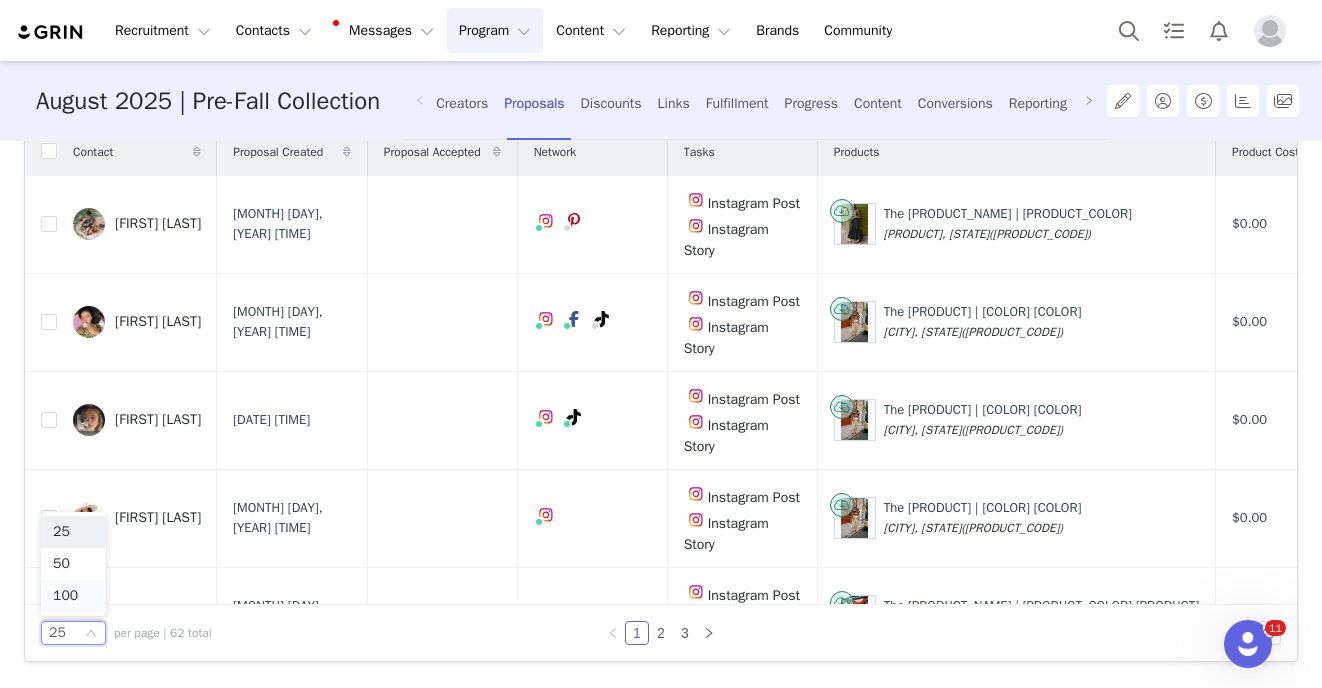 click on "100" at bounding box center (73, 596) 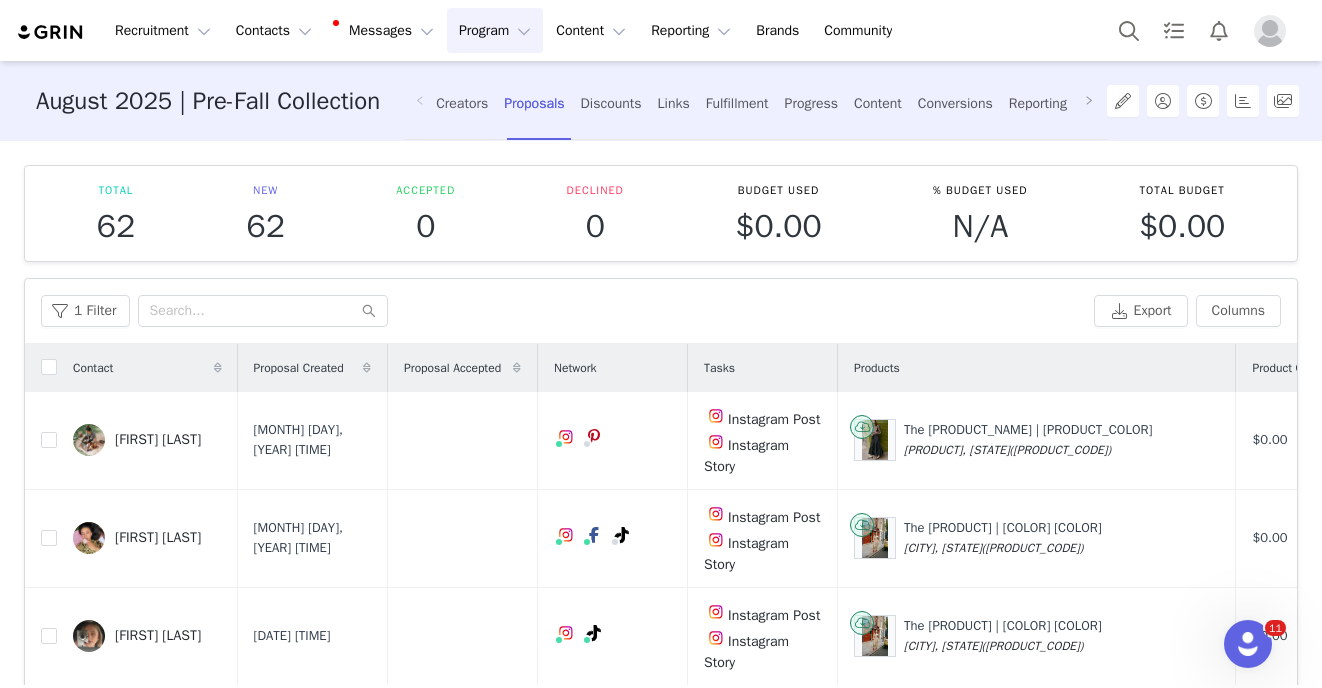 scroll, scrollTop: 0, scrollLeft: 0, axis: both 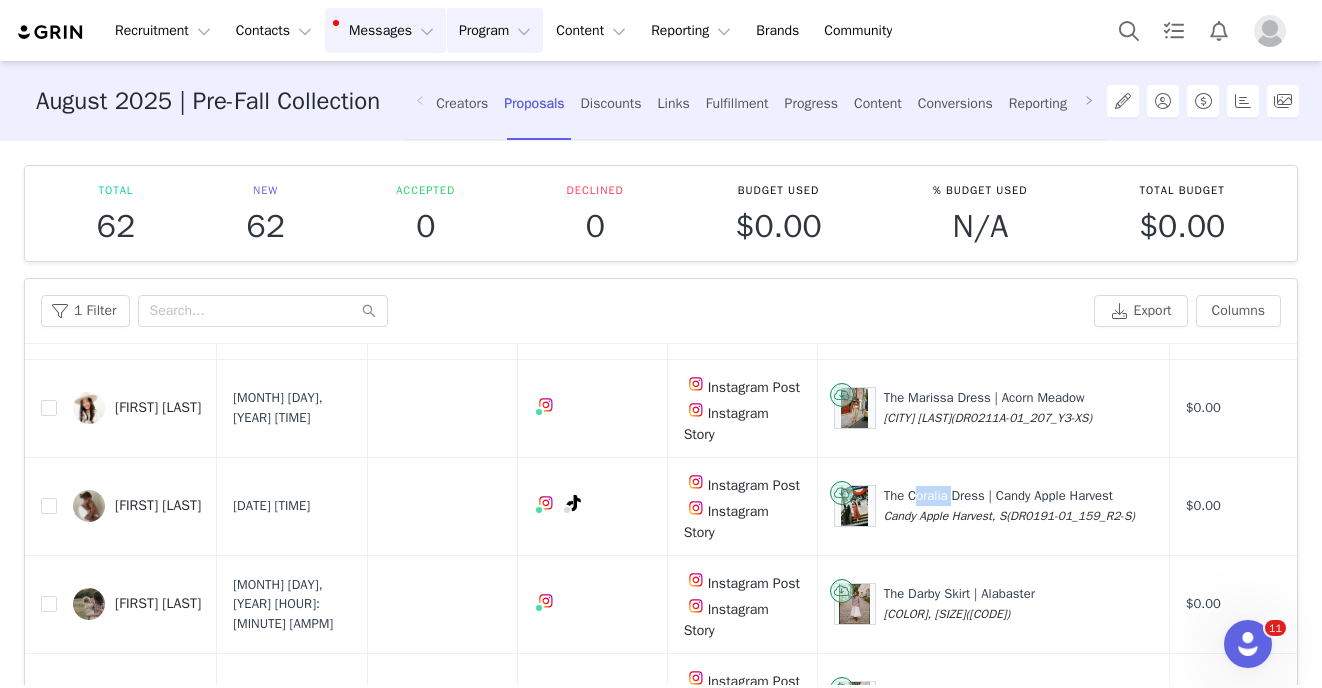 click on "Messages Messages" at bounding box center [385, 30] 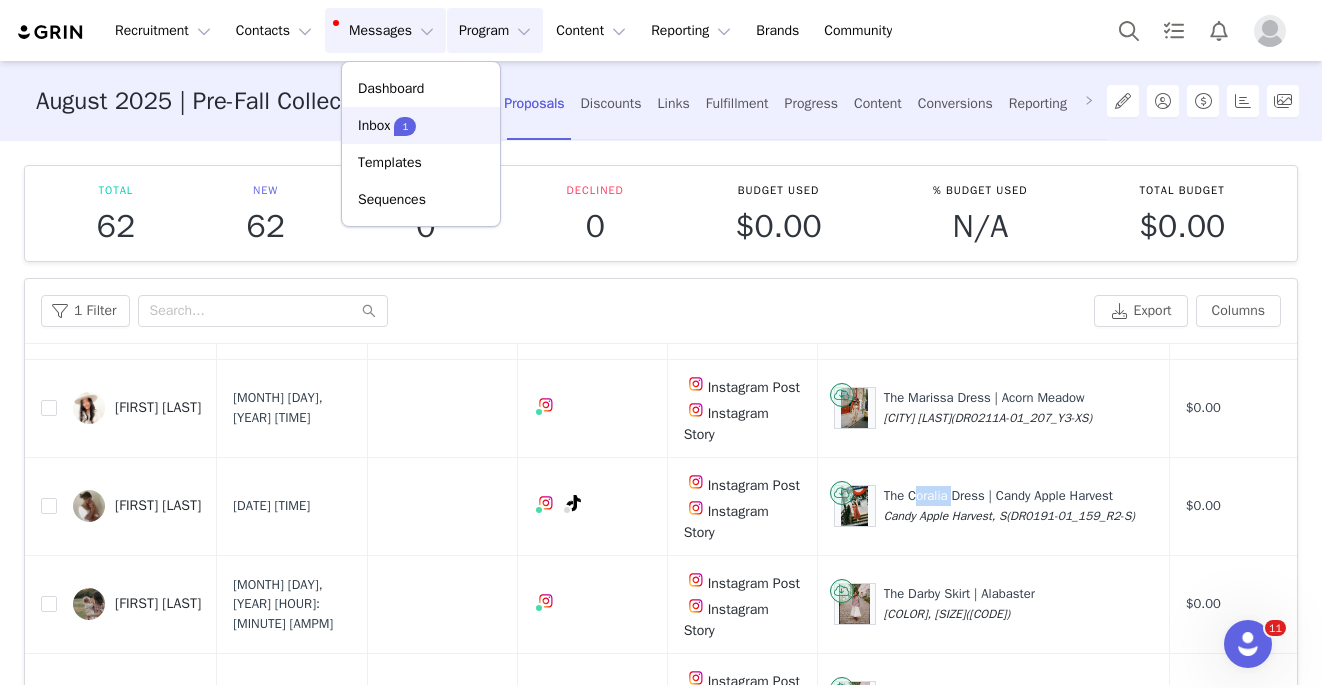 click on "1" at bounding box center (405, 126) 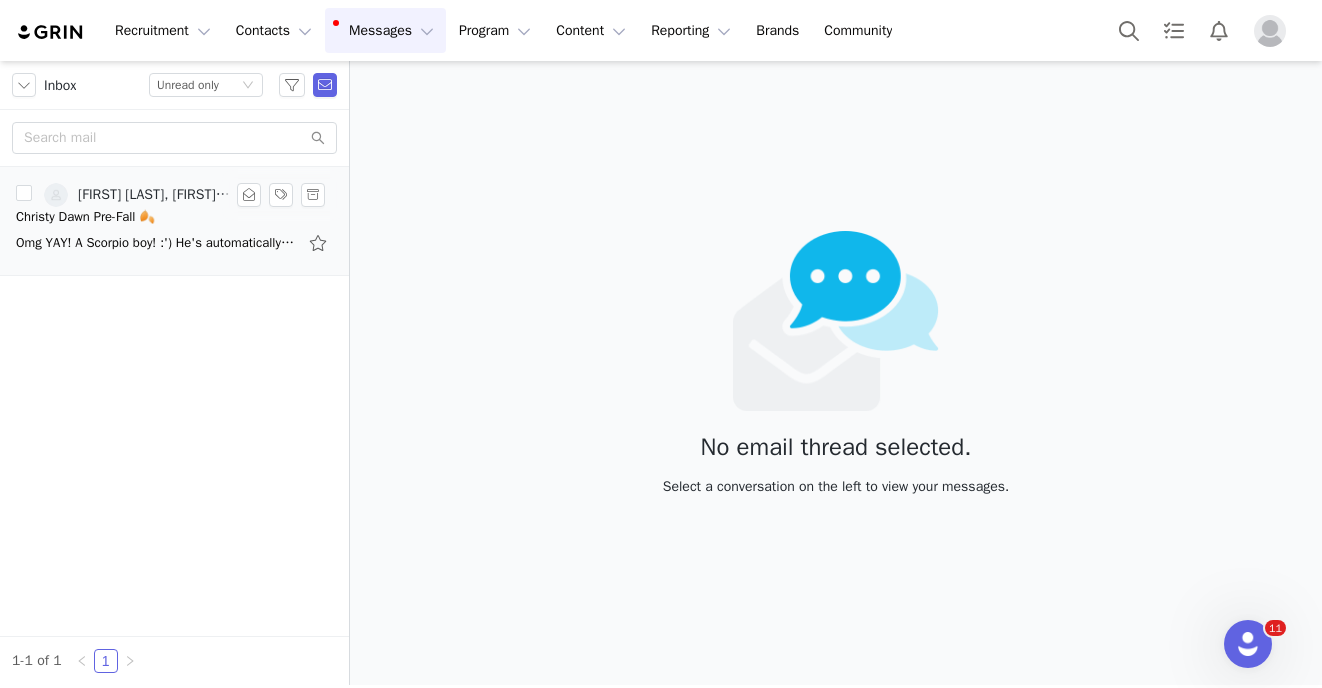 click on "Omg YAY! A Scorpio boy! :') He's automatically going to be the coolest. I would loooove one in a size small. Thank you SO much! I can't wait to wear and share it! On Fri, Aug 1, 2025 at 3:" at bounding box center (174, 243) 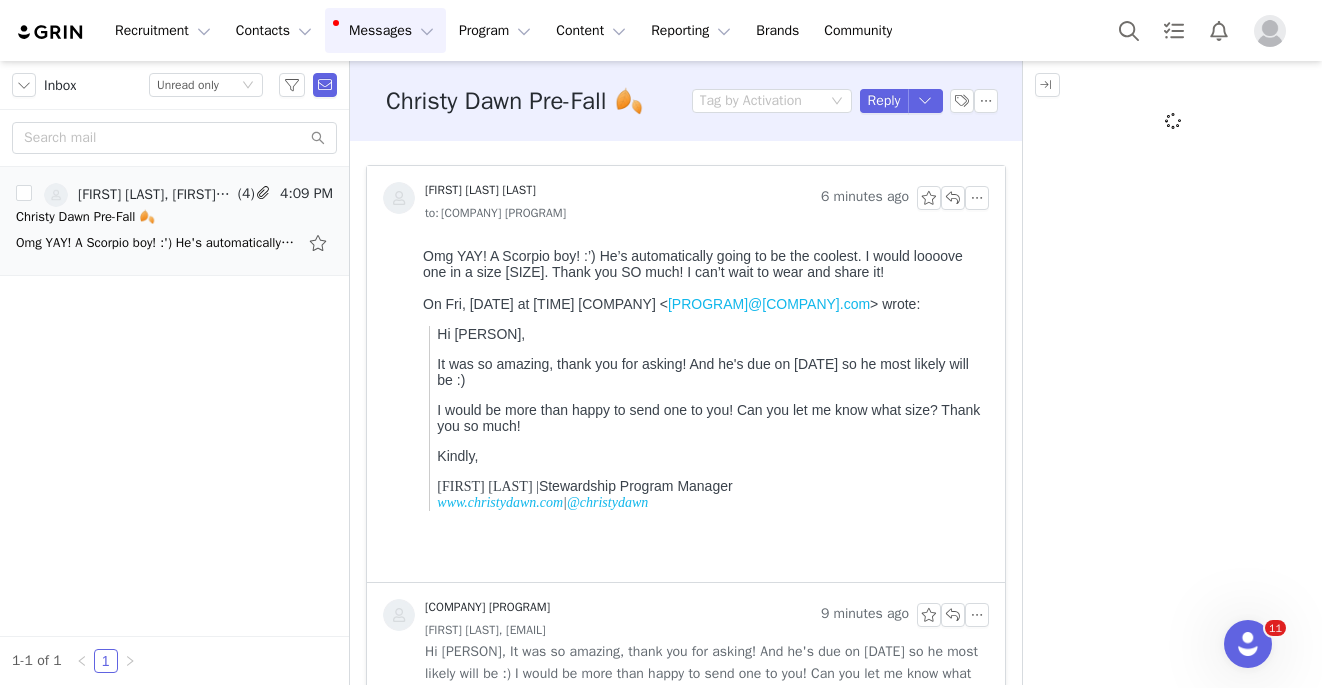 scroll, scrollTop: 0, scrollLeft: 0, axis: both 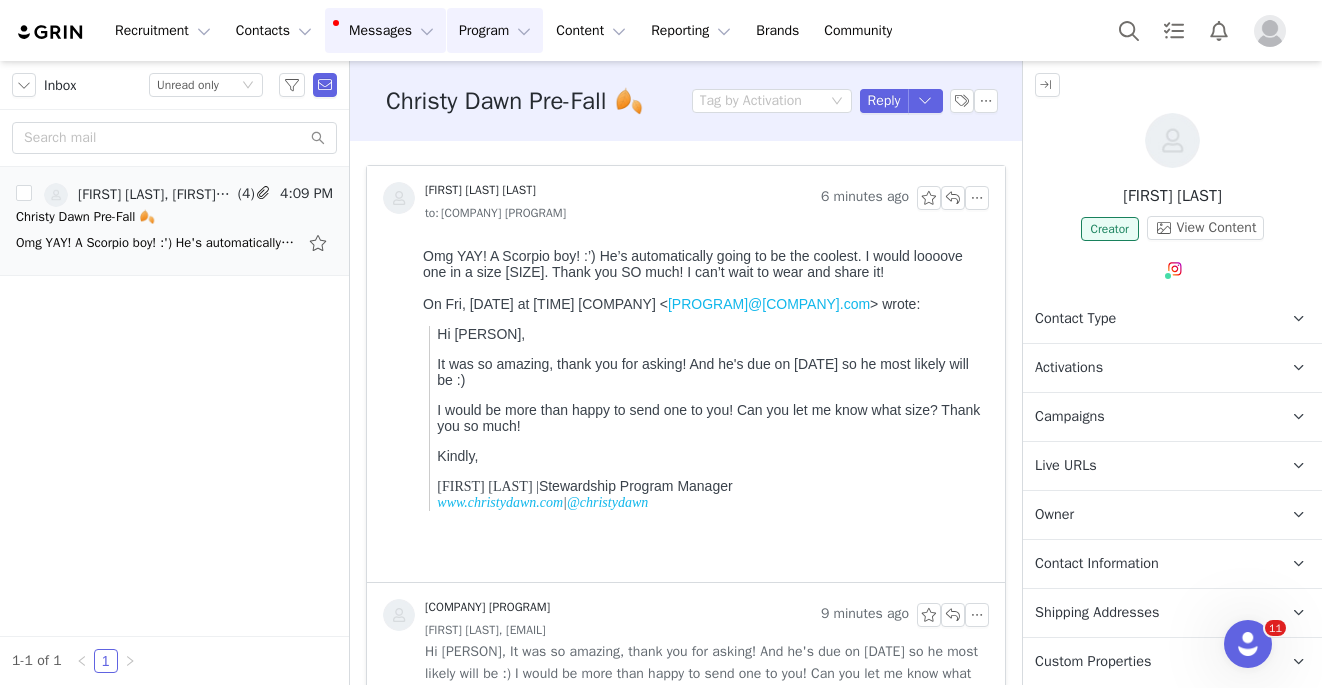 click on "Program Program" at bounding box center (495, 30) 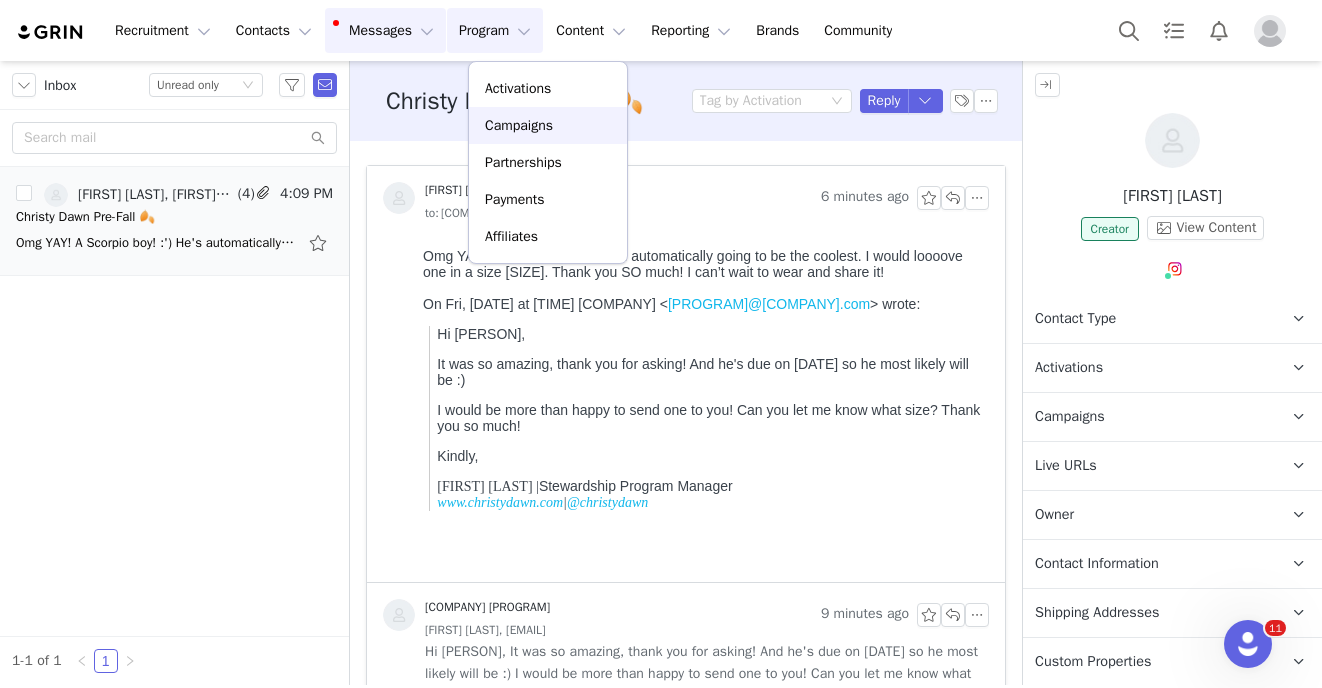 click on "Campaigns" at bounding box center (519, 125) 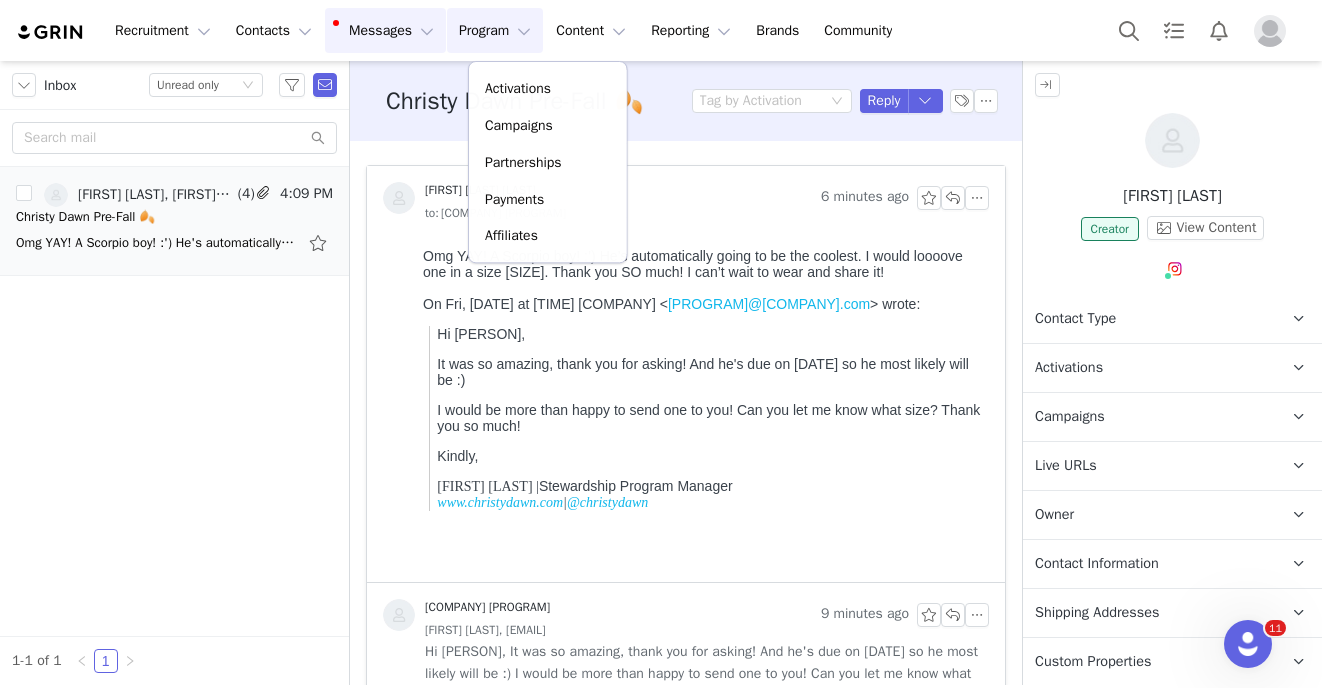 type 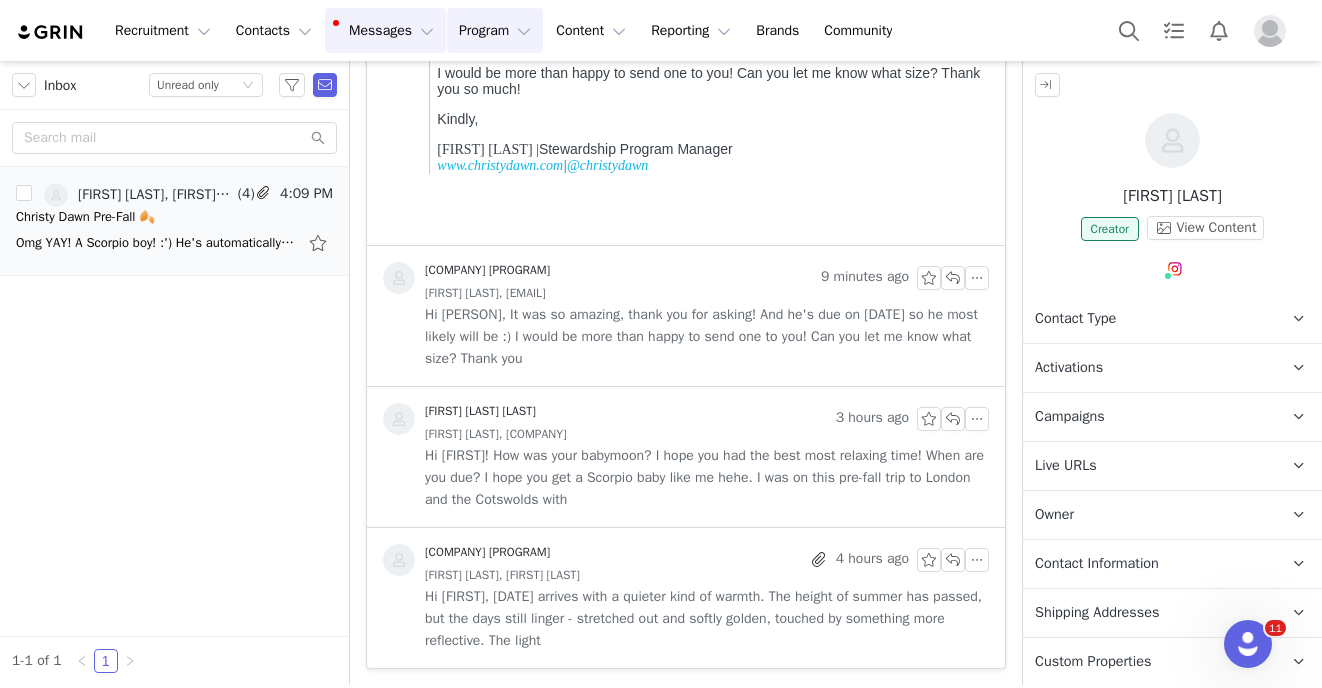 scroll, scrollTop: 337, scrollLeft: 0, axis: vertical 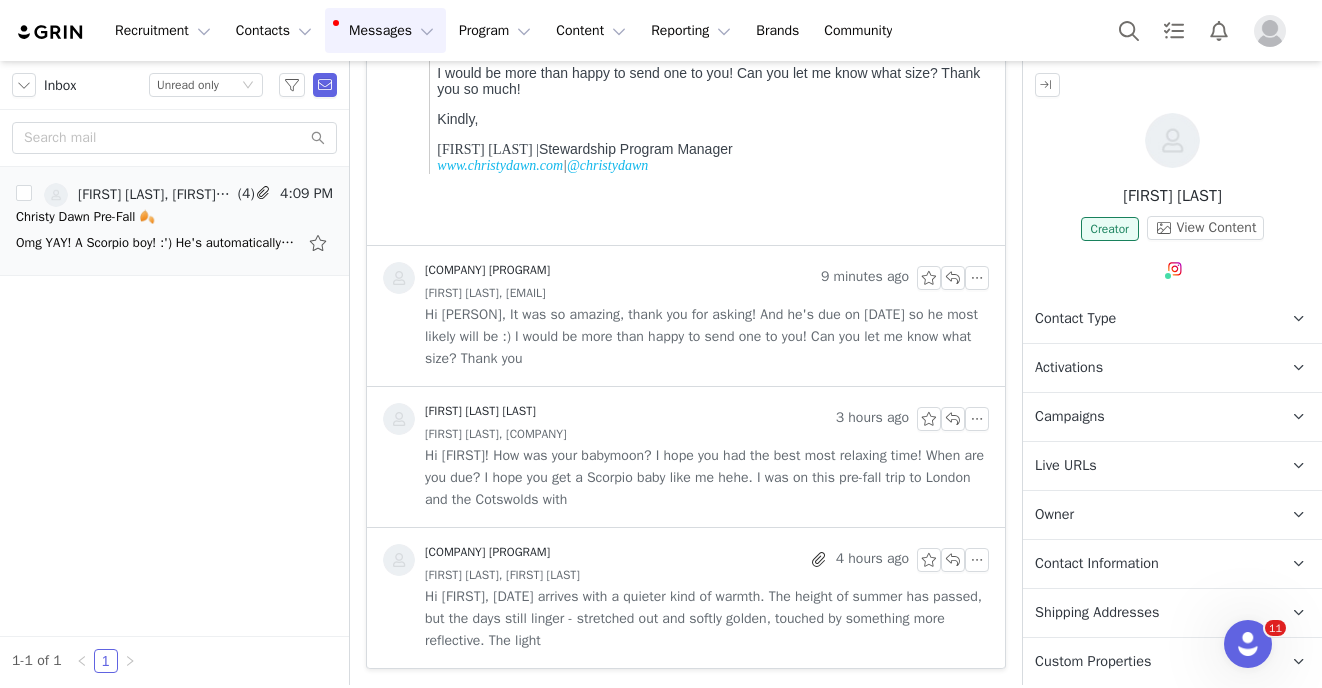 click on "Hi Laura, August arrives with a quieter kind of warmth. The height of summer has passed, but the days still linger - stretched out and softly golden, touched by something more reflective. The light" at bounding box center (707, 619) 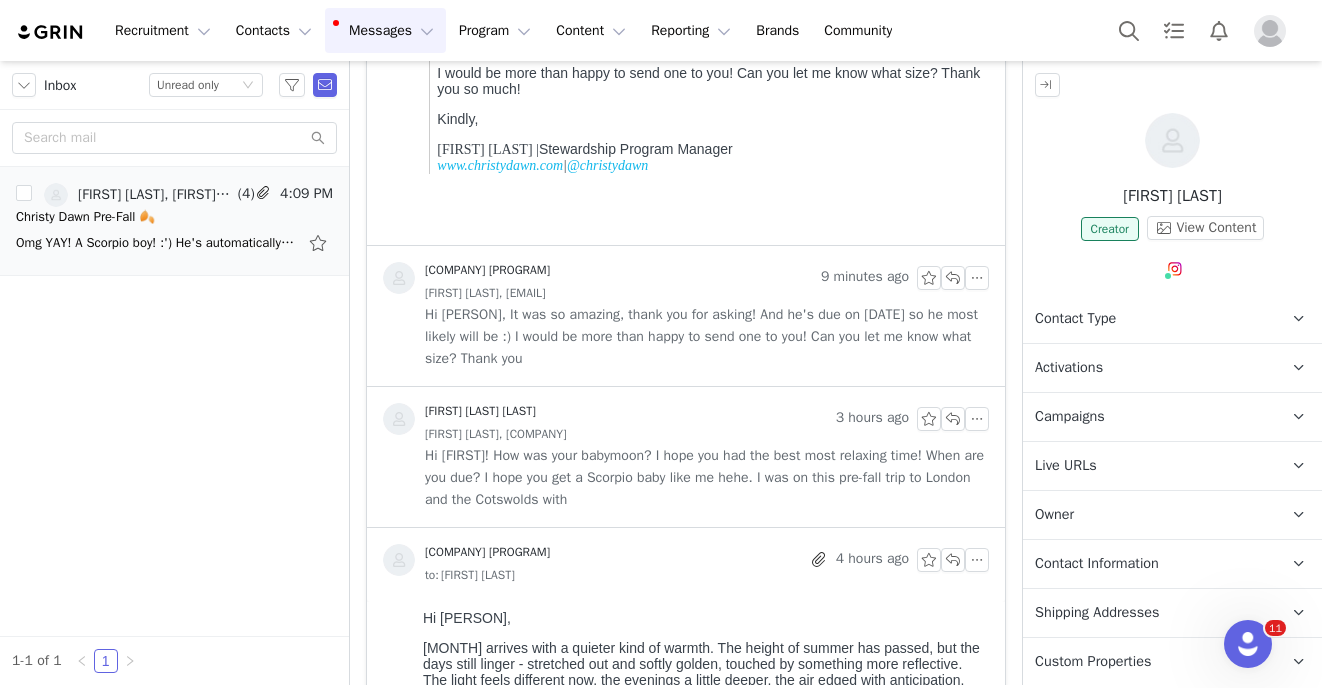 scroll, scrollTop: 0, scrollLeft: 0, axis: both 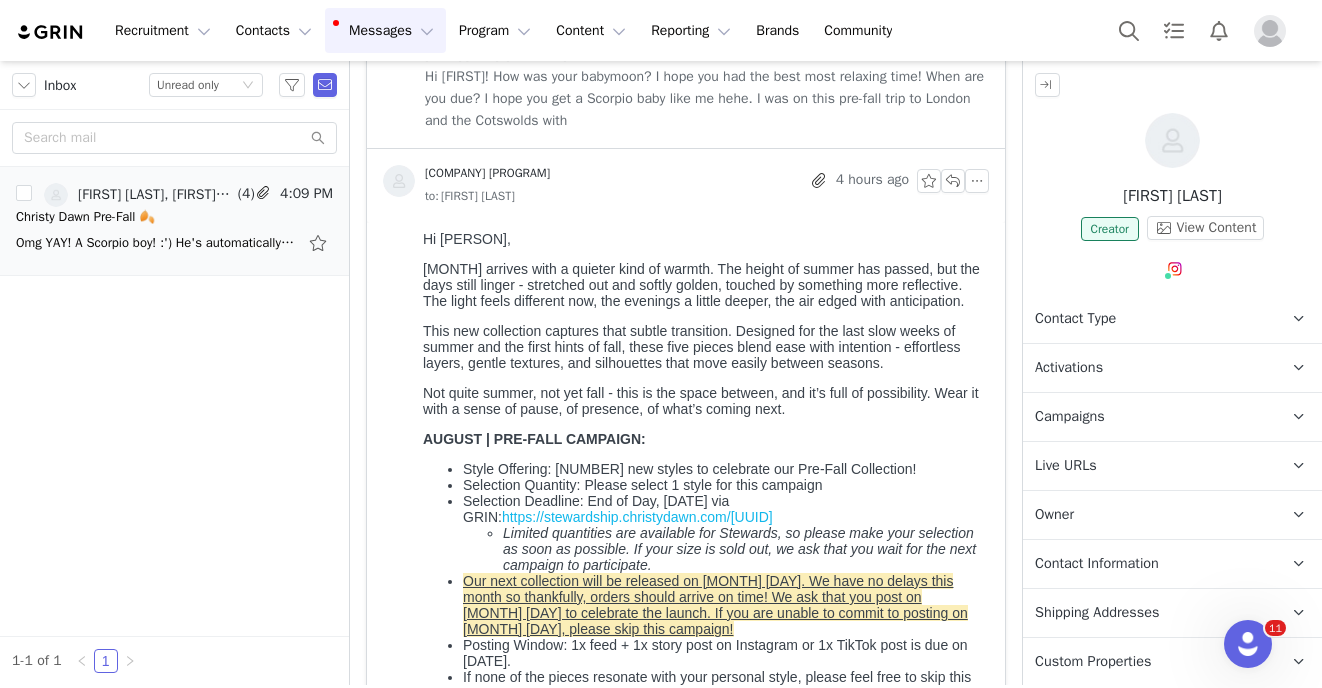 click on "https://stewardship.christydawn.com/9182a413-bb02-495e-9028-902dc13d7ad8" at bounding box center [637, 517] 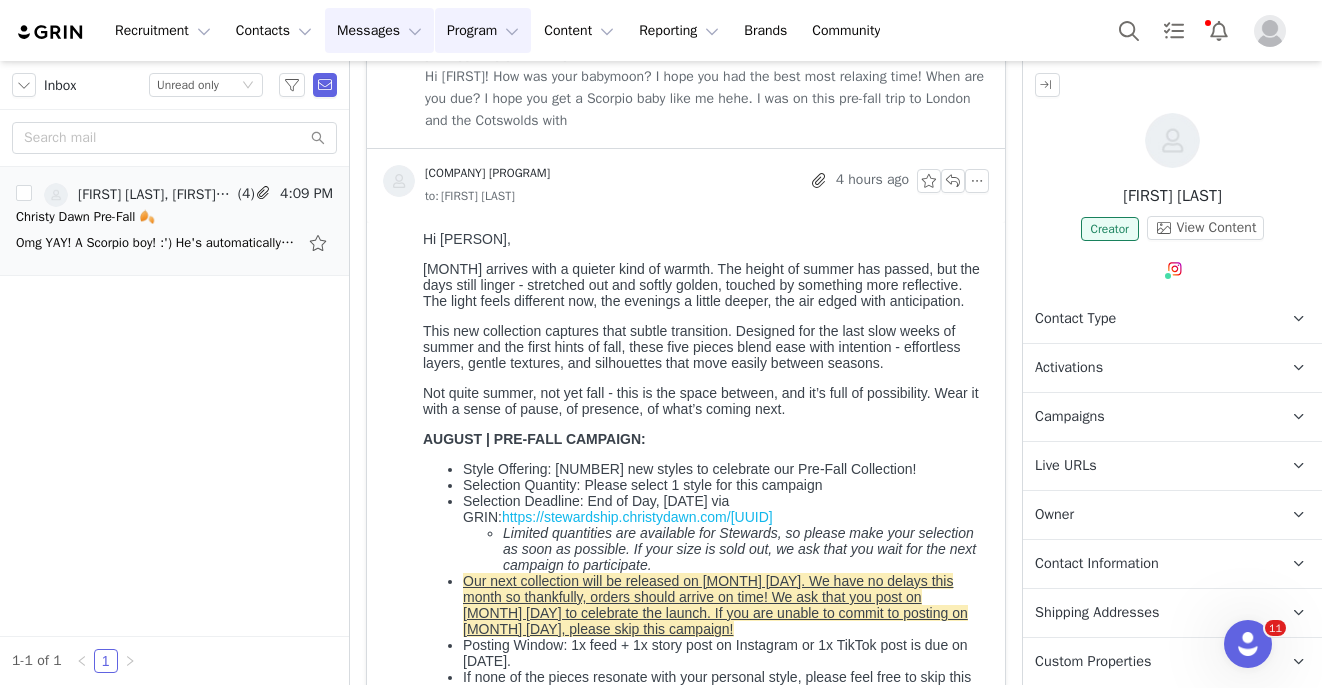 click on "Program Program" at bounding box center [483, 30] 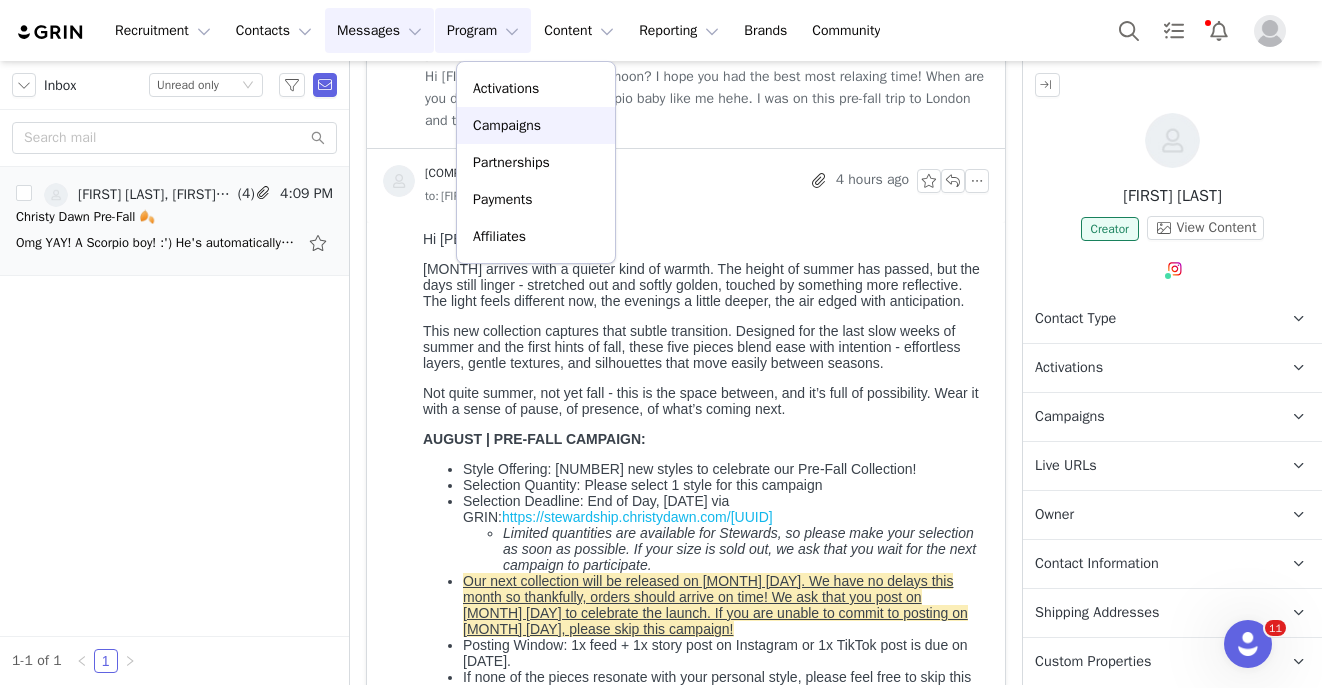 click on "Campaigns" at bounding box center [536, 125] 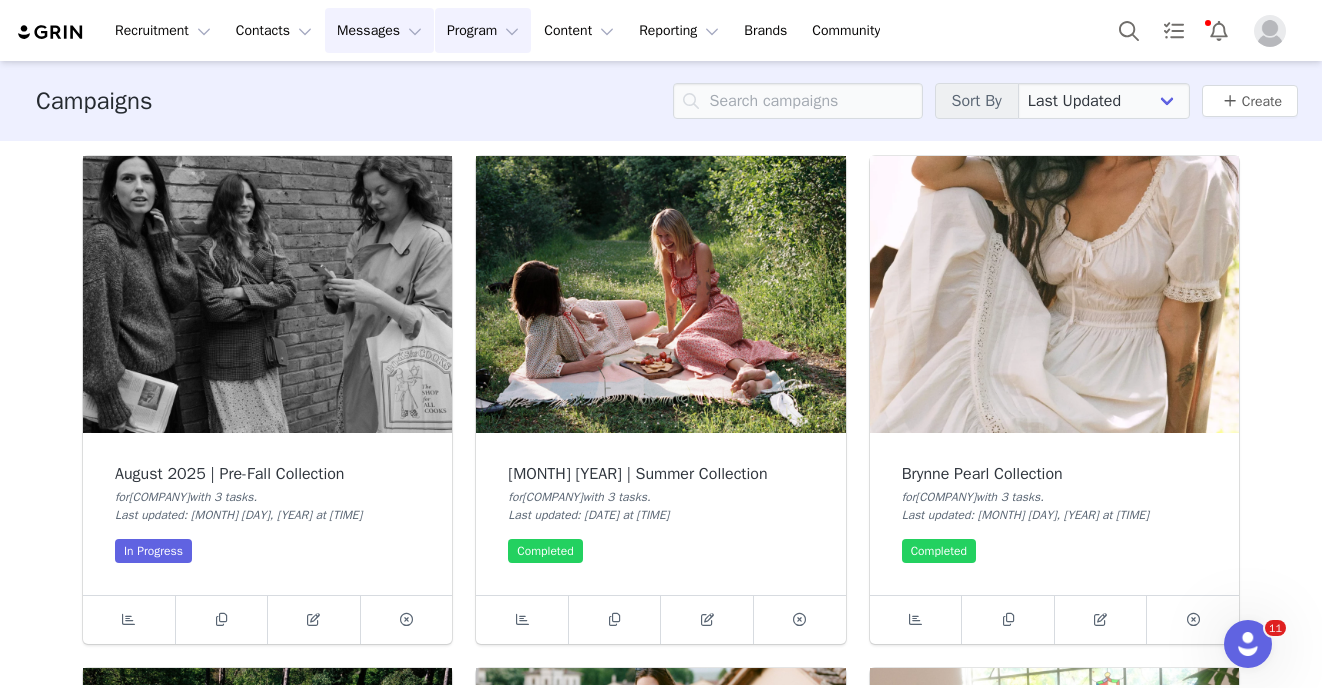 click on "Messages Messages" at bounding box center [379, 30] 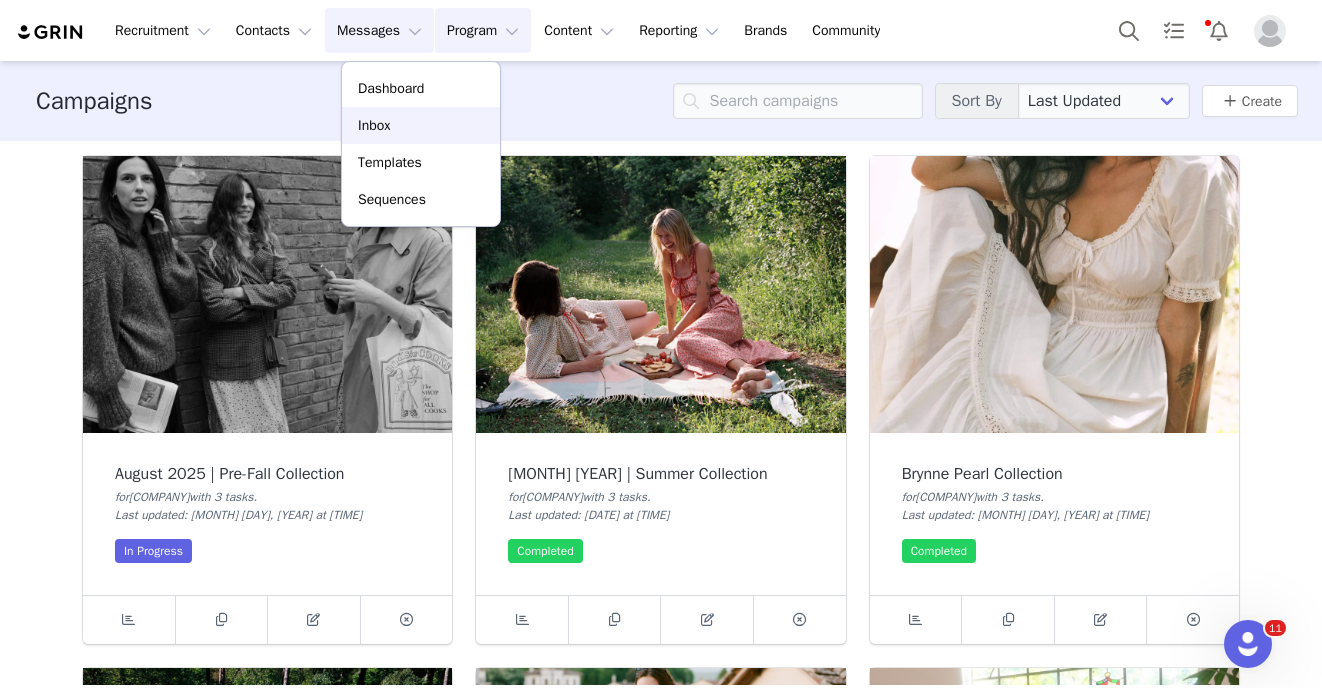click on "Inbox" at bounding box center [421, 125] 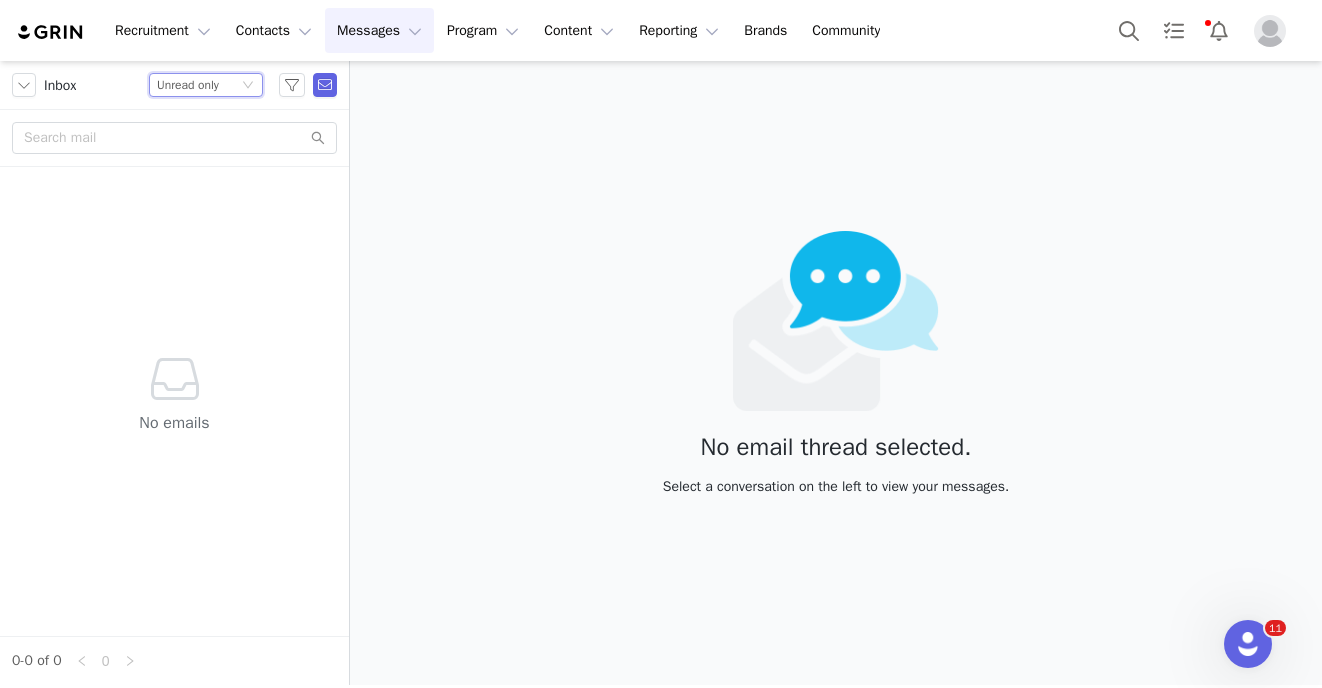 click on "Unread only" at bounding box center (188, 85) 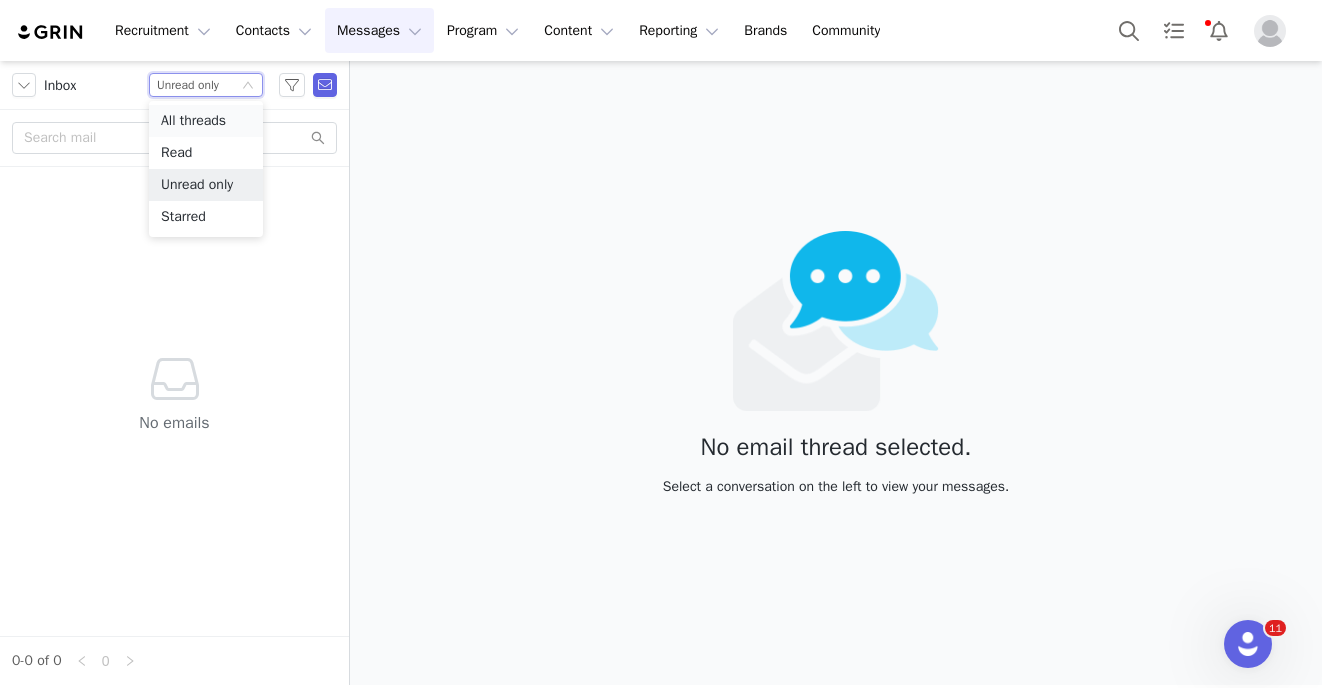 click on "All threads" at bounding box center (206, 121) 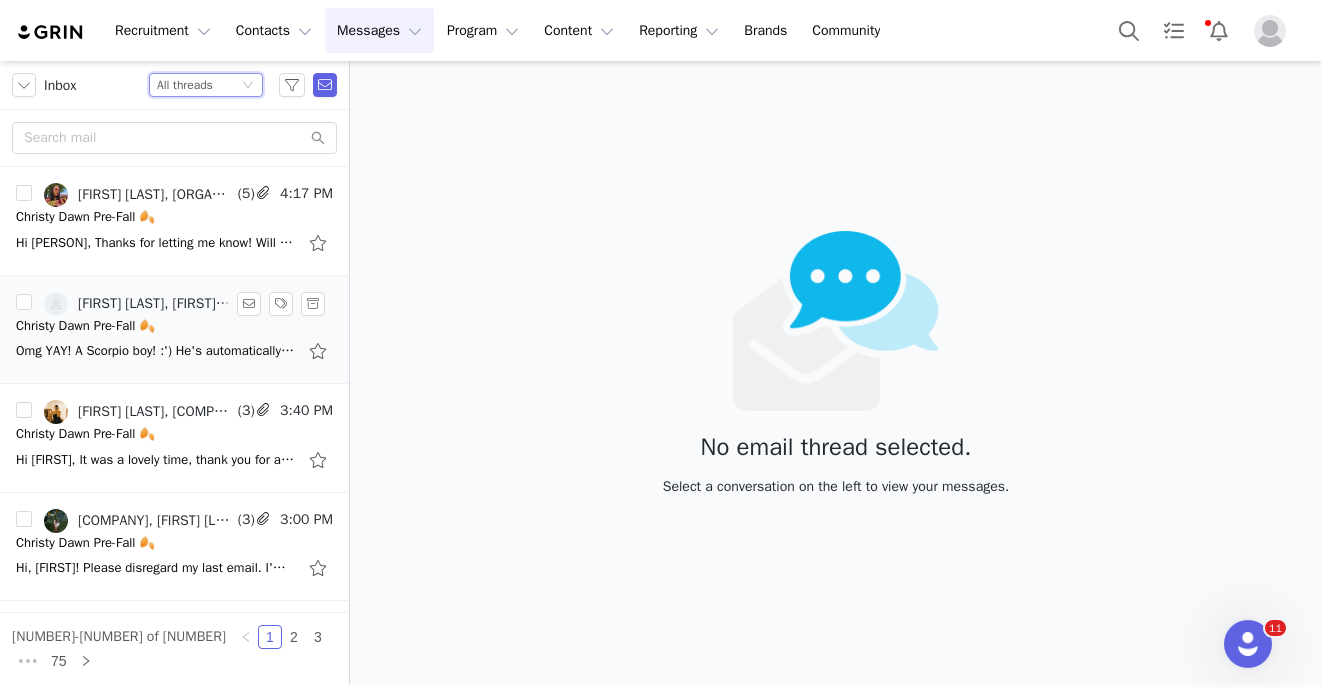 click on "Omg YAY! A Scorpio boy! :') He's automatically going to be the coolest. I would loooove one in a size small. Thank you SO much! I can't wait to wear and share it! On Fri, Aug 1, 2025 at 3:" at bounding box center (156, 351) 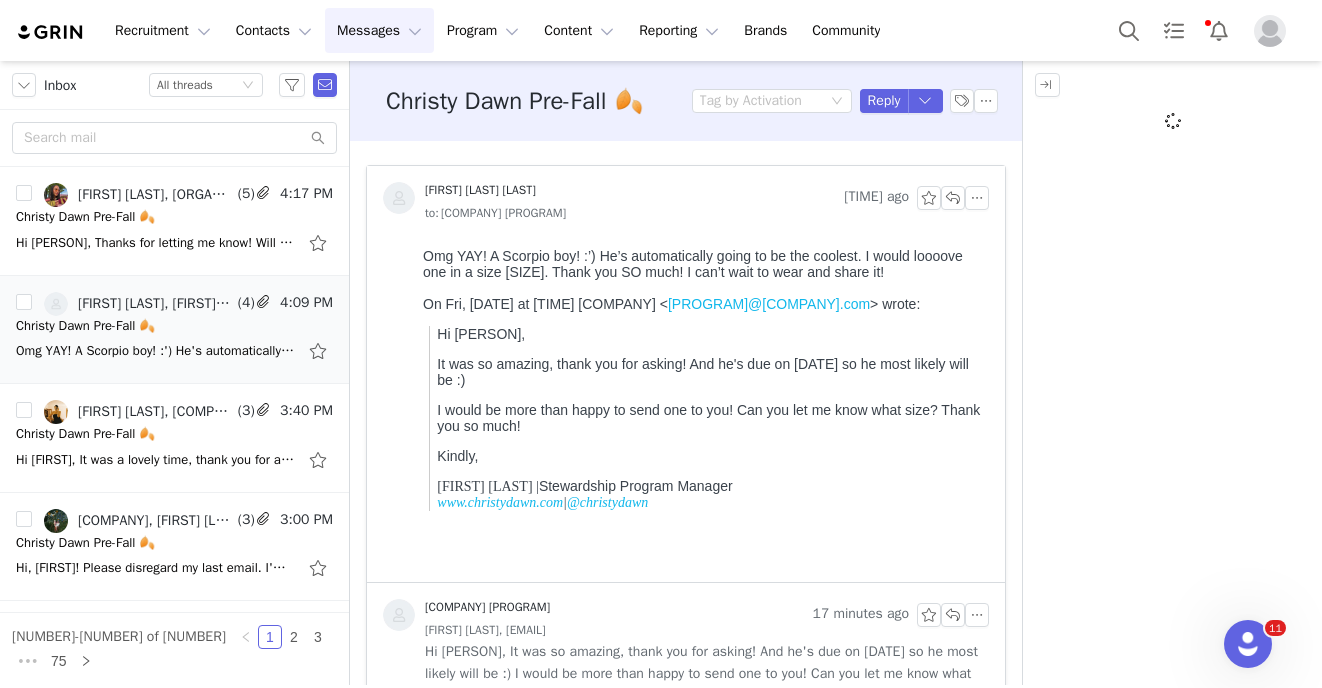 scroll, scrollTop: 0, scrollLeft: 0, axis: both 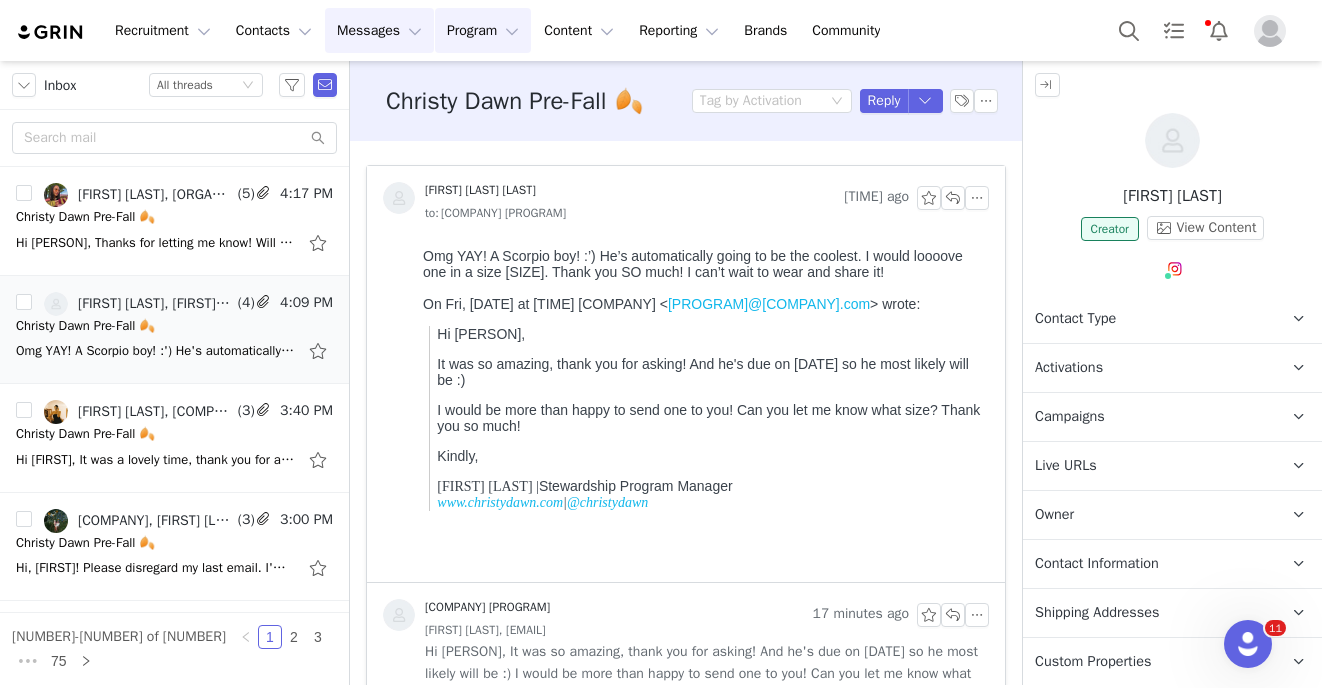 click on "Program Program" at bounding box center [483, 30] 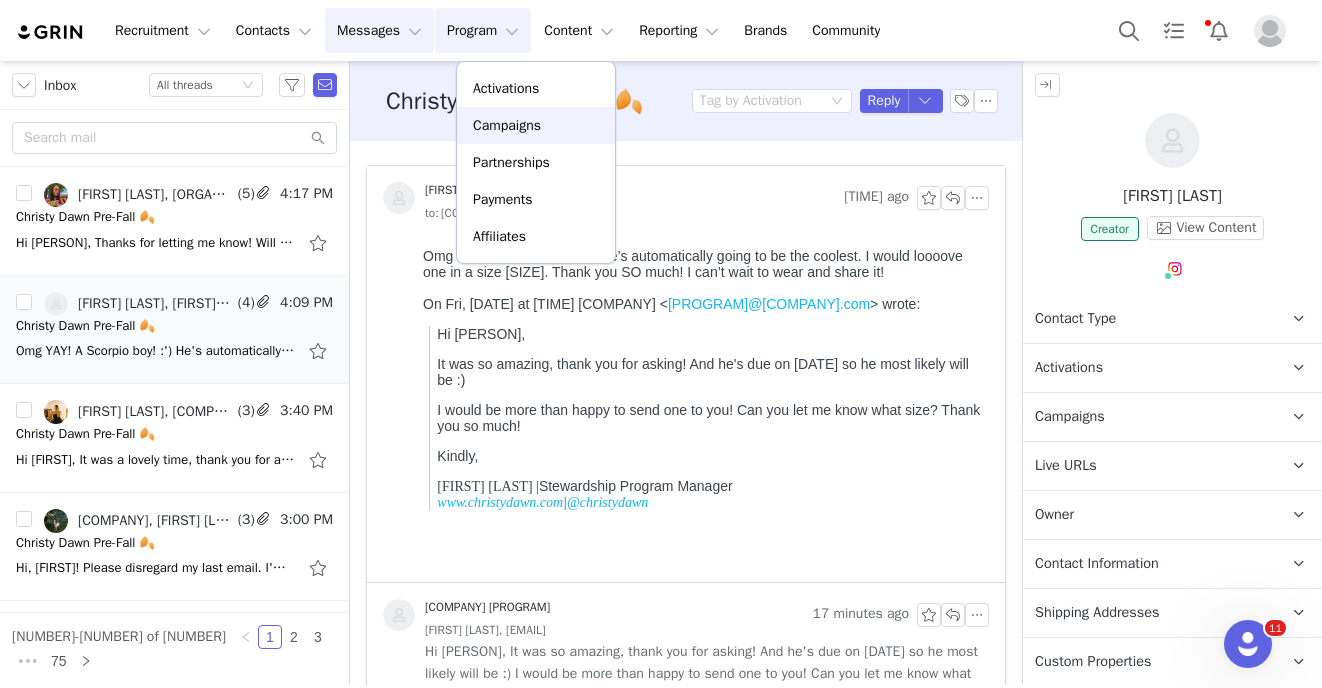 click on "Campaigns" at bounding box center (507, 125) 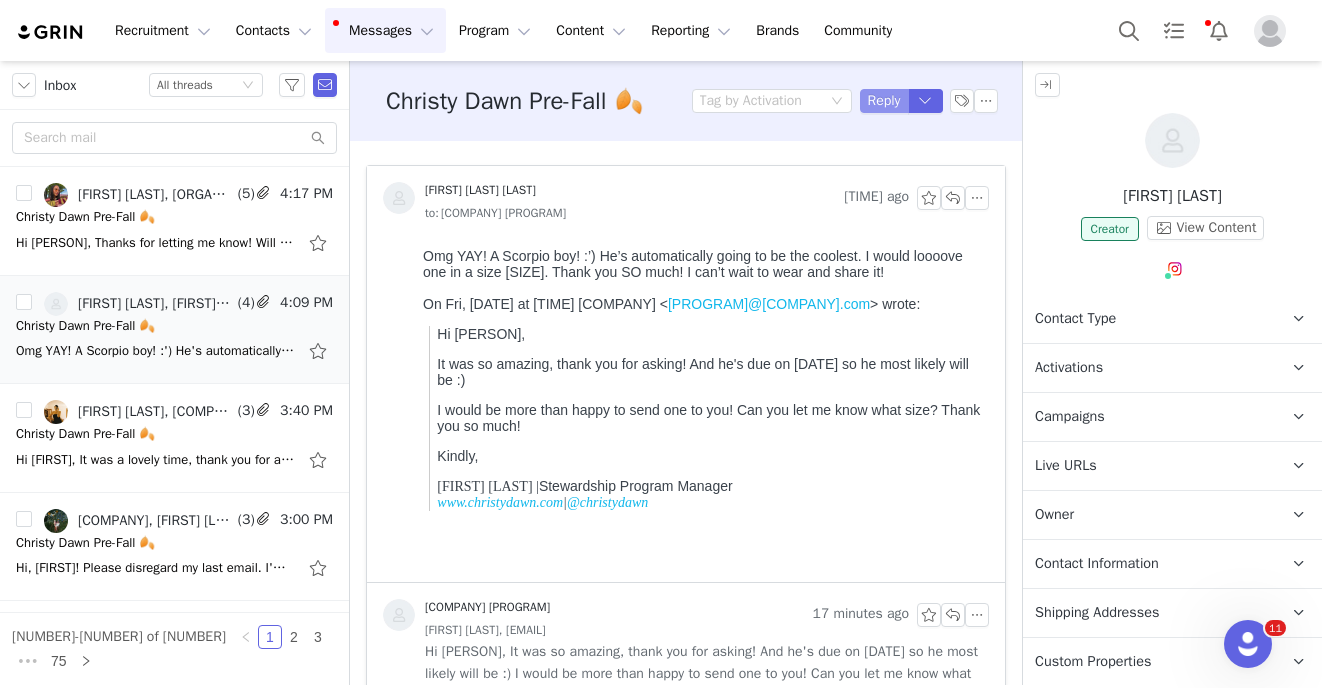 click on "Reply" at bounding box center [884, 101] 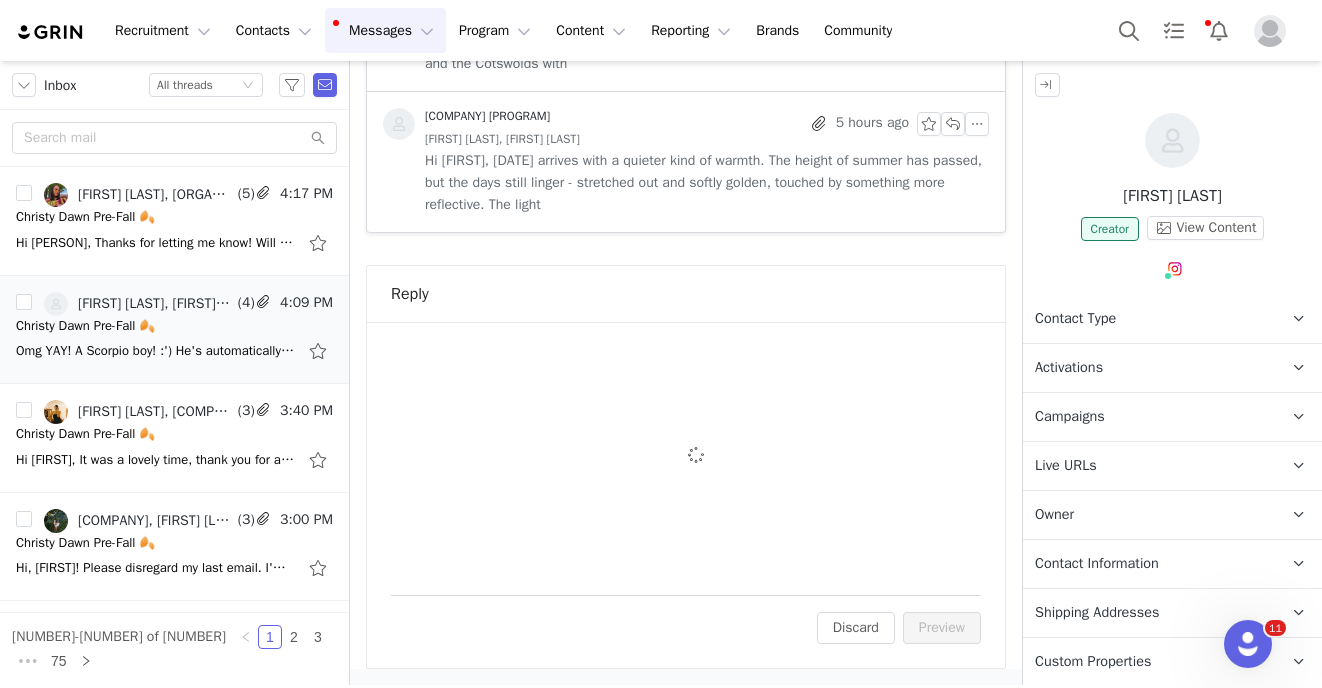 scroll, scrollTop: 772, scrollLeft: 0, axis: vertical 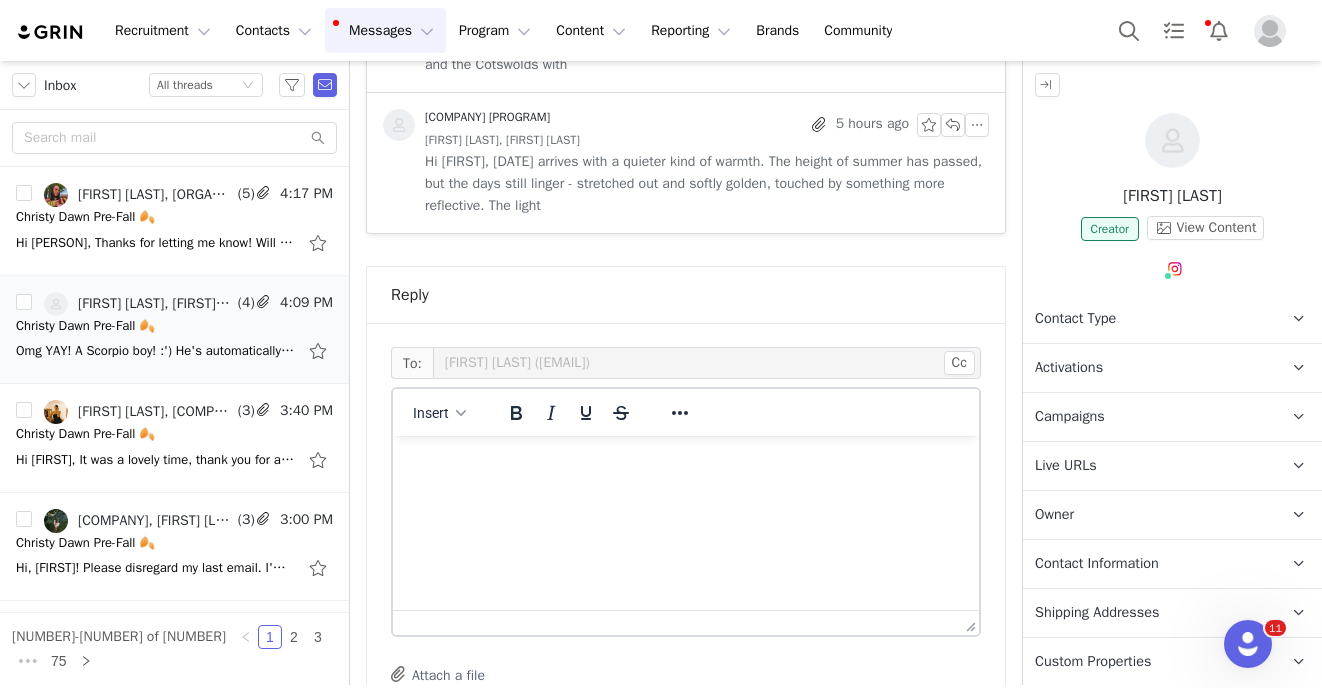 click at bounding box center [686, 463] 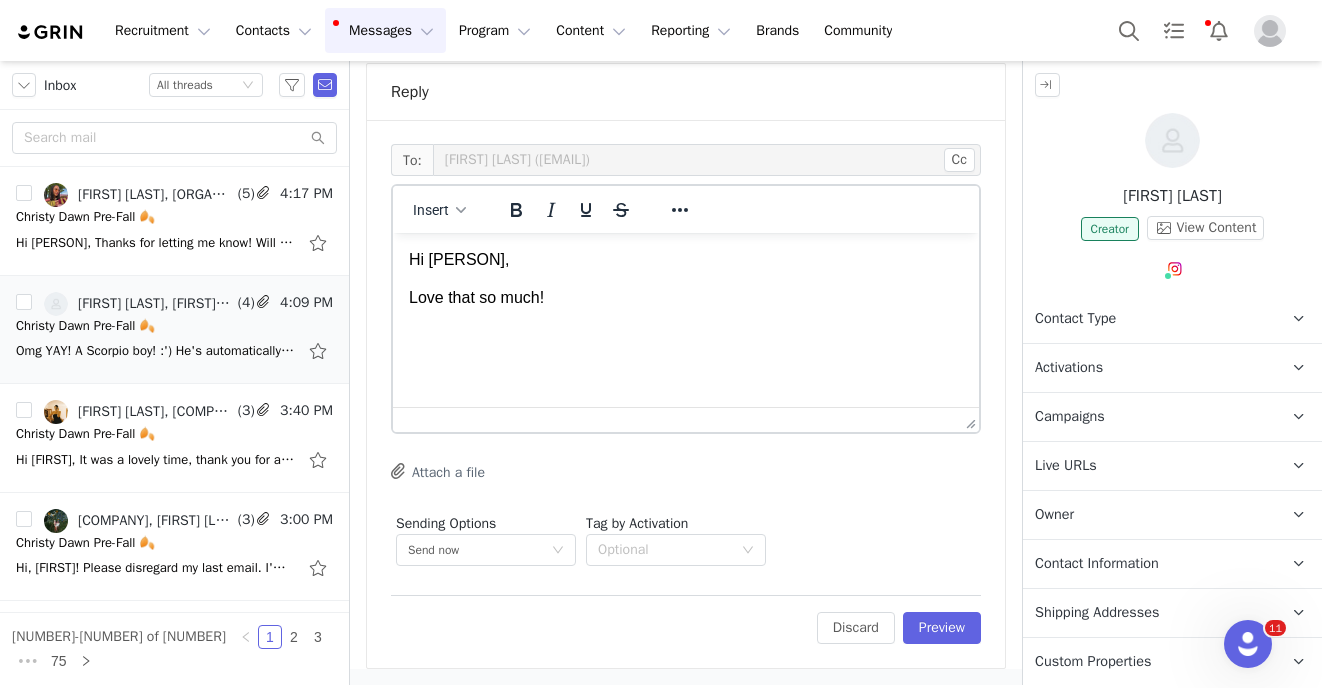 scroll, scrollTop: 975, scrollLeft: 0, axis: vertical 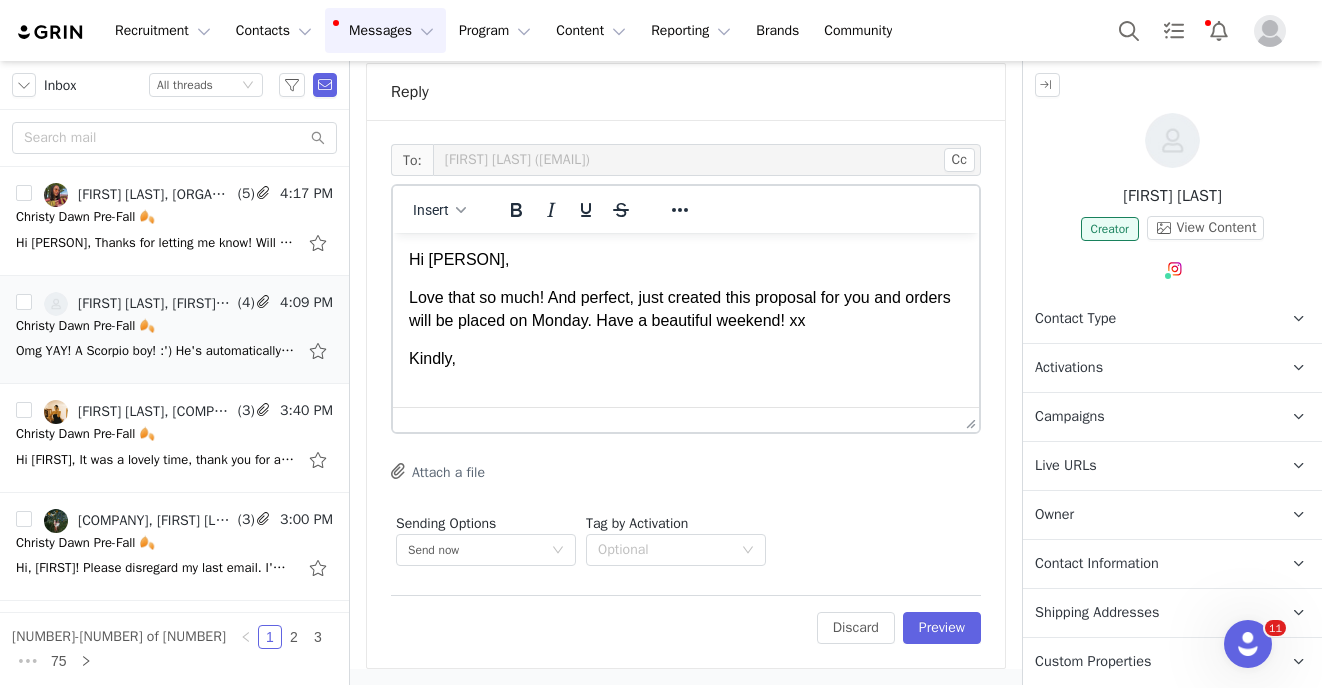click on "Insert" at bounding box center (440, 209) 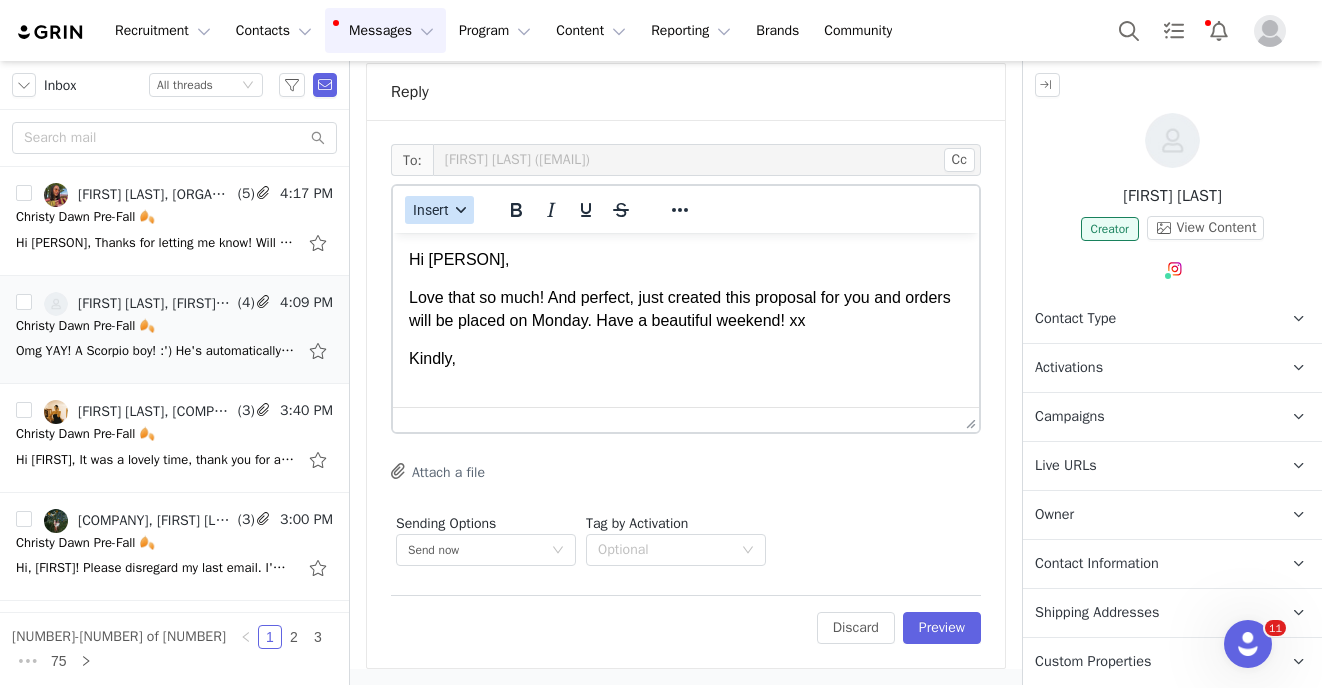 click 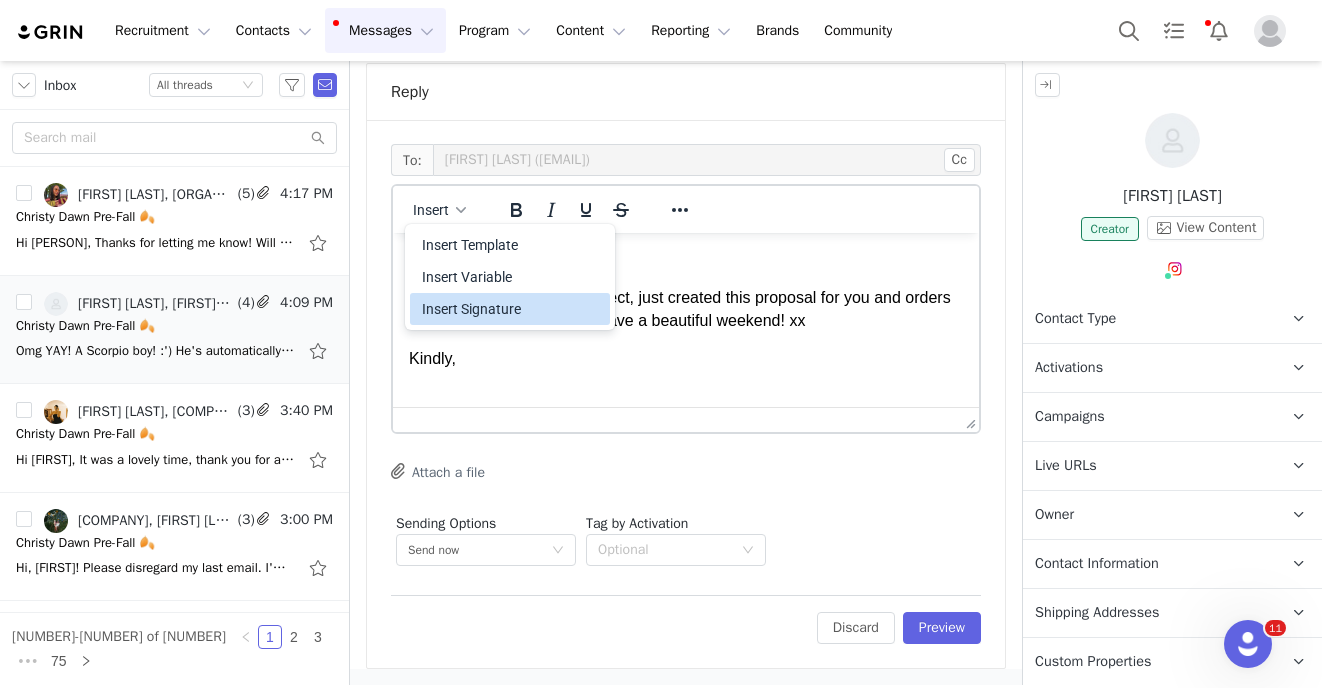 click on "Insert Signature" at bounding box center [512, 309] 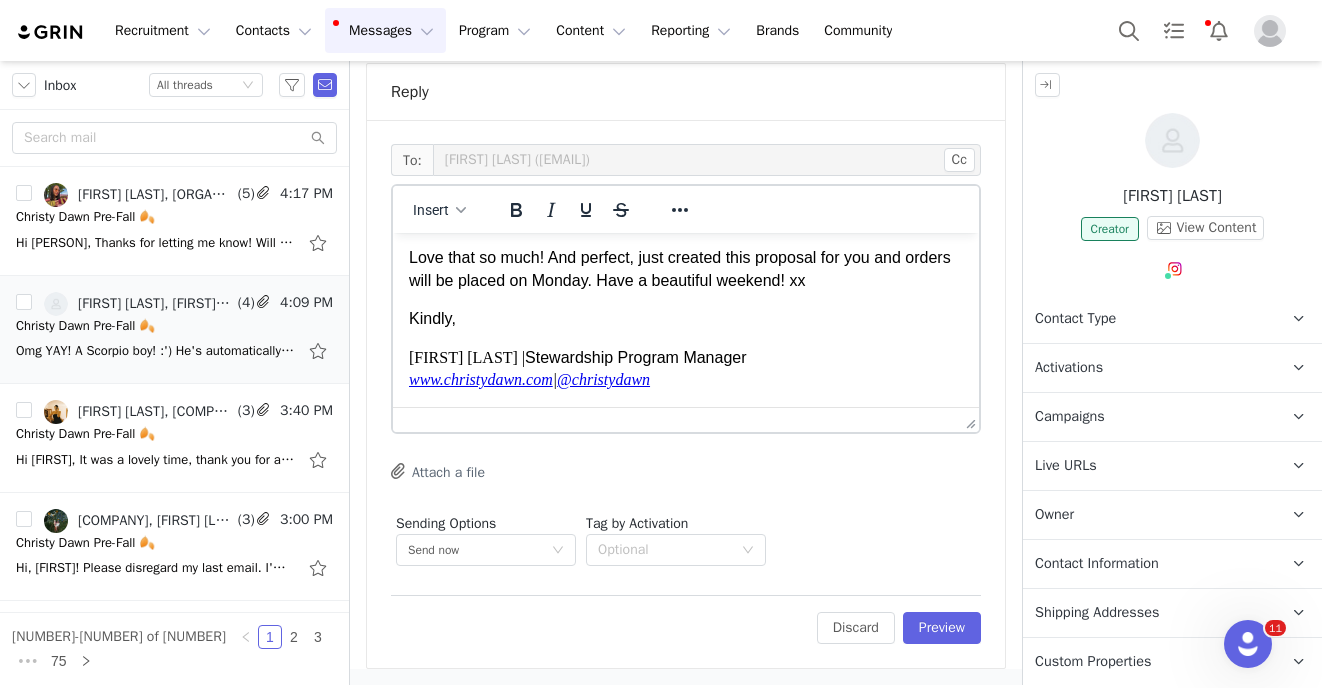 scroll, scrollTop: 40, scrollLeft: 0, axis: vertical 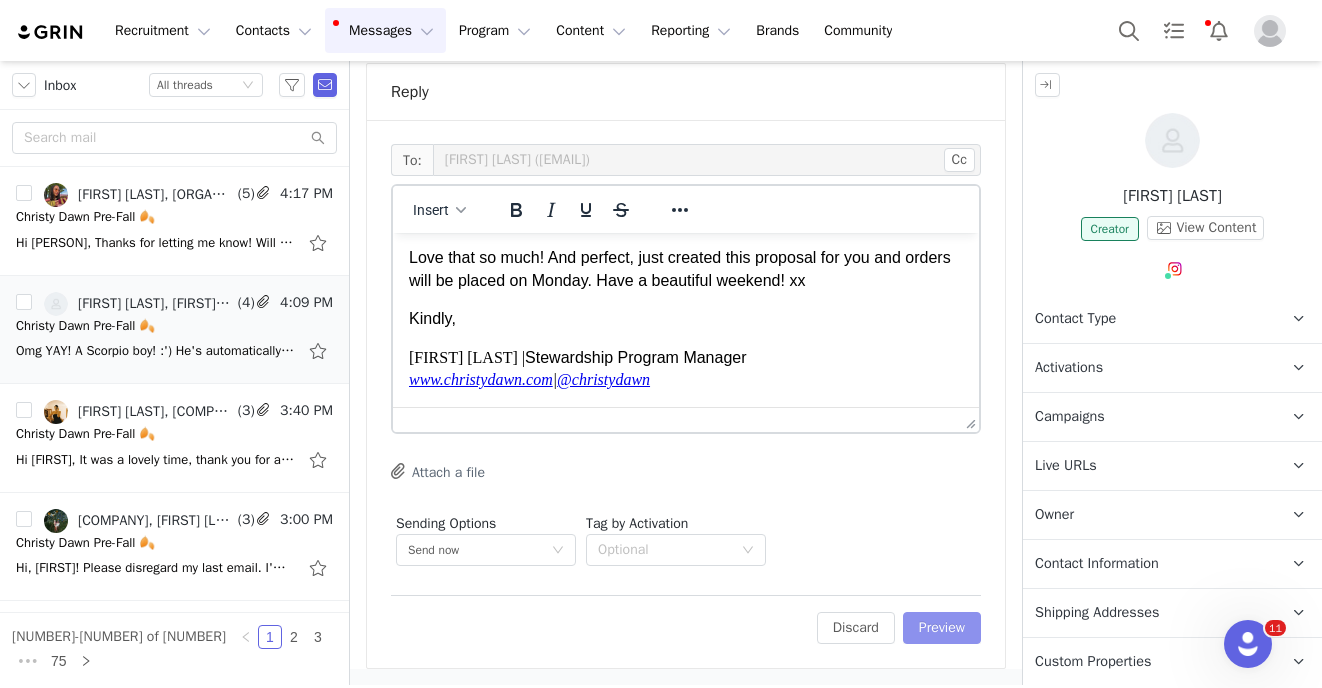 click on "Preview" at bounding box center [942, 628] 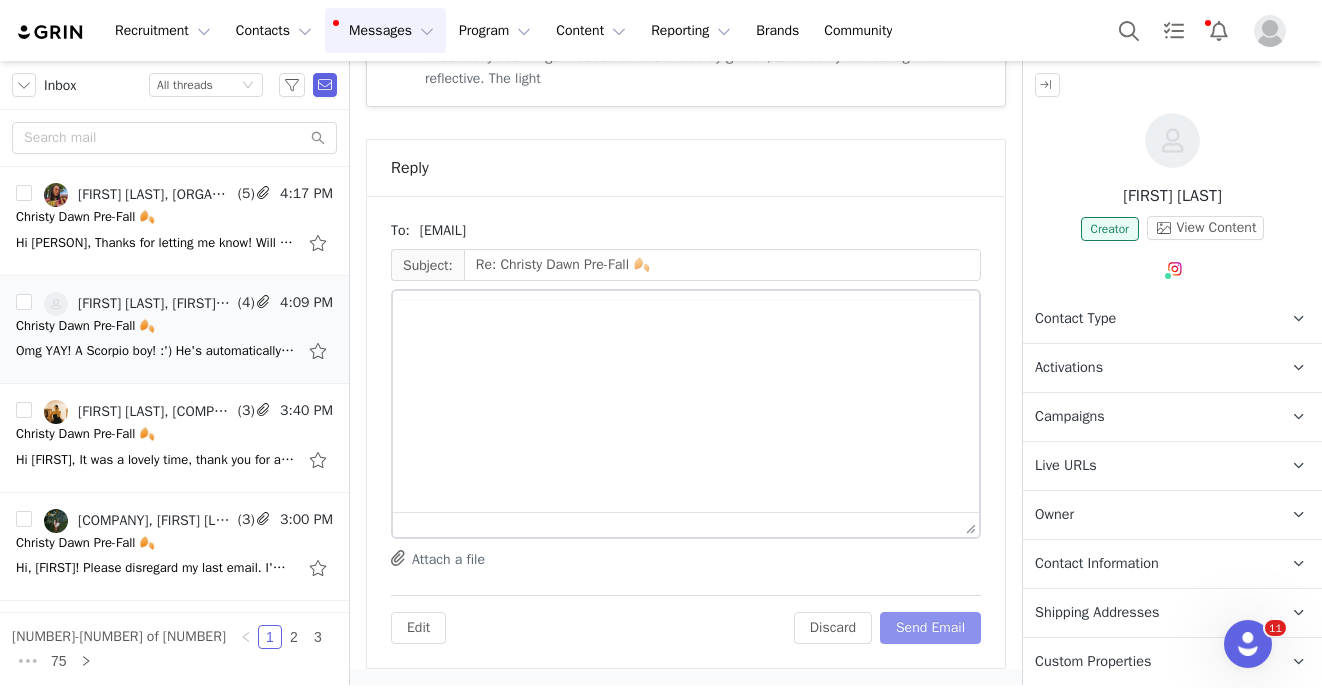 scroll, scrollTop: 696, scrollLeft: 0, axis: vertical 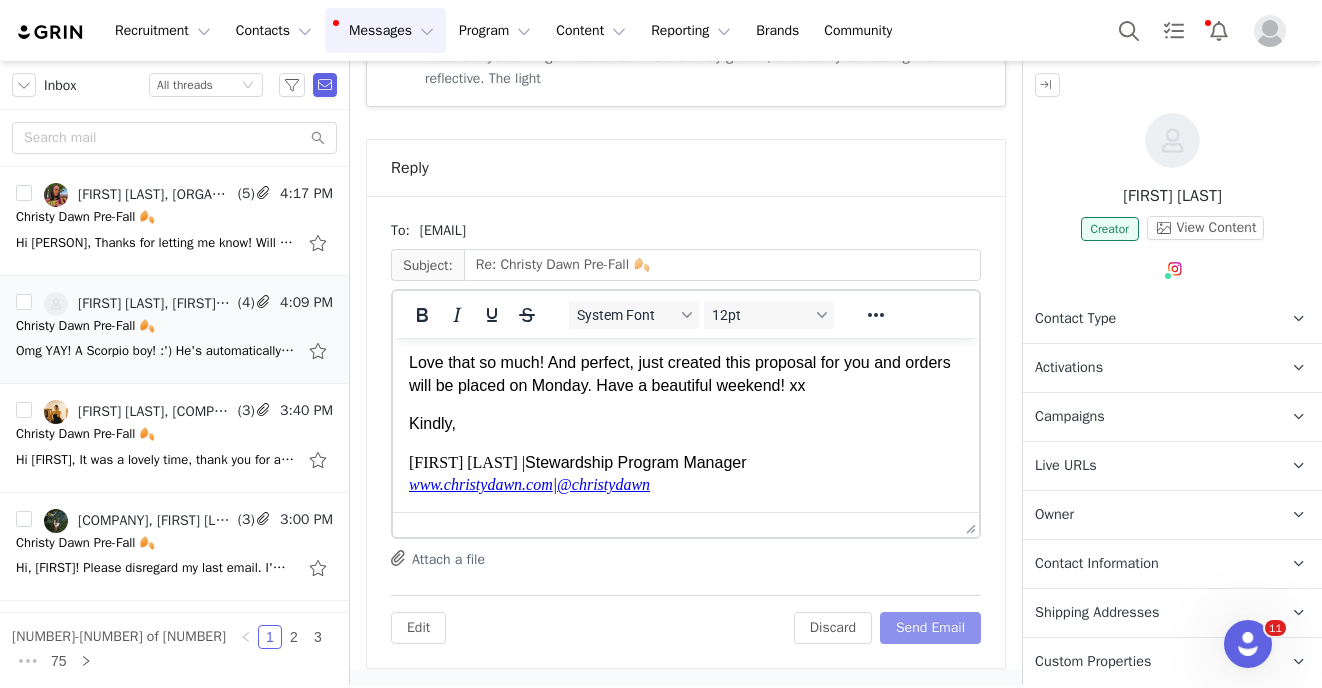 click on "Send Email" at bounding box center (930, 628) 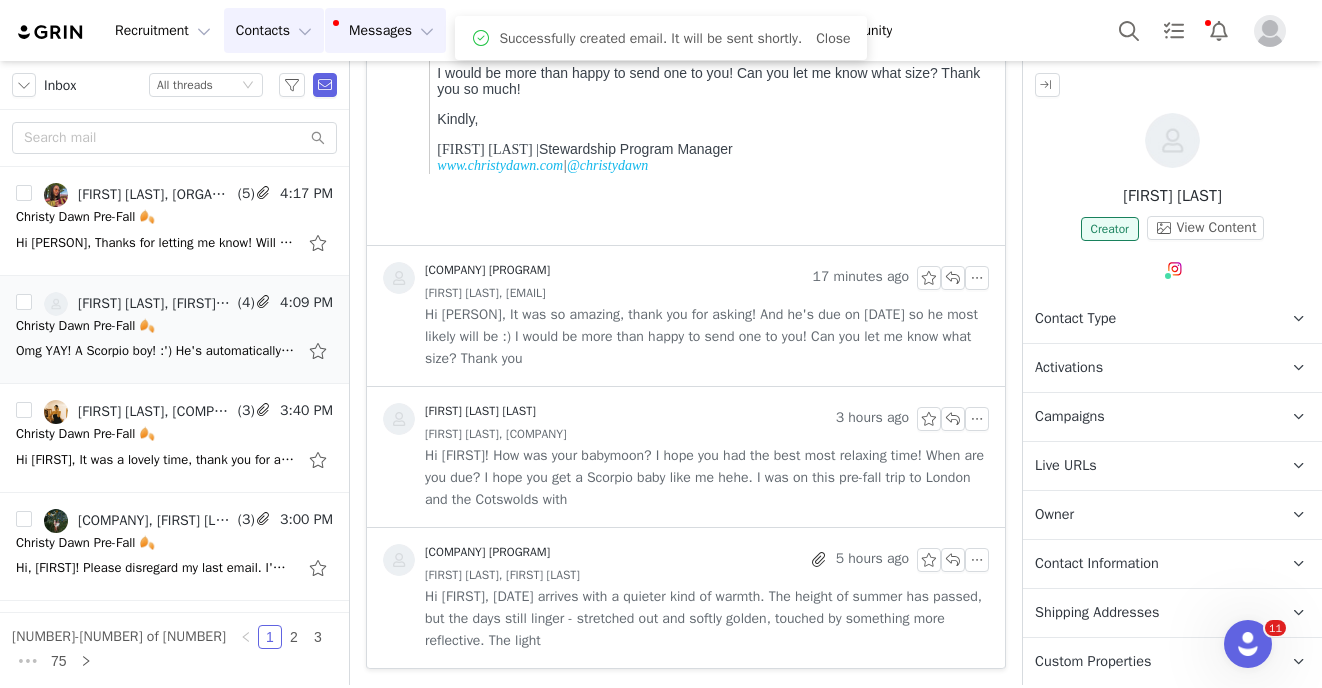 scroll, scrollTop: 337, scrollLeft: 0, axis: vertical 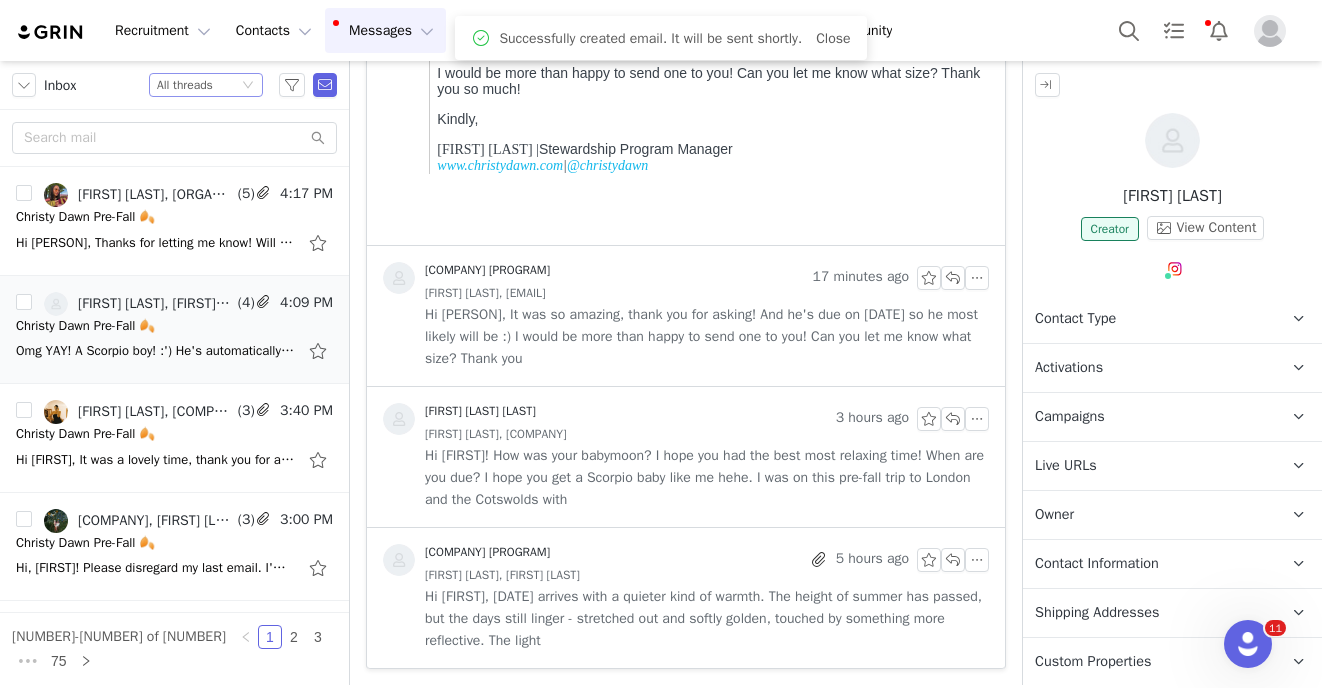click on "Status All threads" at bounding box center [197, 85] 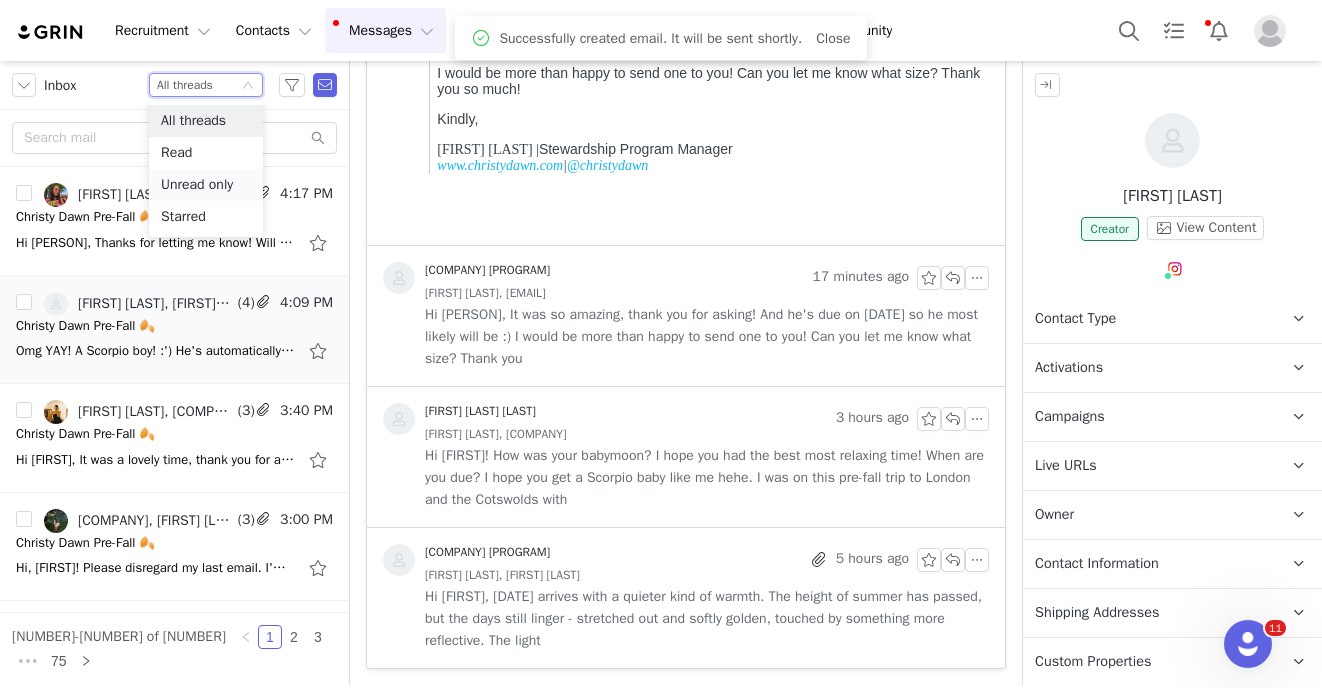 click on "Unread only" at bounding box center [206, 185] 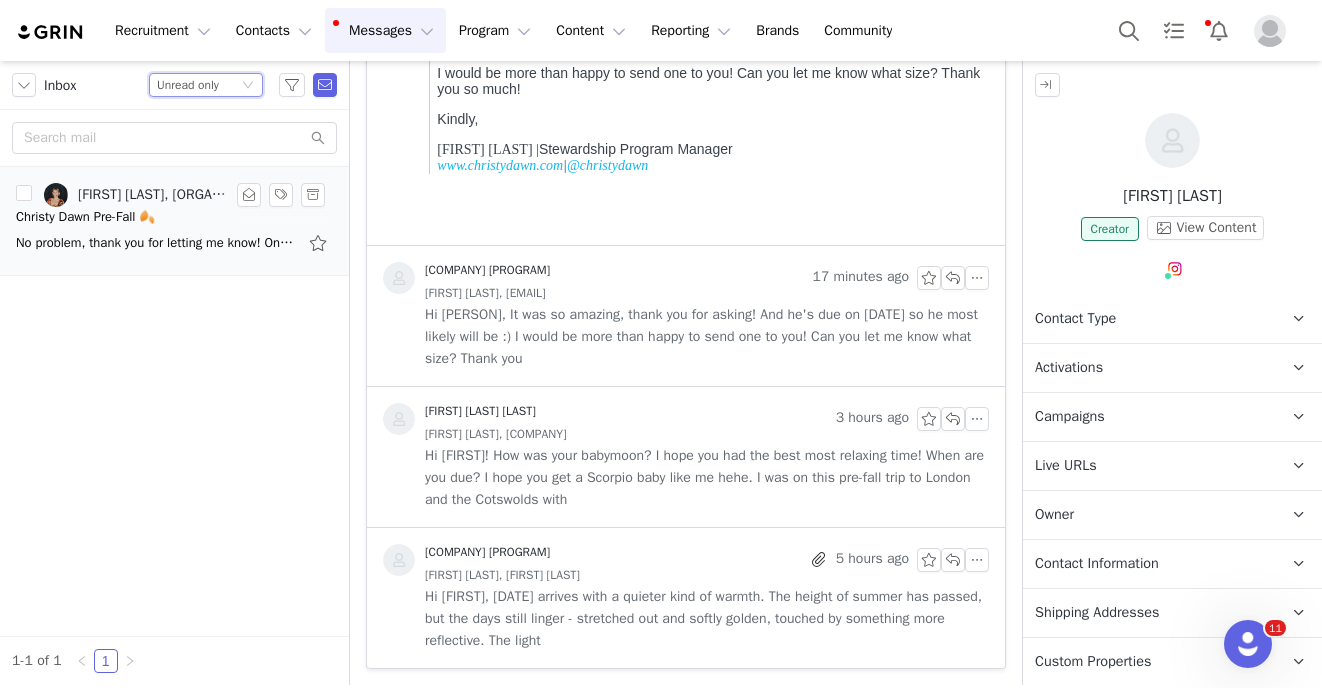 click on "No problem, thank you for letting me know! On Fri, Aug 1, 2025 at 2:05 PM Christy Dawn Steward Program <stewardship@christydawn.com> wrote: Hi Emory, I hope you're well! At this time, we don" at bounding box center (174, 243) 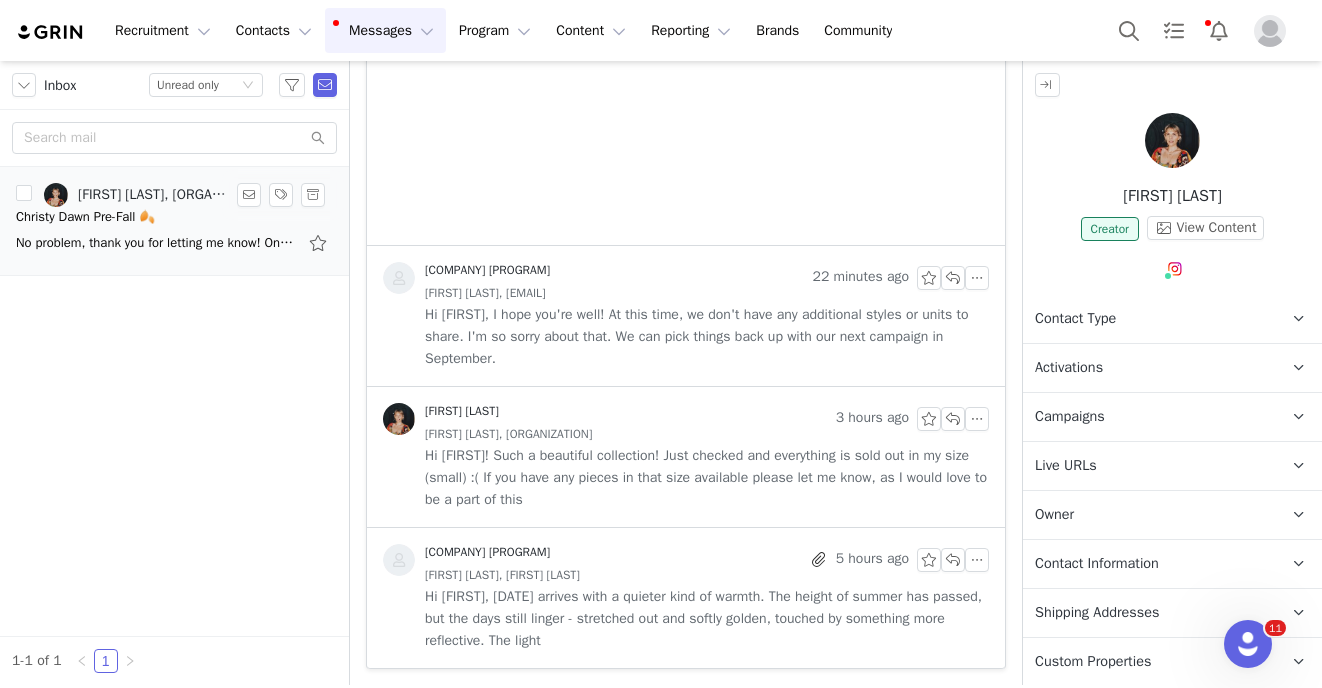 scroll, scrollTop: 20, scrollLeft: 0, axis: vertical 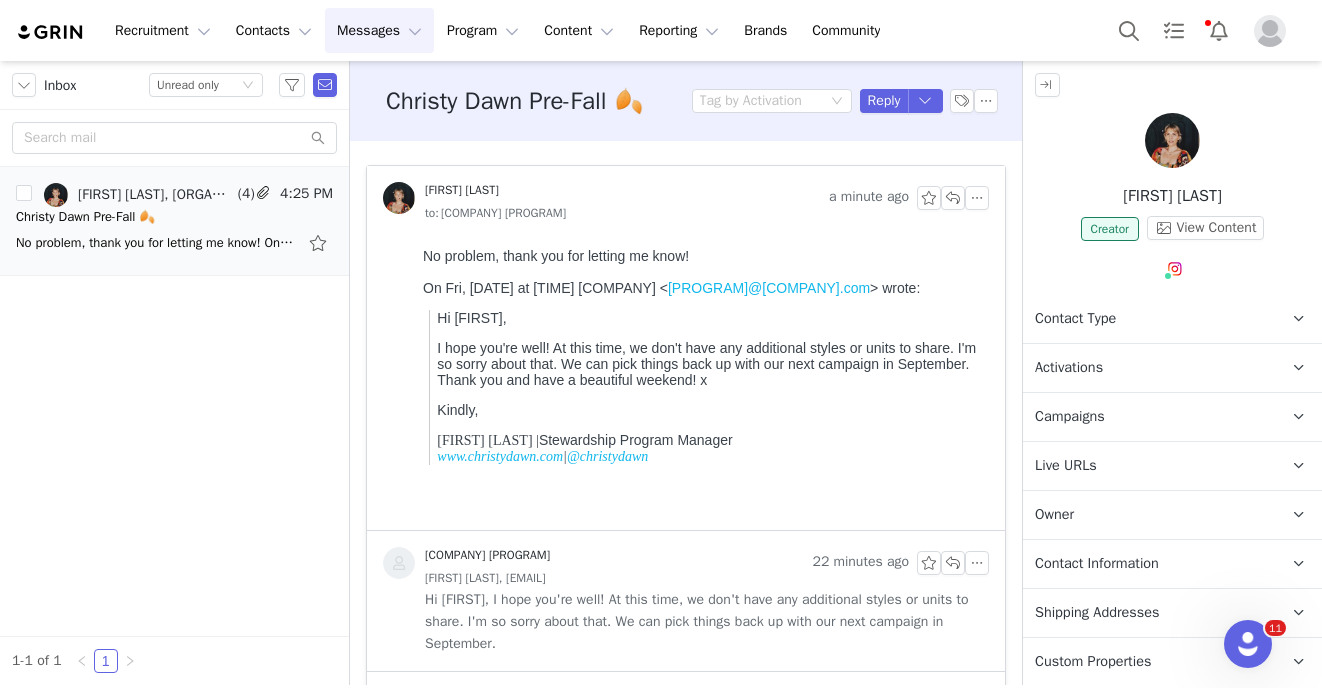 click on "Messages Messages" at bounding box center (379, 30) 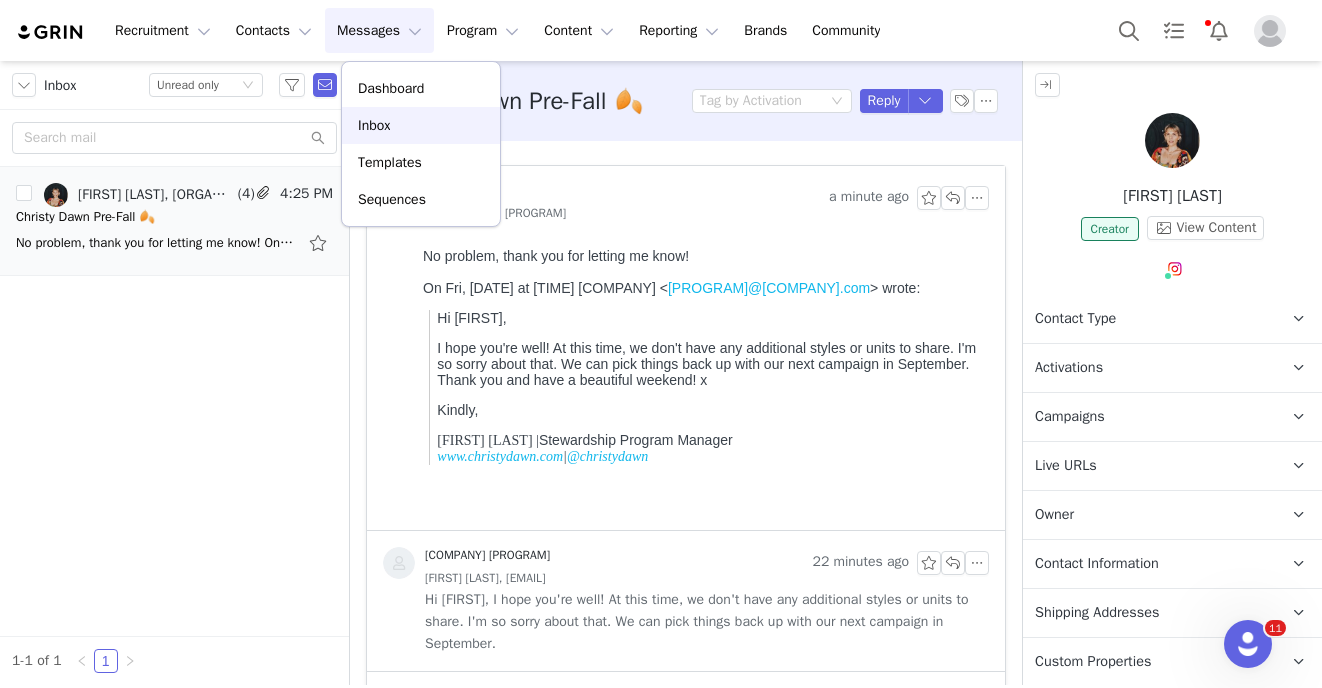 click on "Inbox" at bounding box center (421, 125) 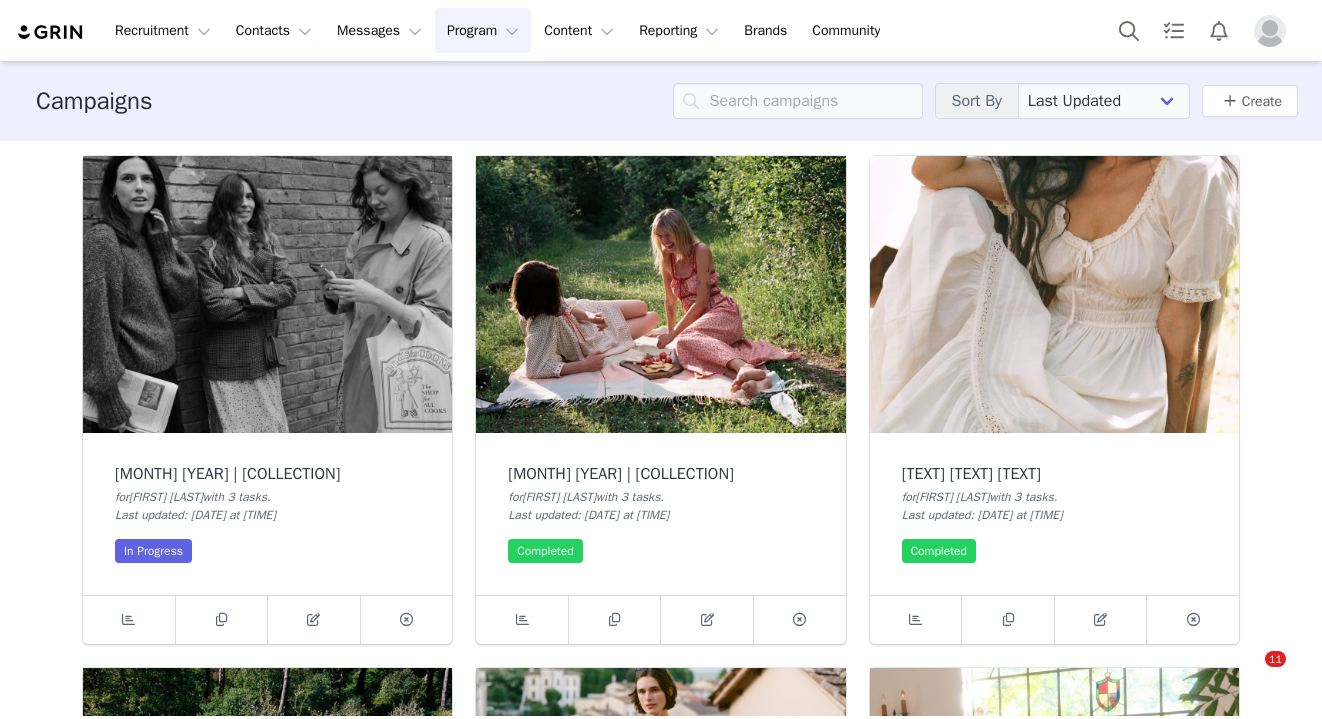 scroll, scrollTop: 0, scrollLeft: 0, axis: both 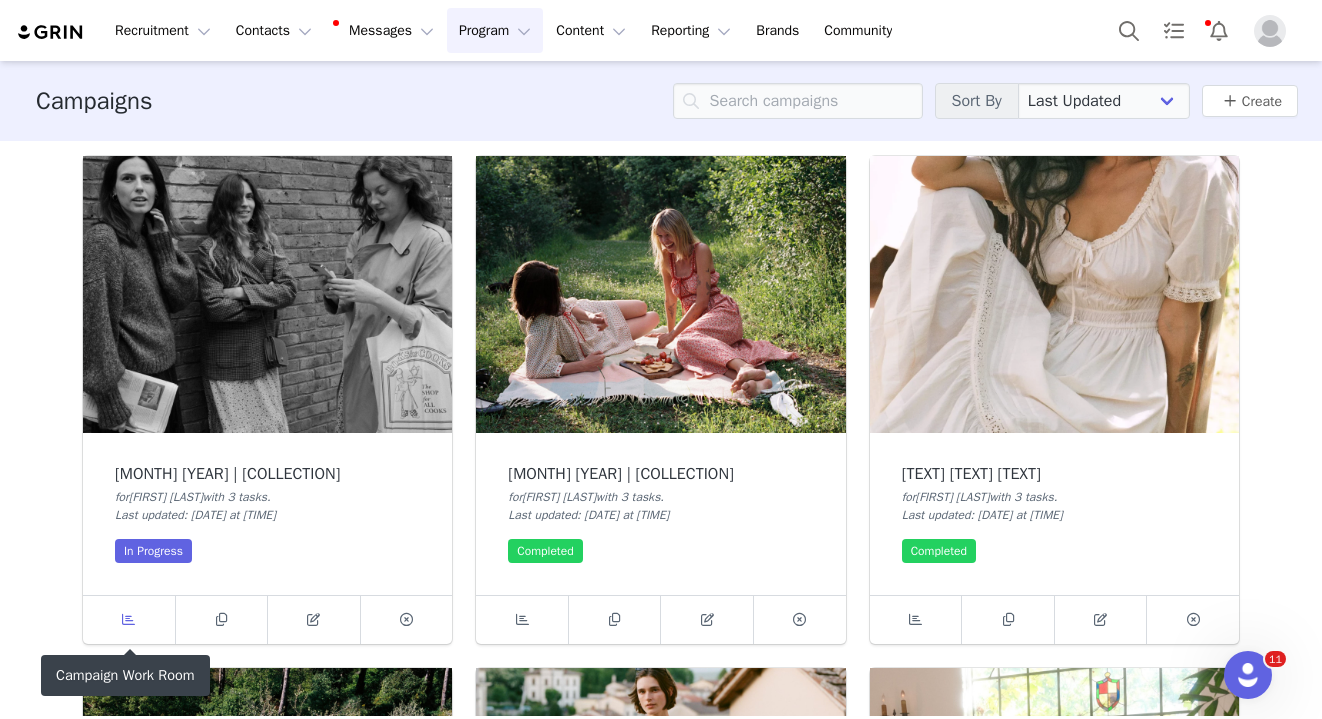 click at bounding box center (128, 619) 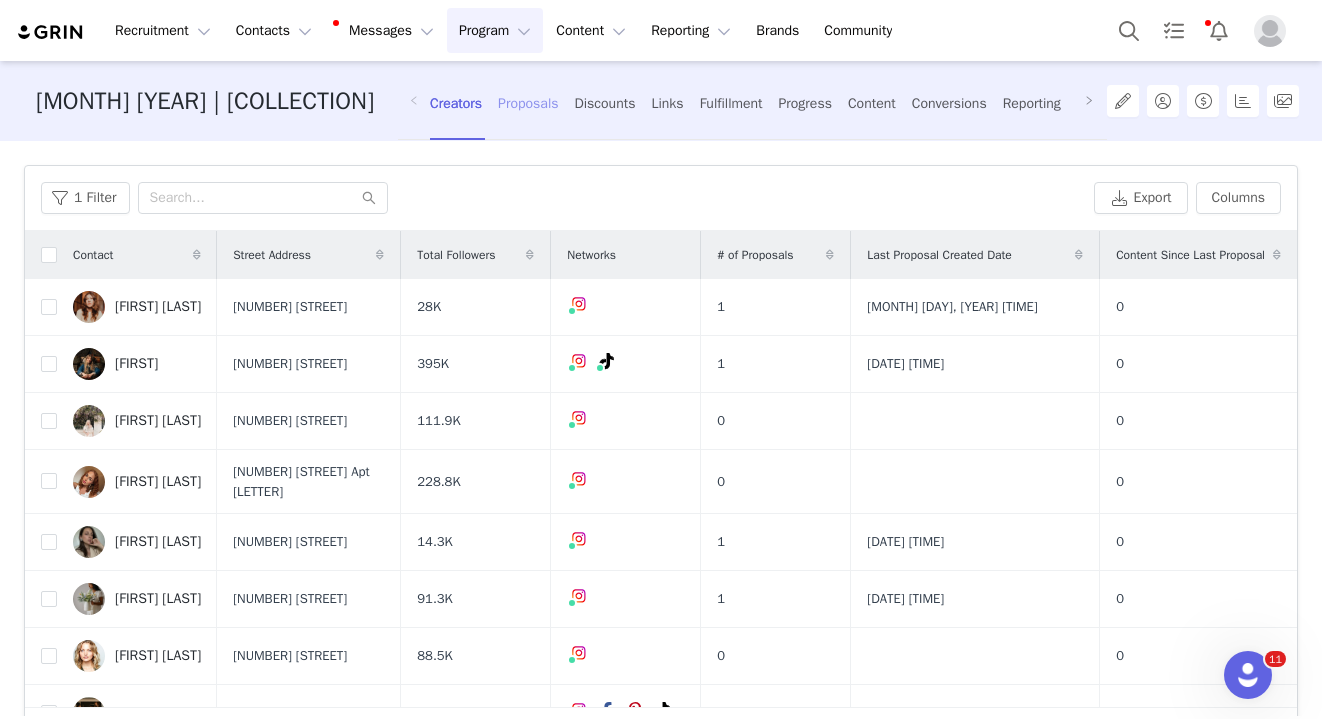 click on "Proposals" at bounding box center [528, 103] 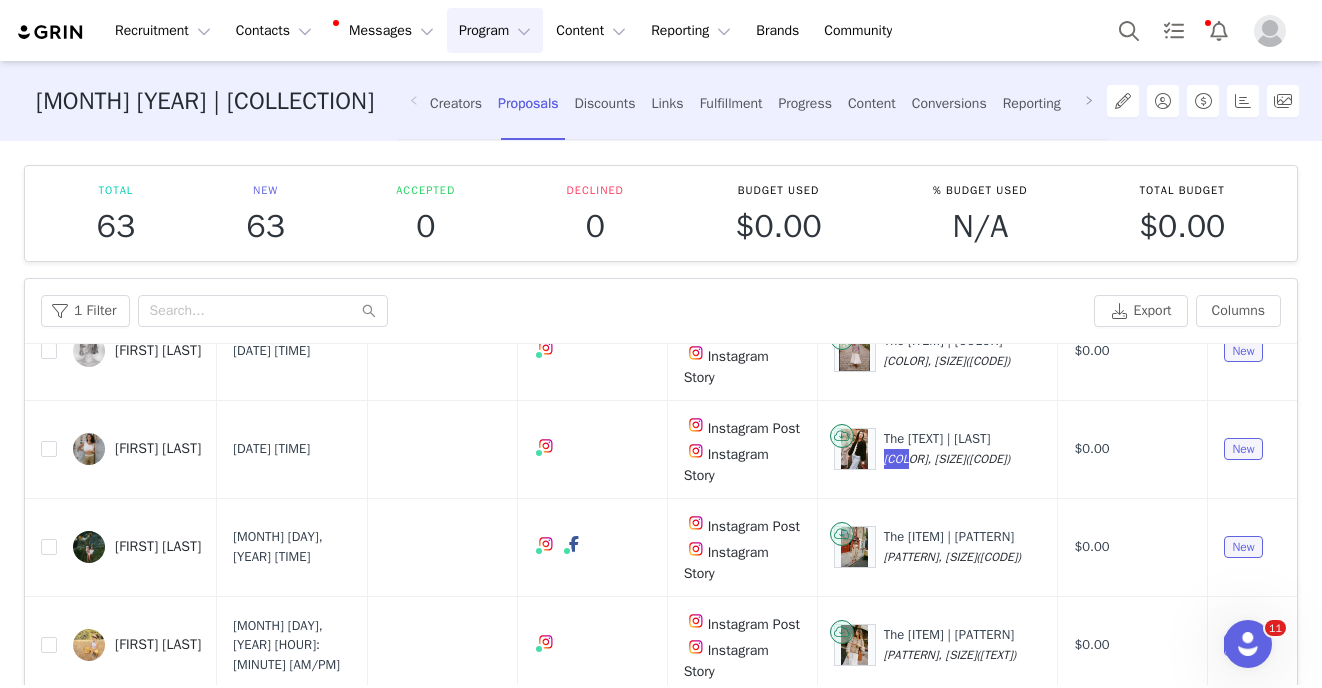 scroll, scrollTop: 1847, scrollLeft: 0, axis: vertical 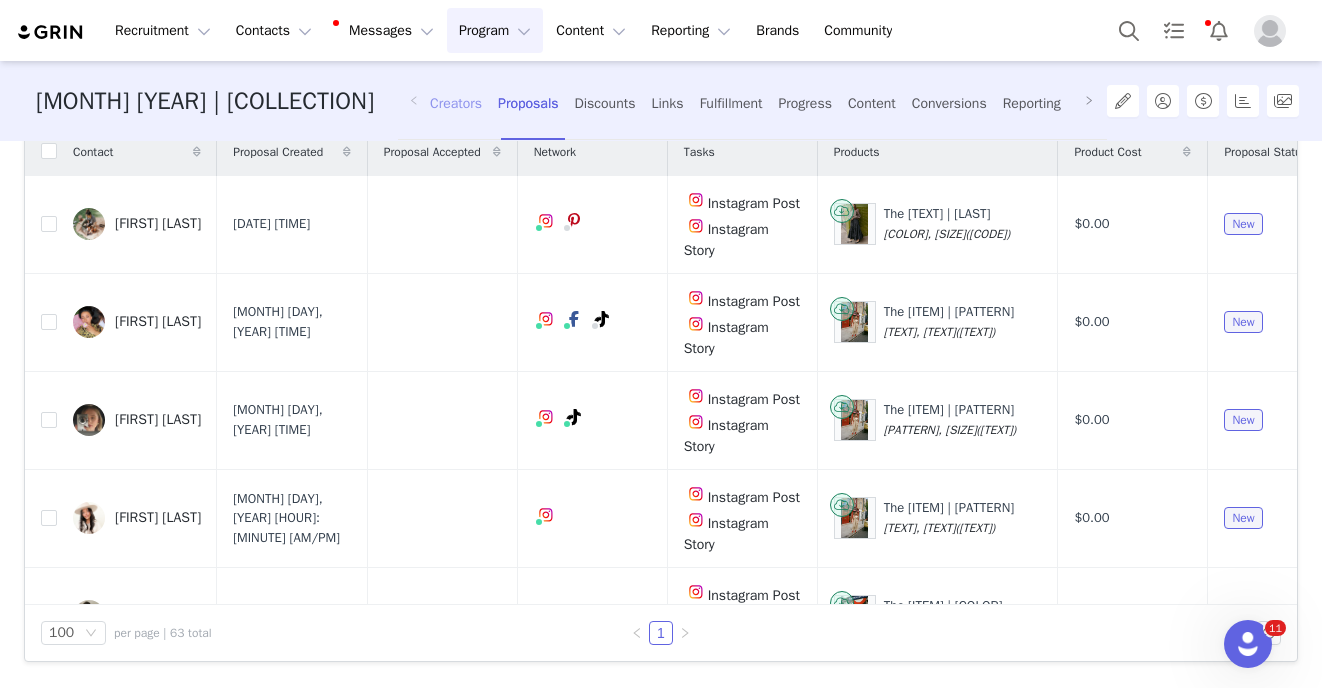 click on "Creators" at bounding box center (456, 103) 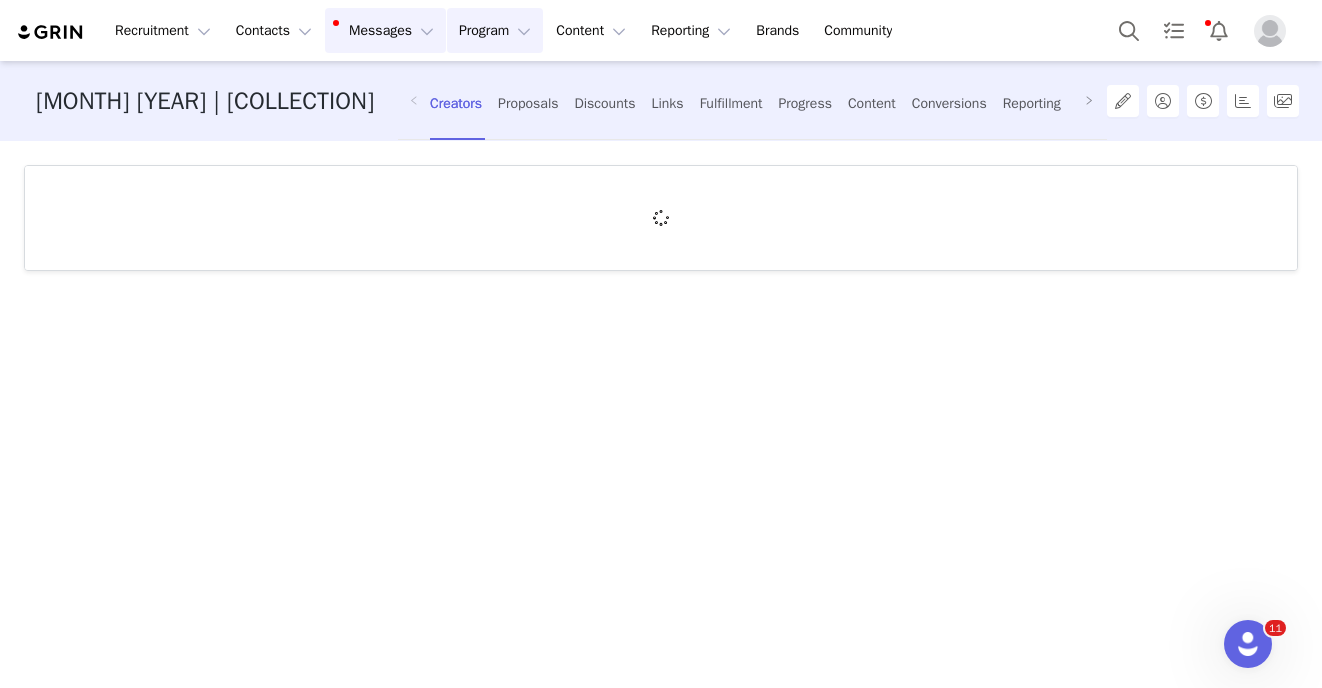 scroll, scrollTop: 0, scrollLeft: 0, axis: both 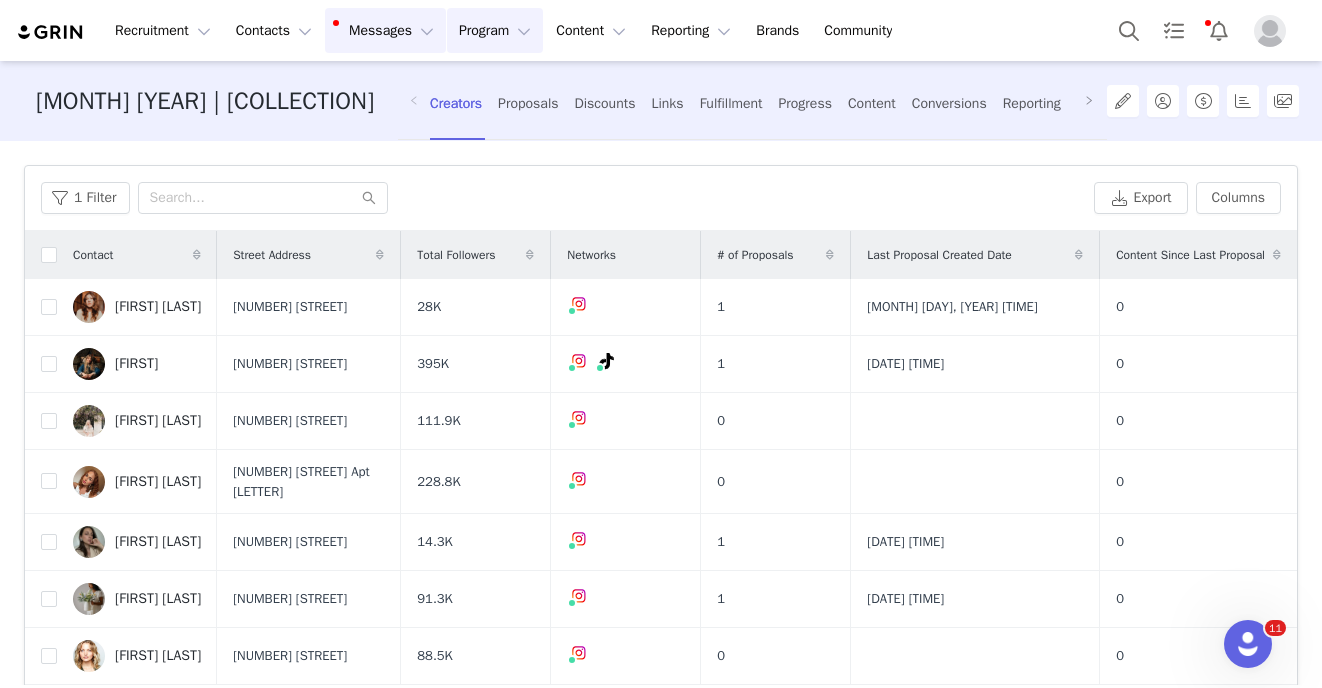 click on "Messages Messages" at bounding box center [385, 30] 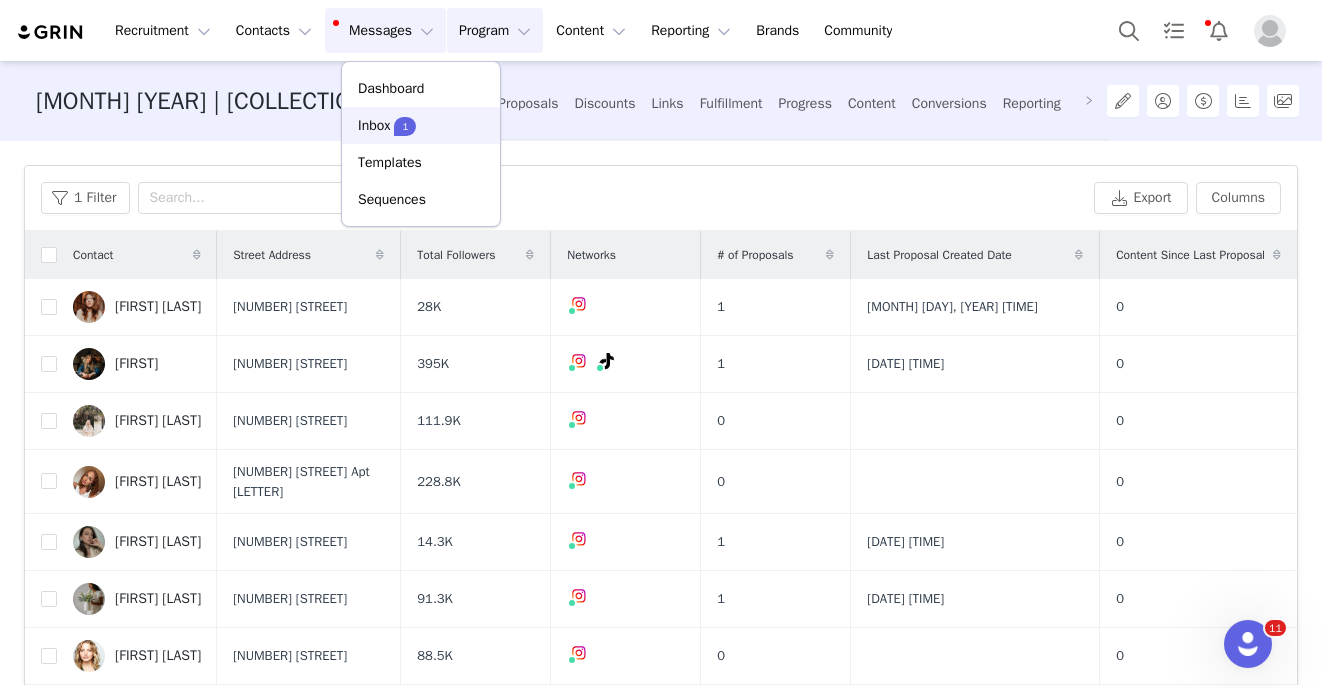 click on "1" at bounding box center (405, 126) 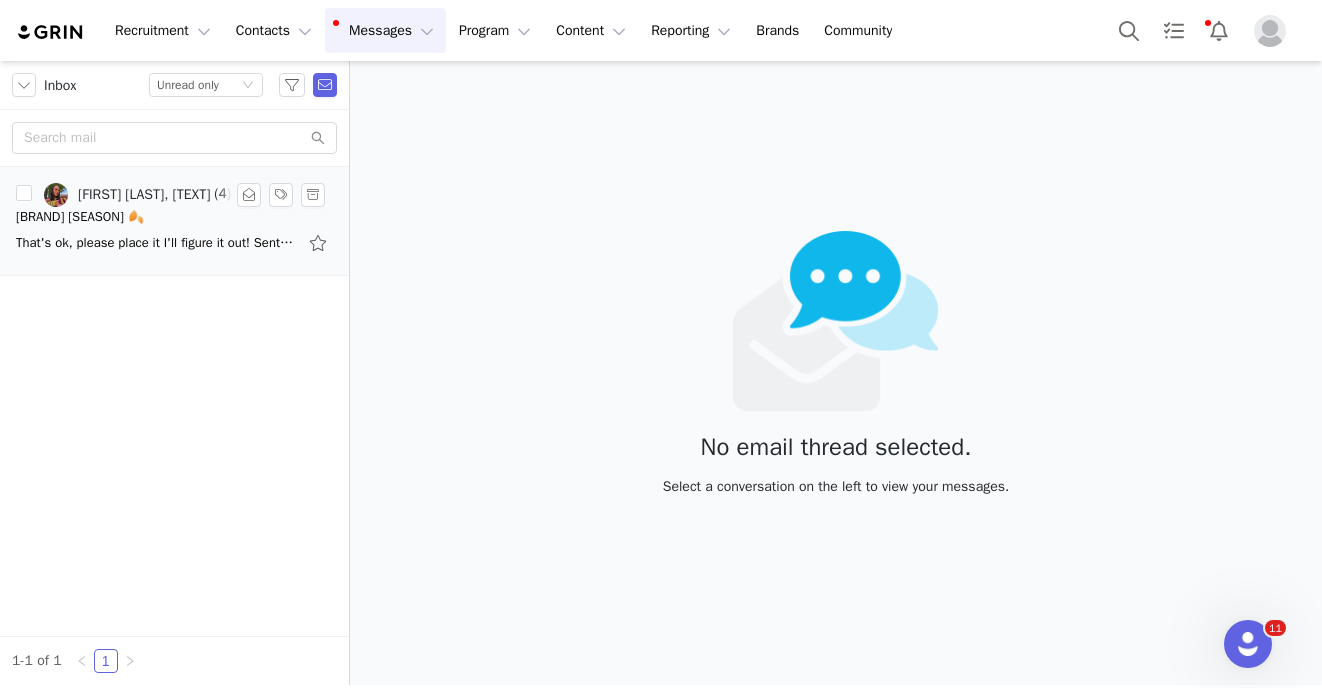 click on "Avery Adrien, Christy Dawn Steward Program  (4)      4:17 PM   Christy Dawn Pre-Fall 🍂       That's ok, please place it I'll figure it out! Sent from my iAve On Aug 1, 2025, at 4:12 PM, Christy Dawn Steward Program <stewardship@christydawn.com> wrote: ﻿ Hi Avery, I hope you'" at bounding box center (174, 221) 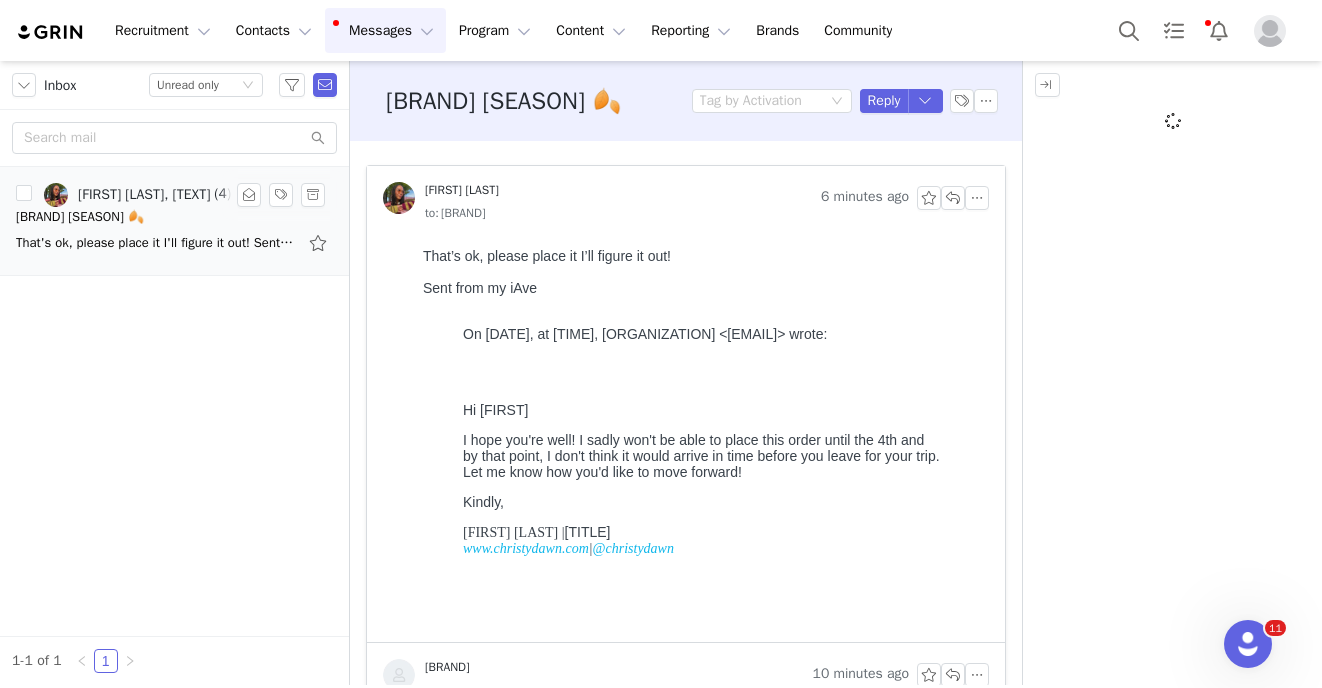 scroll, scrollTop: 0, scrollLeft: 0, axis: both 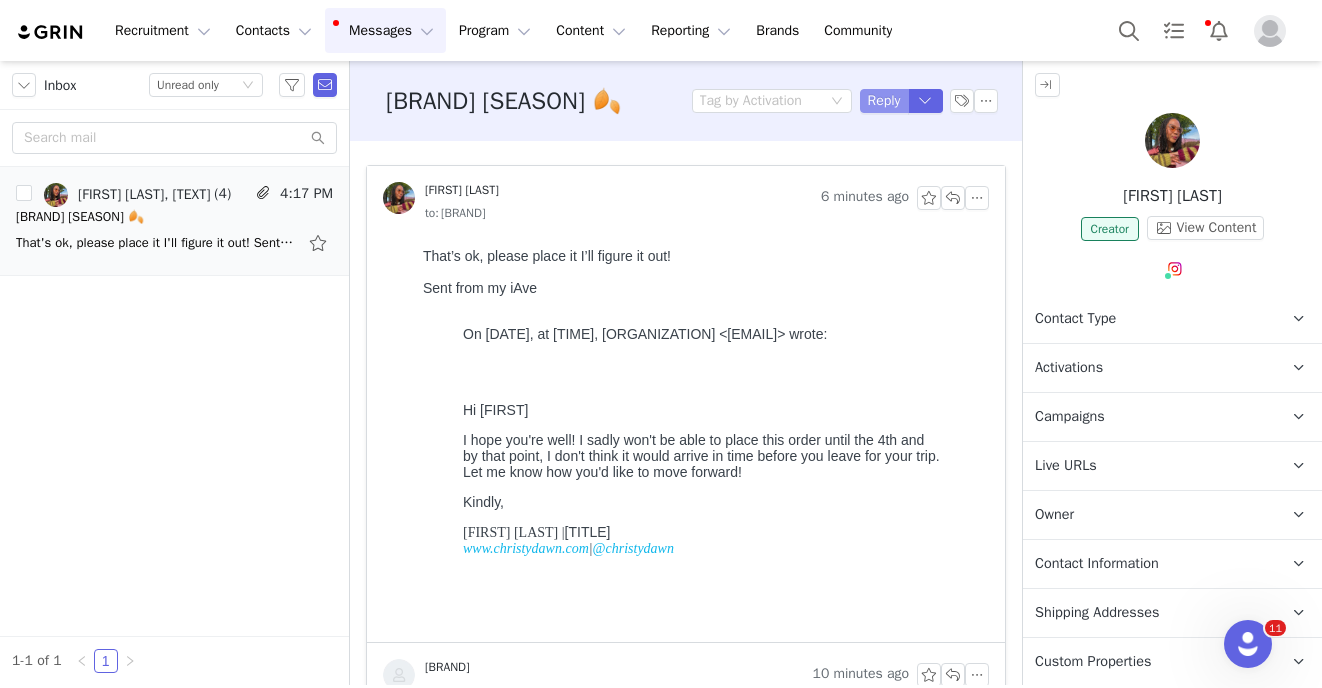 click on "Reply" at bounding box center (884, 101) 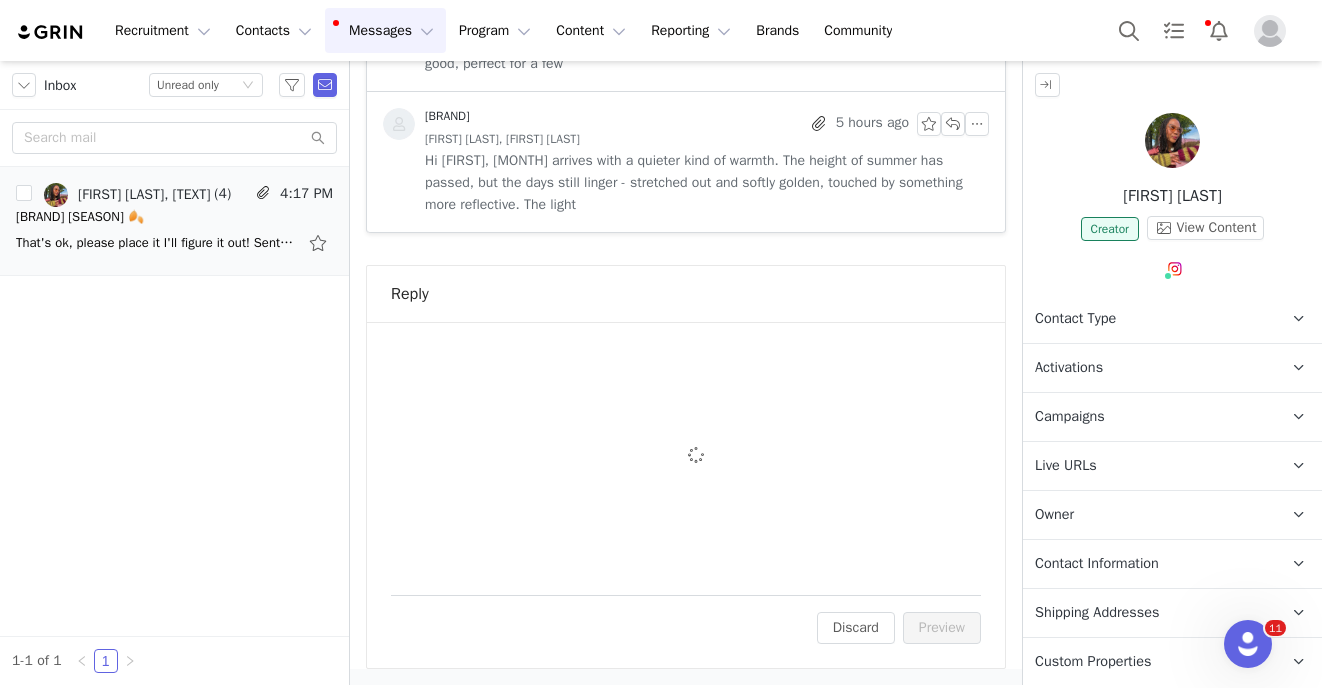 scroll, scrollTop: 832, scrollLeft: 0, axis: vertical 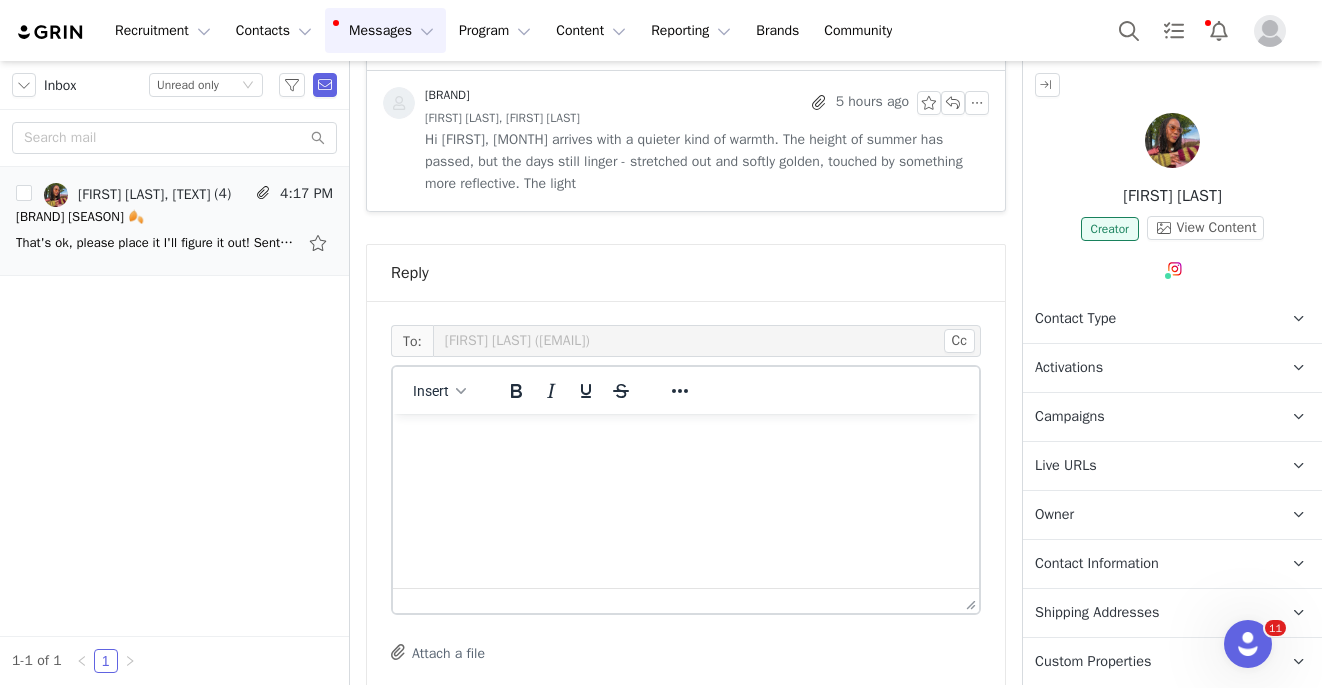 click at bounding box center [686, 441] 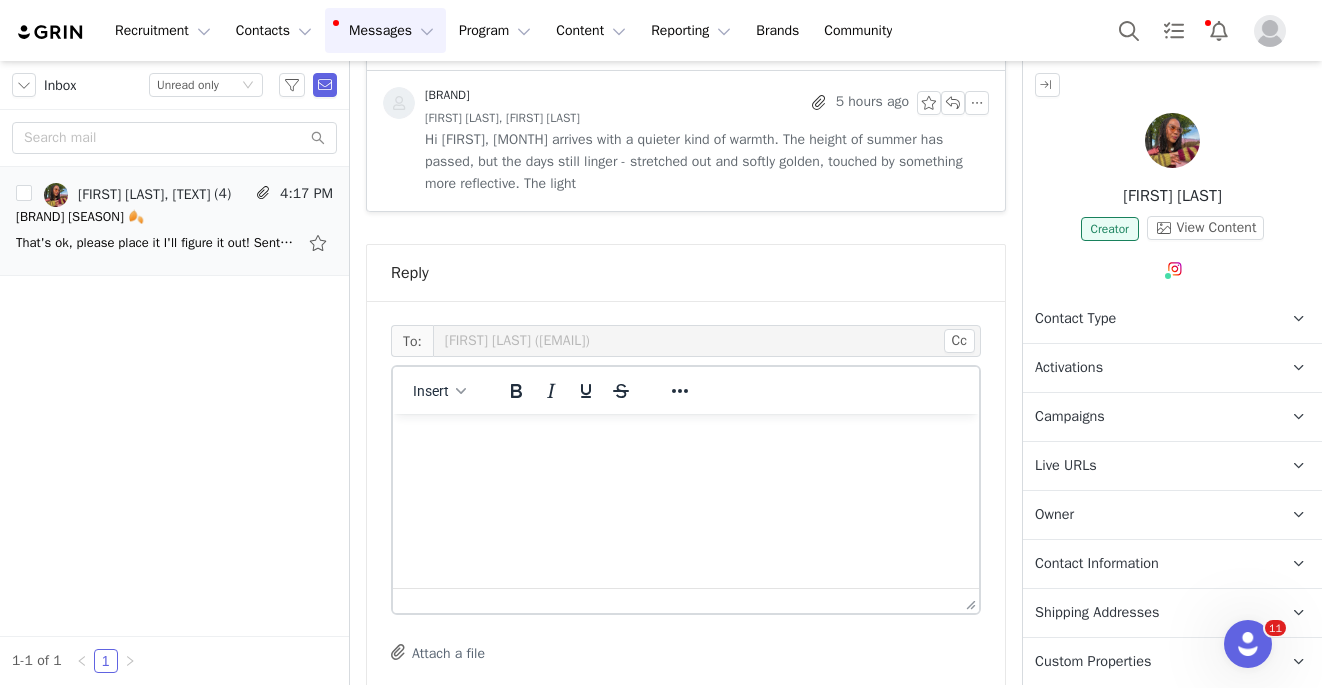 type 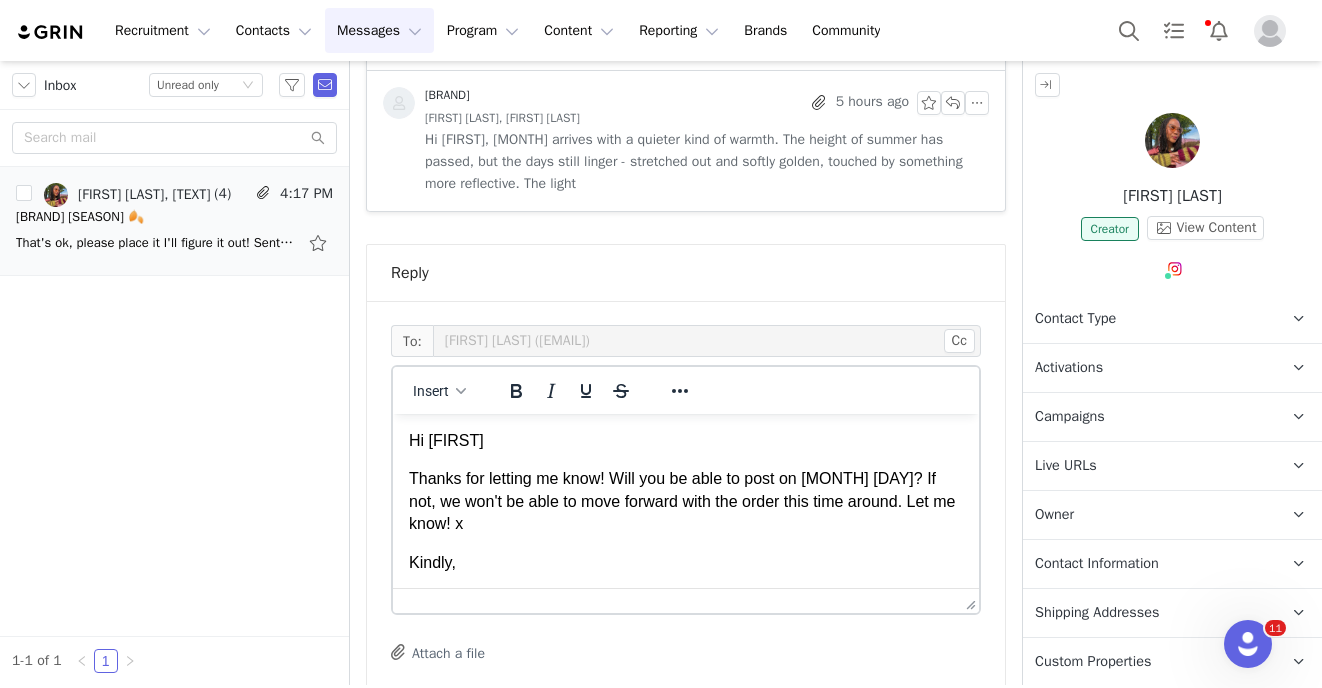 scroll, scrollTop: 22, scrollLeft: 0, axis: vertical 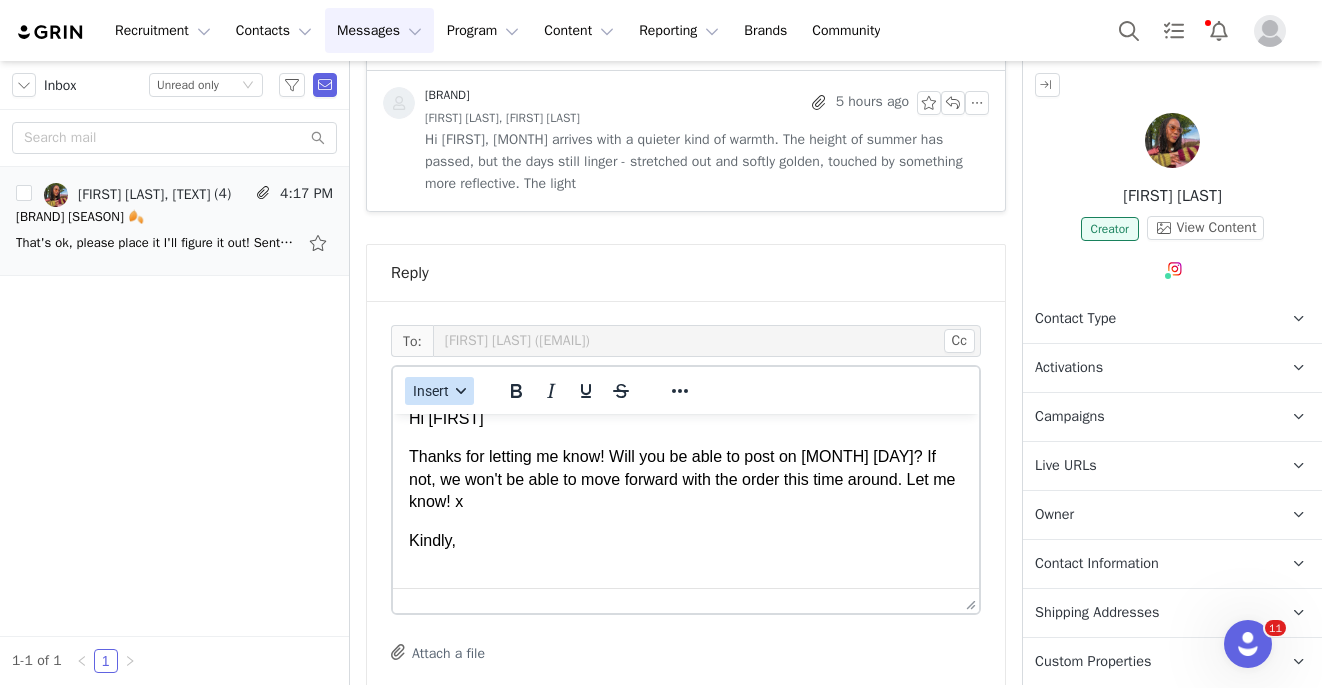 click on "Insert" at bounding box center [439, 391] 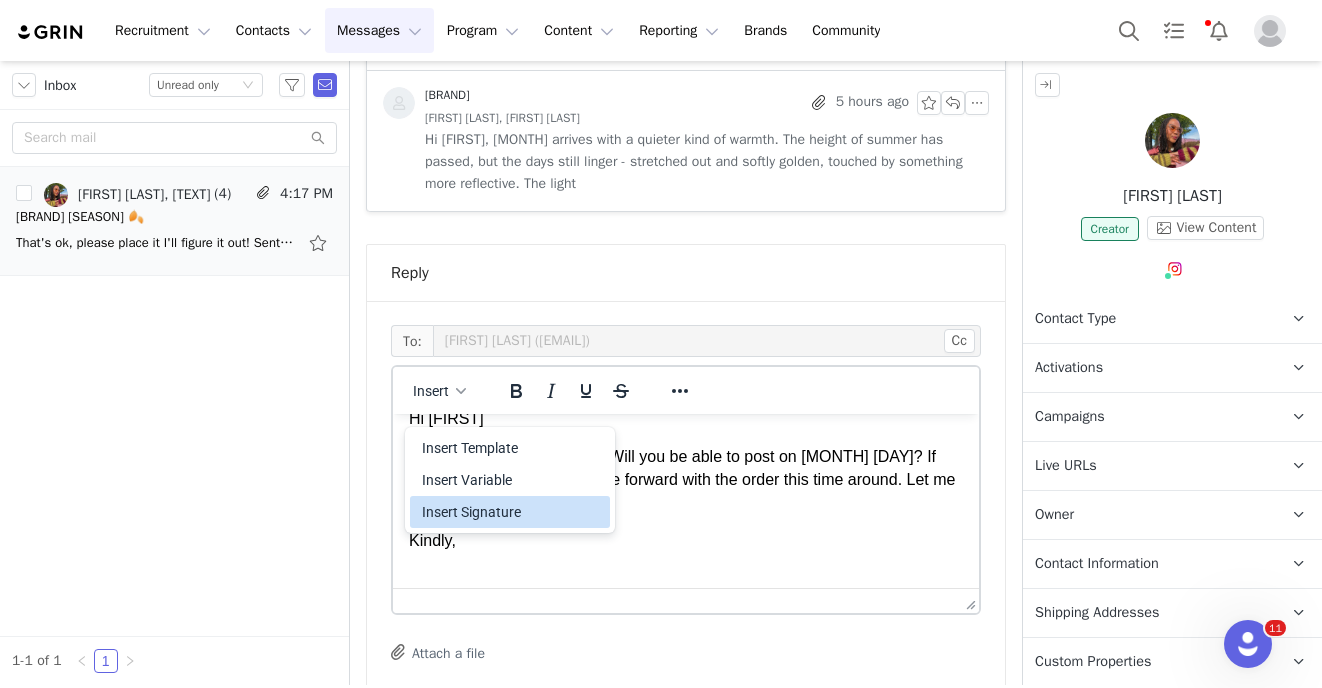 click on "Insert Signature" at bounding box center [512, 512] 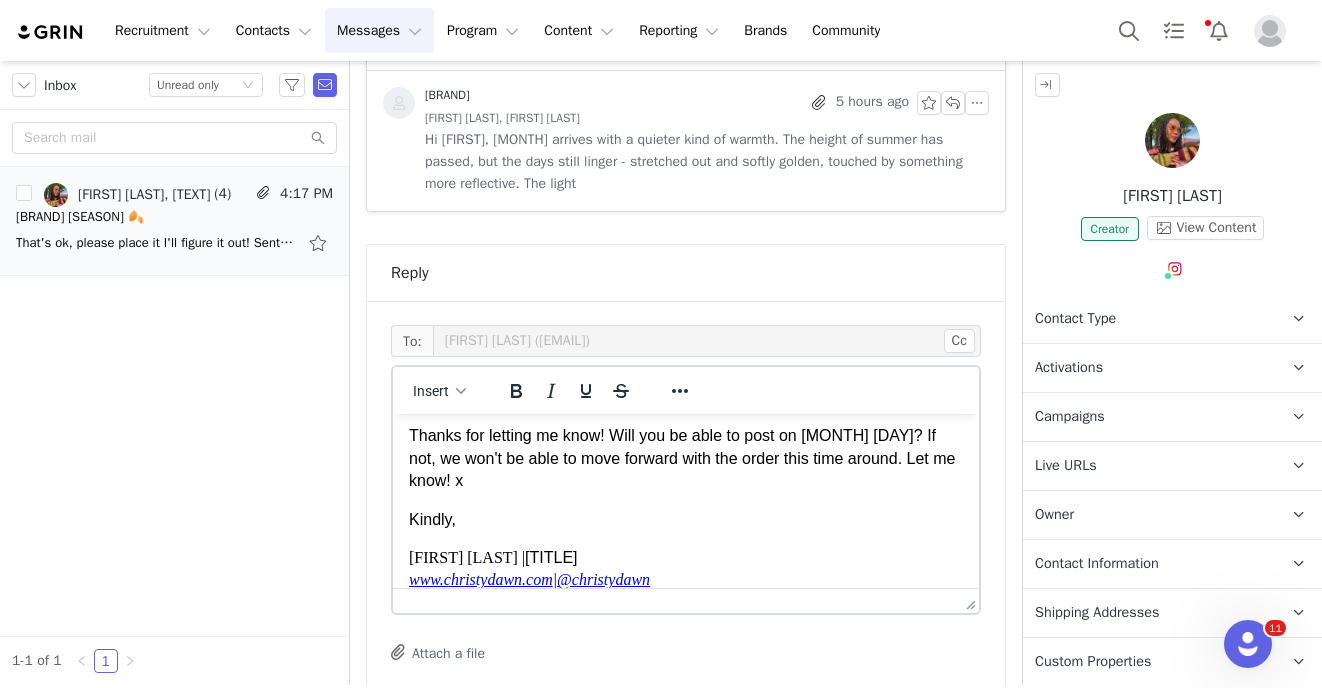 scroll, scrollTop: 0, scrollLeft: 0, axis: both 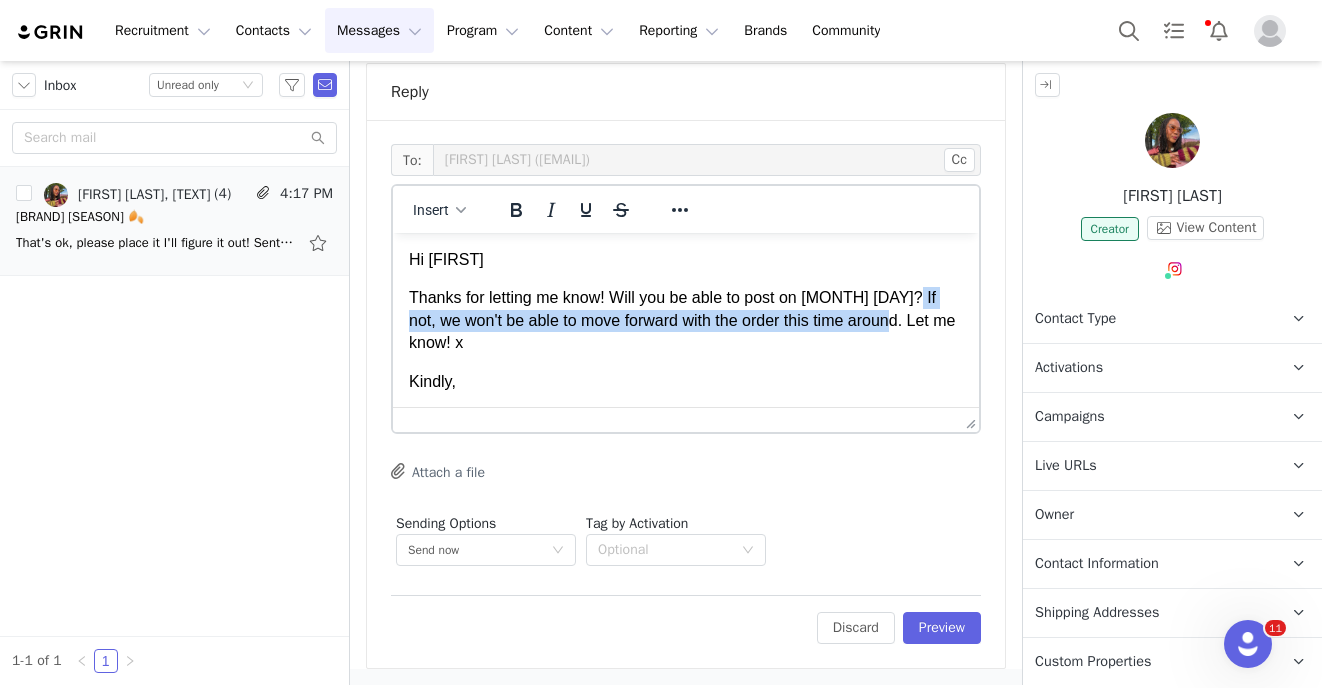 drag, startPoint x: 882, startPoint y: 323, endPoint x: 911, endPoint y: 294, distance: 41.01219 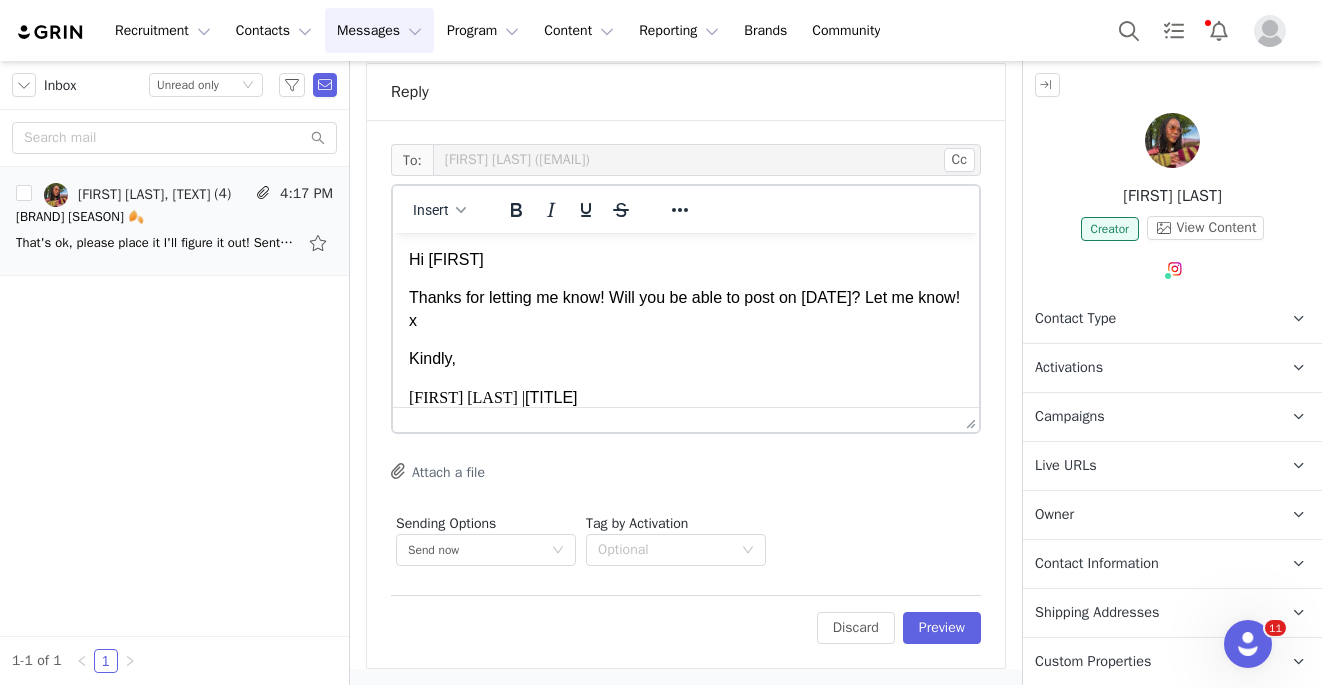 click on "Thanks for letting me know! Will you be able to post on August 13th? Let me know! x" at bounding box center [686, 309] 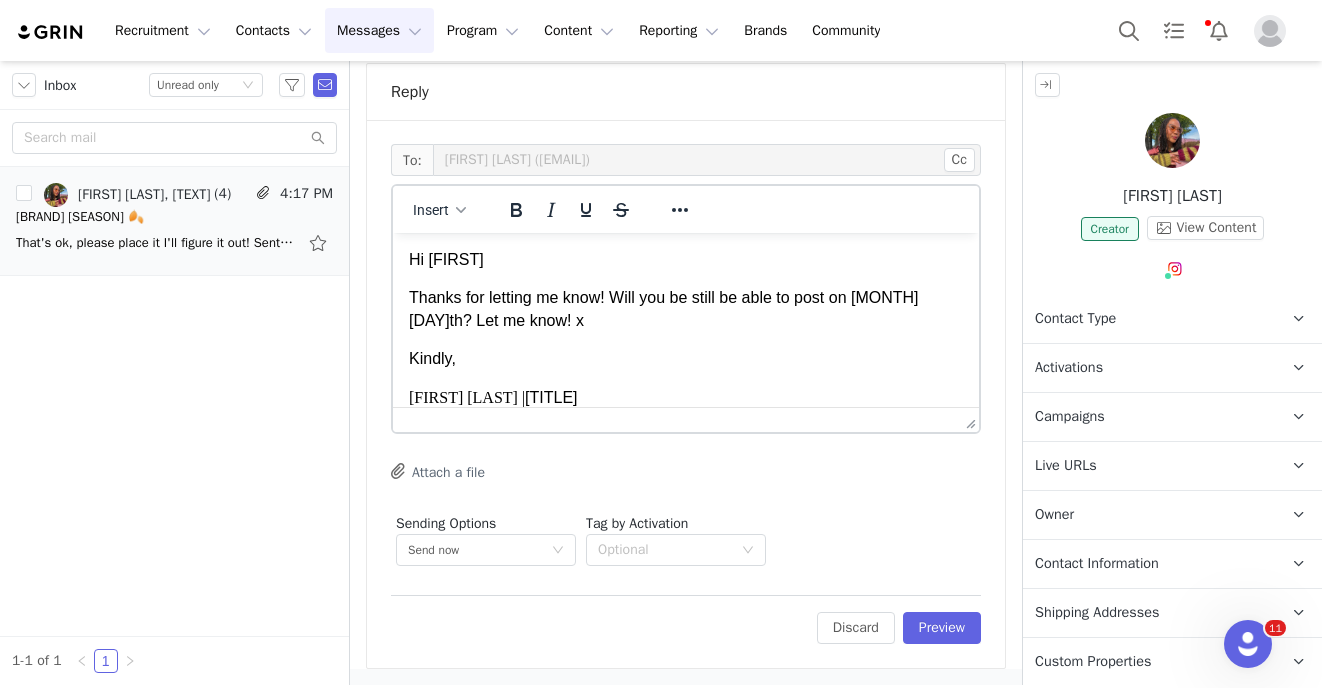 click on "Thanks for letting me know! Will you be still be able to post on August 13th? Let me know! x" at bounding box center [686, 309] 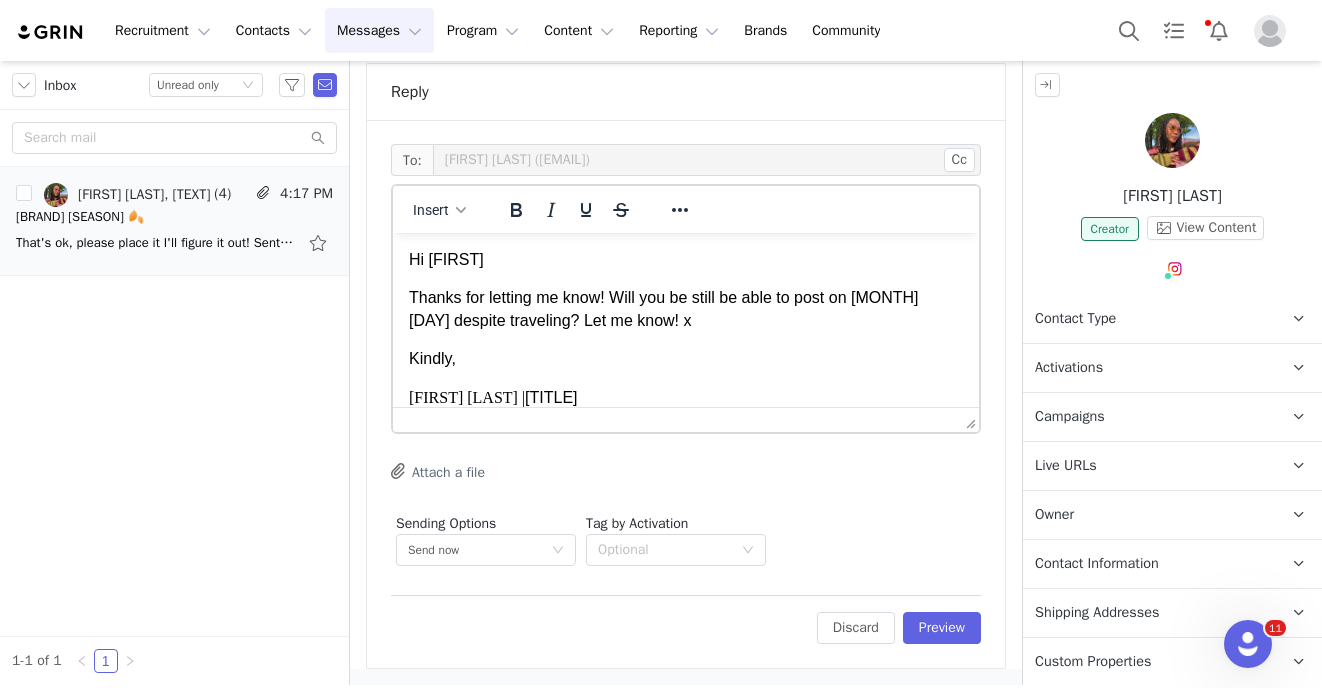 click on "Thanks for letting me know! Will you be still be able to post on August 13th despite travelling? Let me know! x" at bounding box center [686, 309] 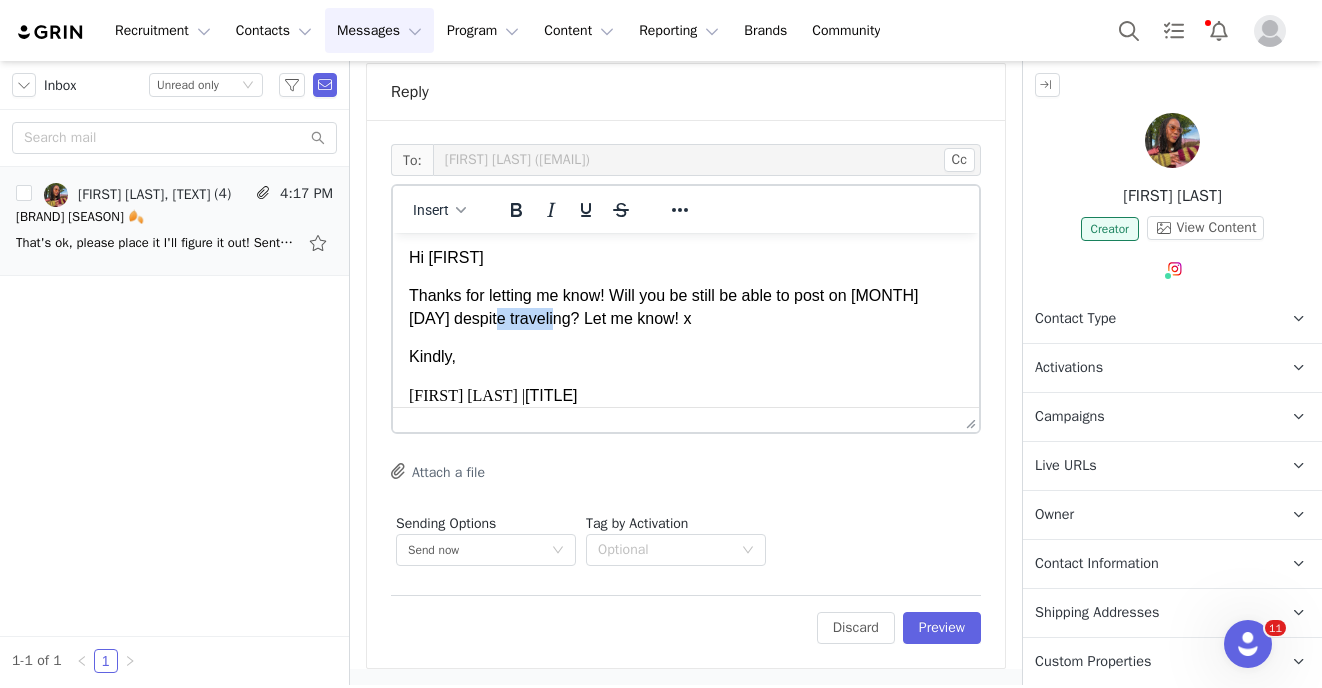 drag, startPoint x: 530, startPoint y: 320, endPoint x: 467, endPoint y: 323, distance: 63.07139 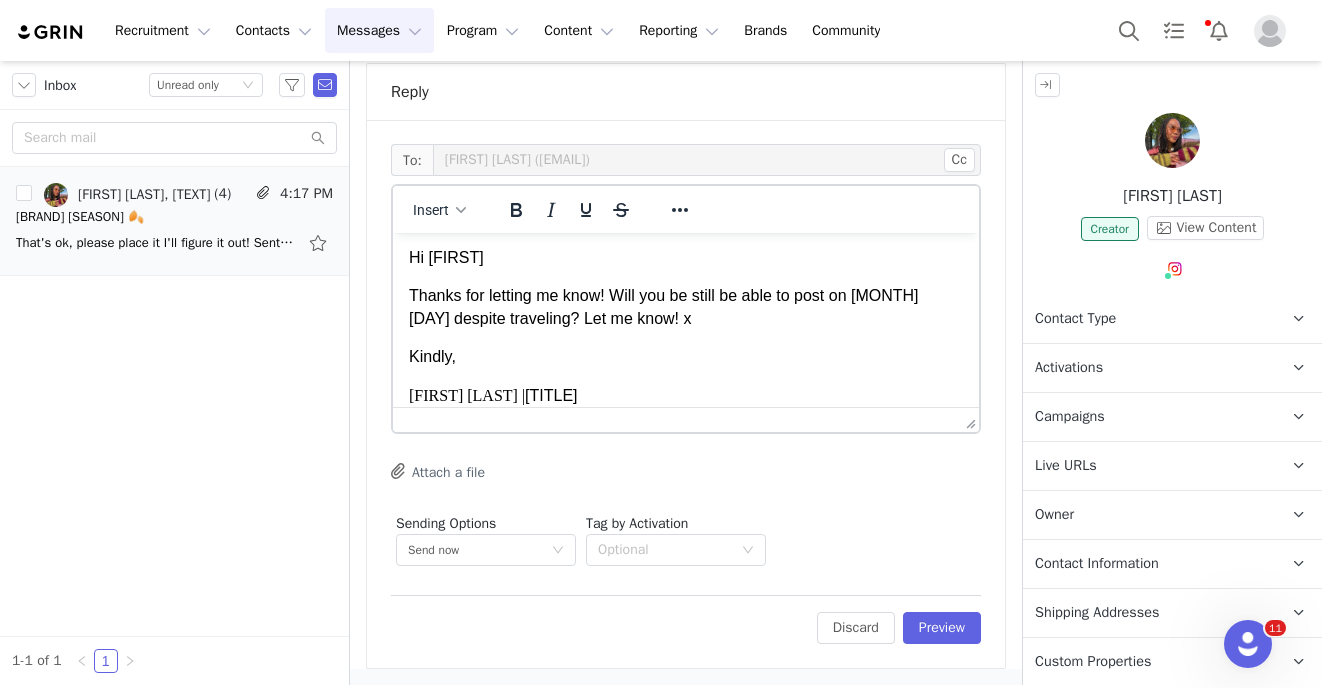 click on "Thanks for letting me know! Will you be still be able to post on August 13th despite traveling? Let me know! x" at bounding box center (686, 307) 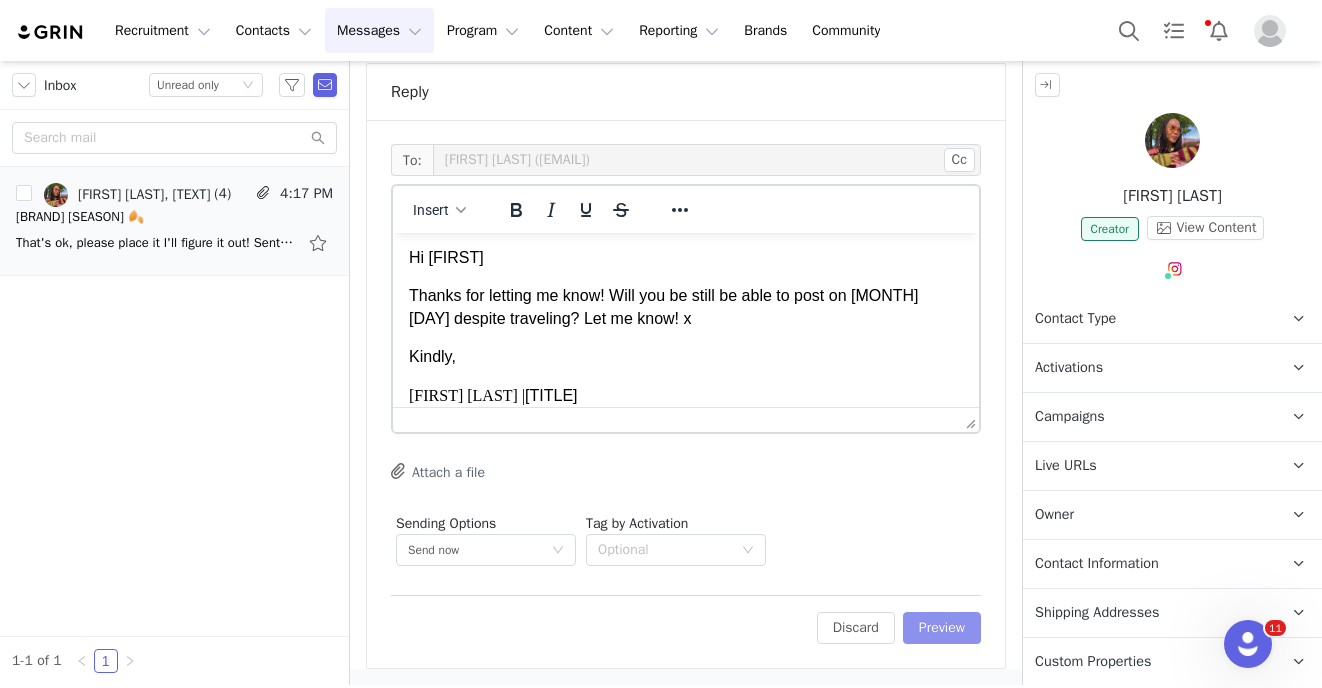 click on "Preview" at bounding box center (942, 628) 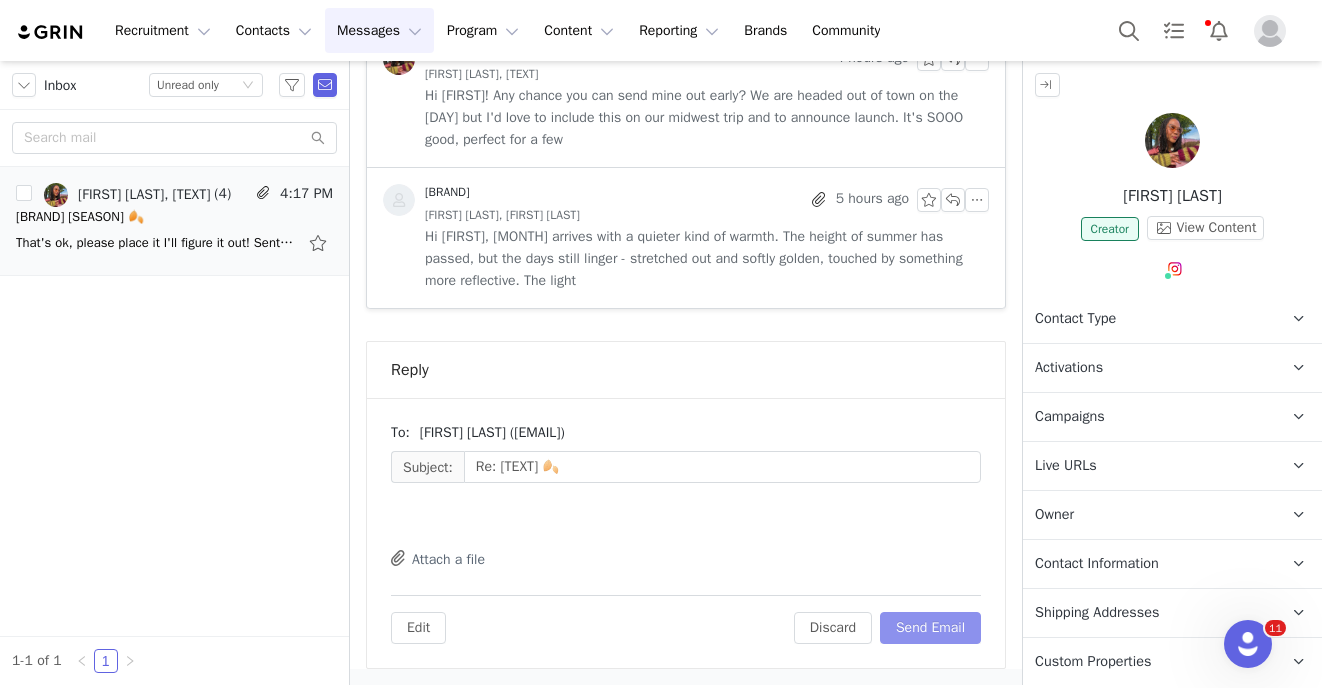 scroll, scrollTop: 756, scrollLeft: 0, axis: vertical 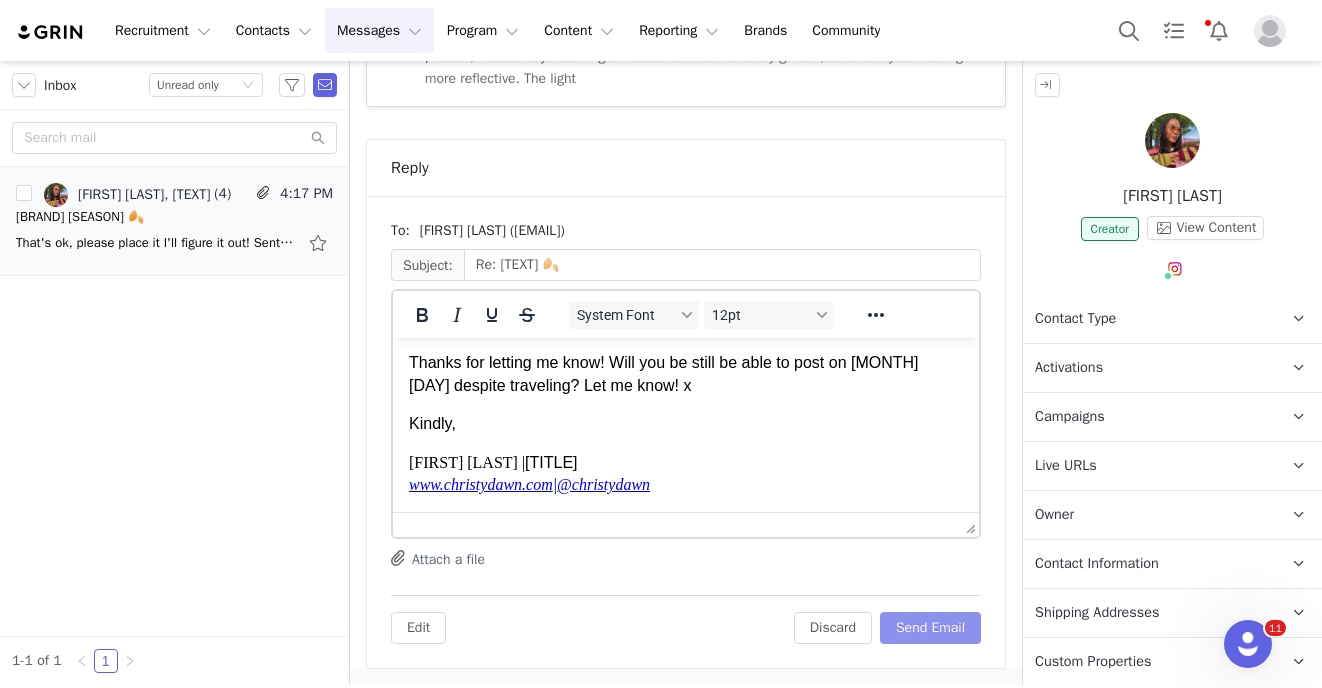 click on "Send Email" at bounding box center [930, 628] 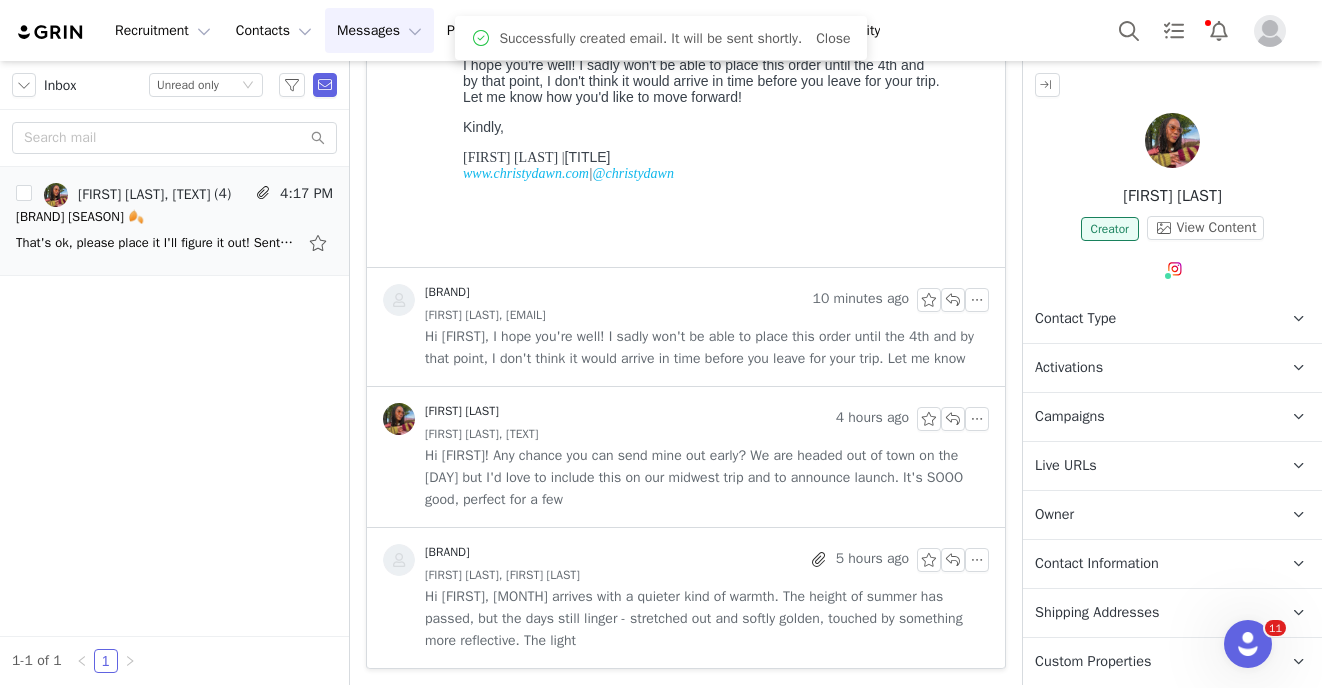 scroll, scrollTop: 397, scrollLeft: 0, axis: vertical 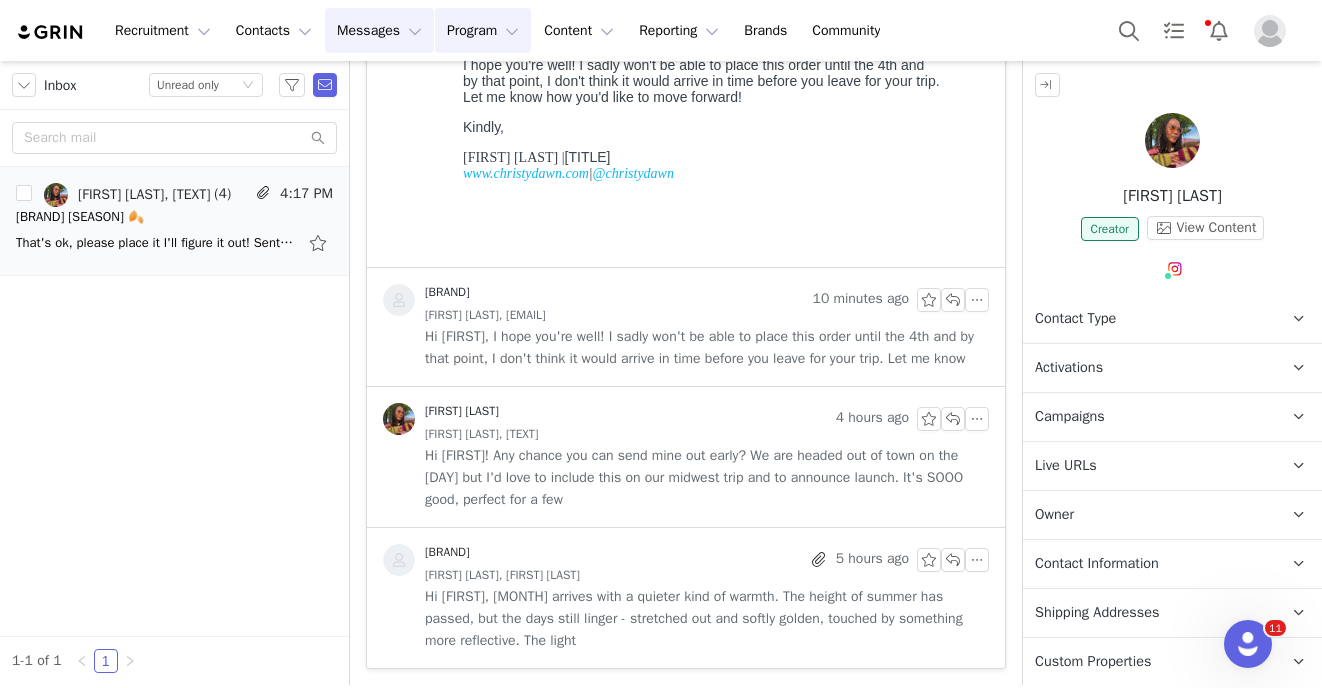click on "Program Program" at bounding box center [483, 30] 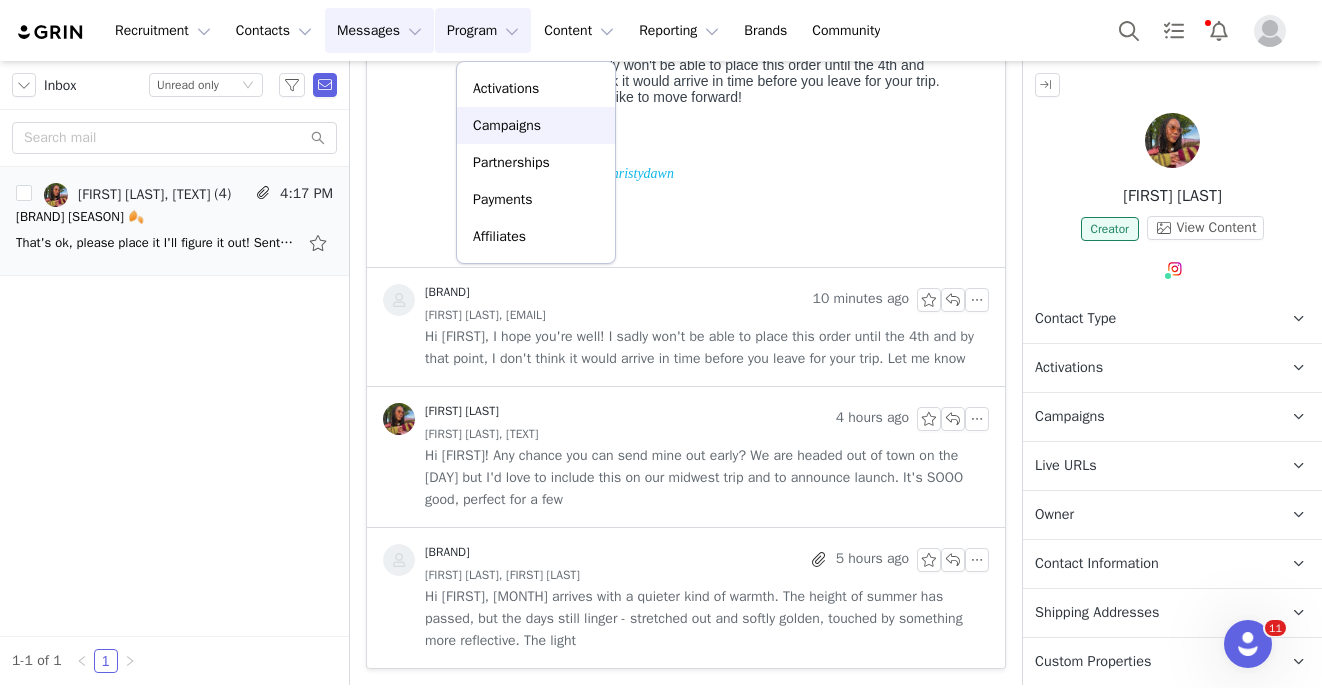 click on "Campaigns" at bounding box center (507, 125) 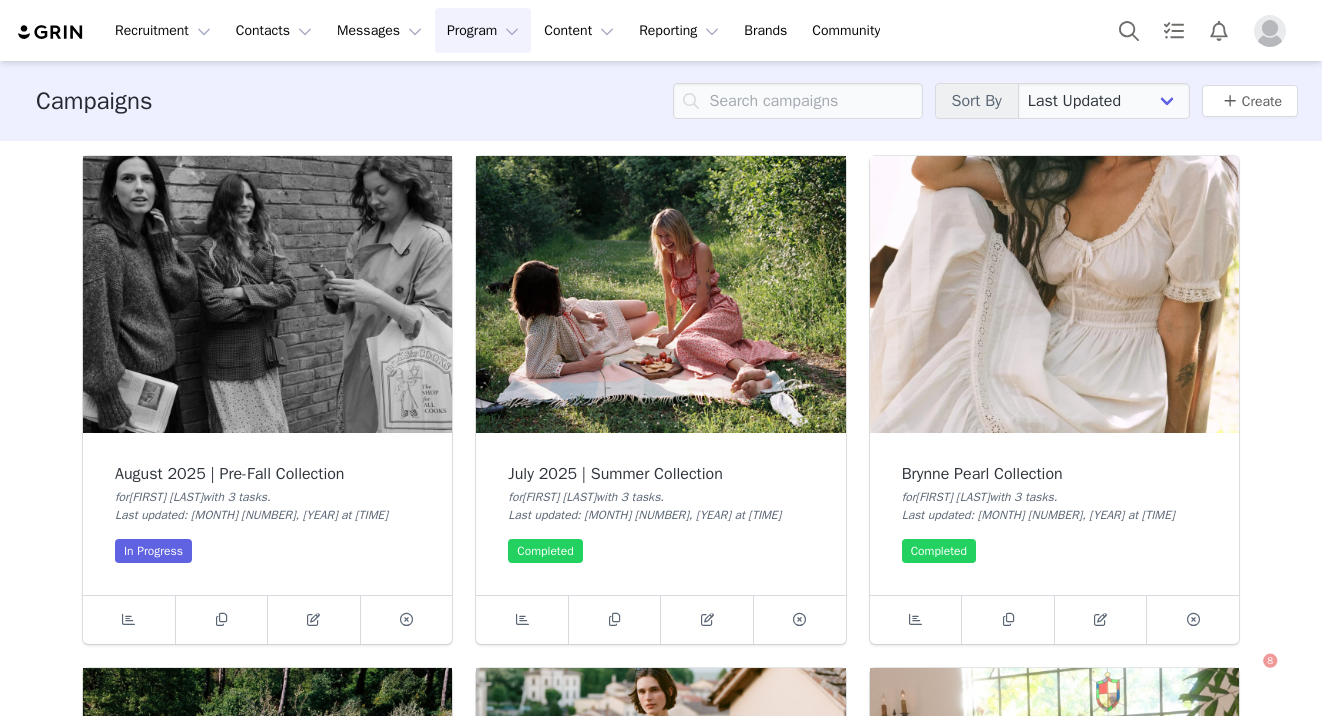 scroll, scrollTop: 0, scrollLeft: 0, axis: both 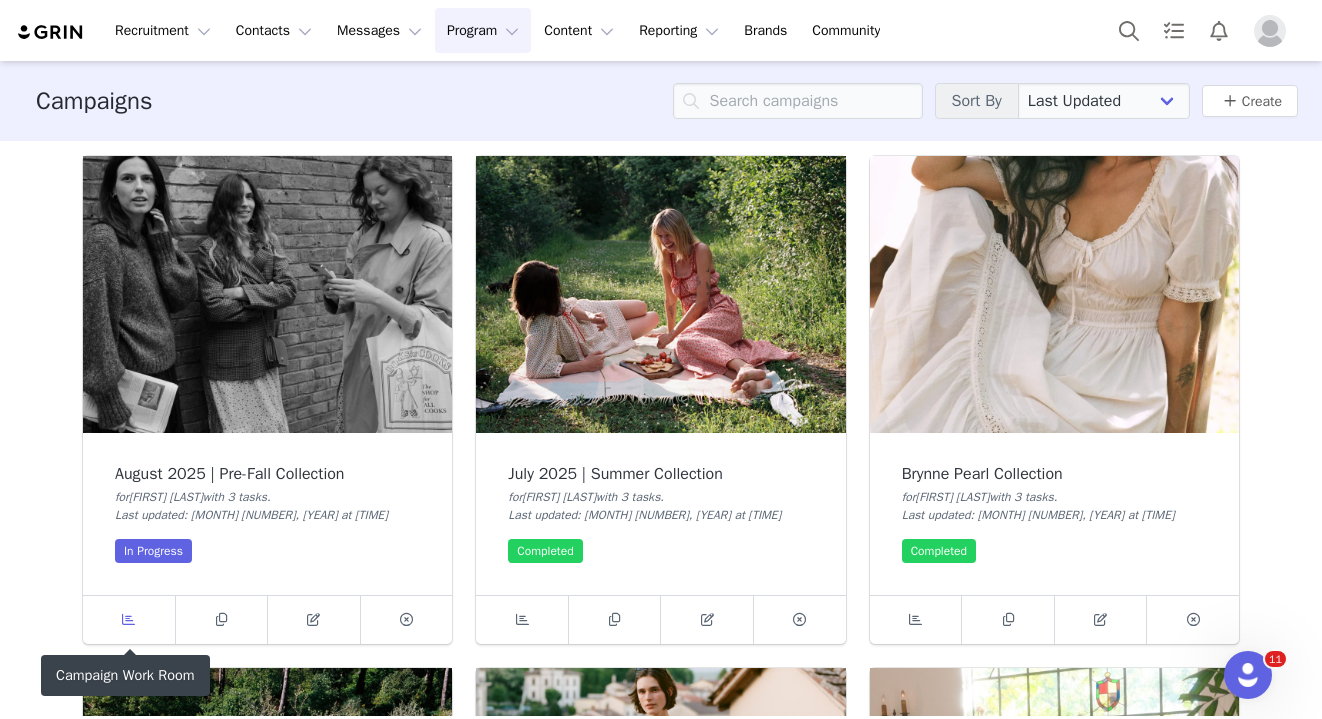 click at bounding box center (129, 620) 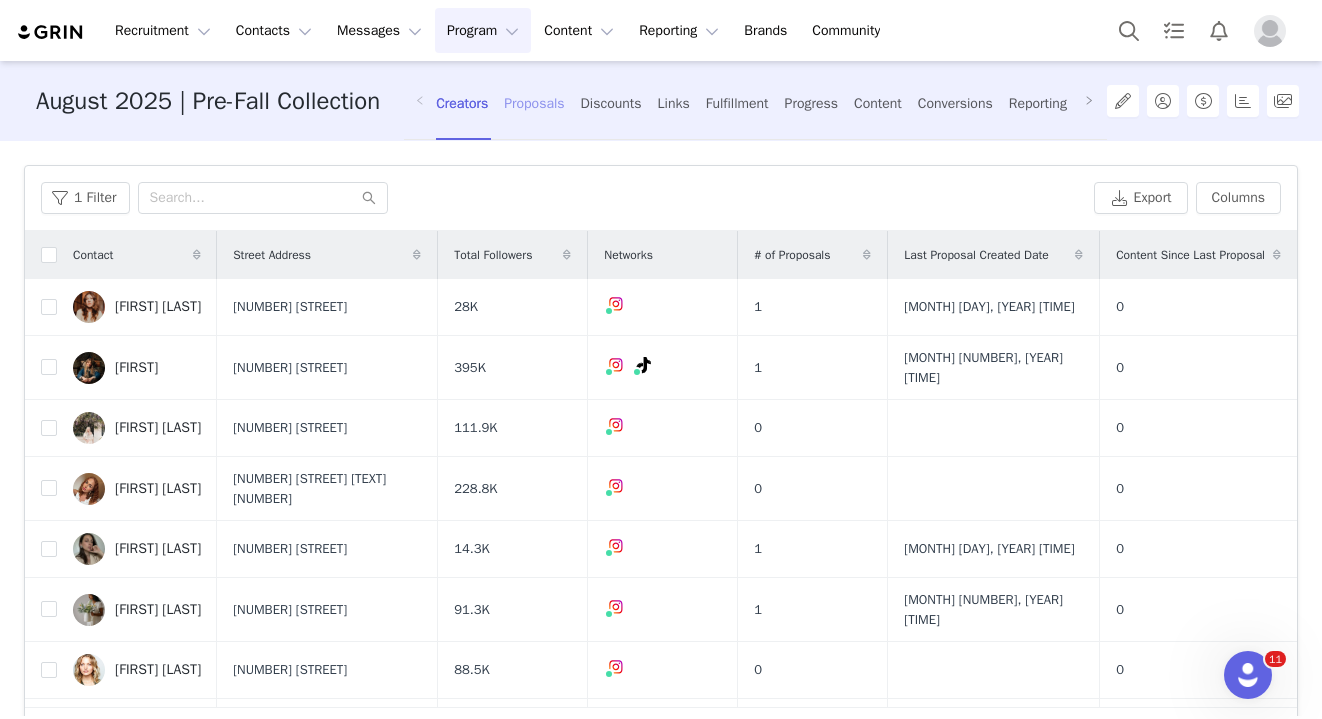 click on "Proposals" at bounding box center [534, 103] 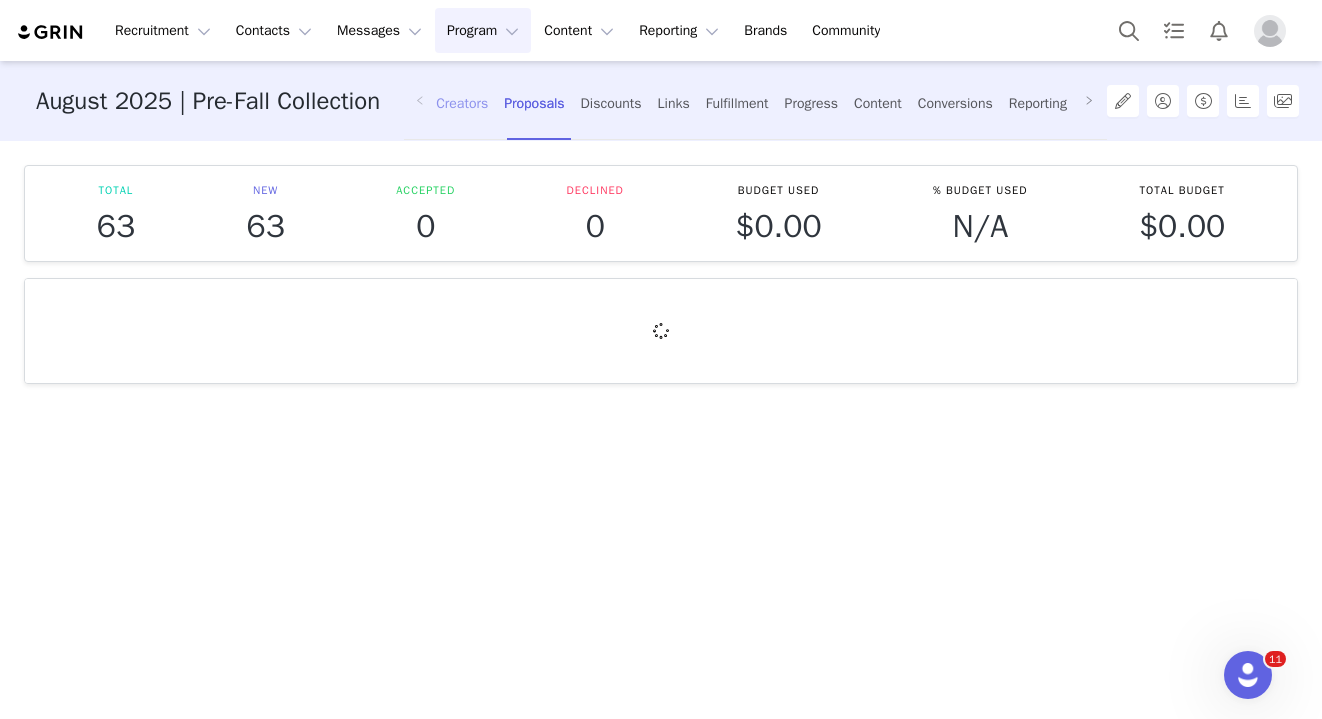 click on "Creators" at bounding box center [462, 103] 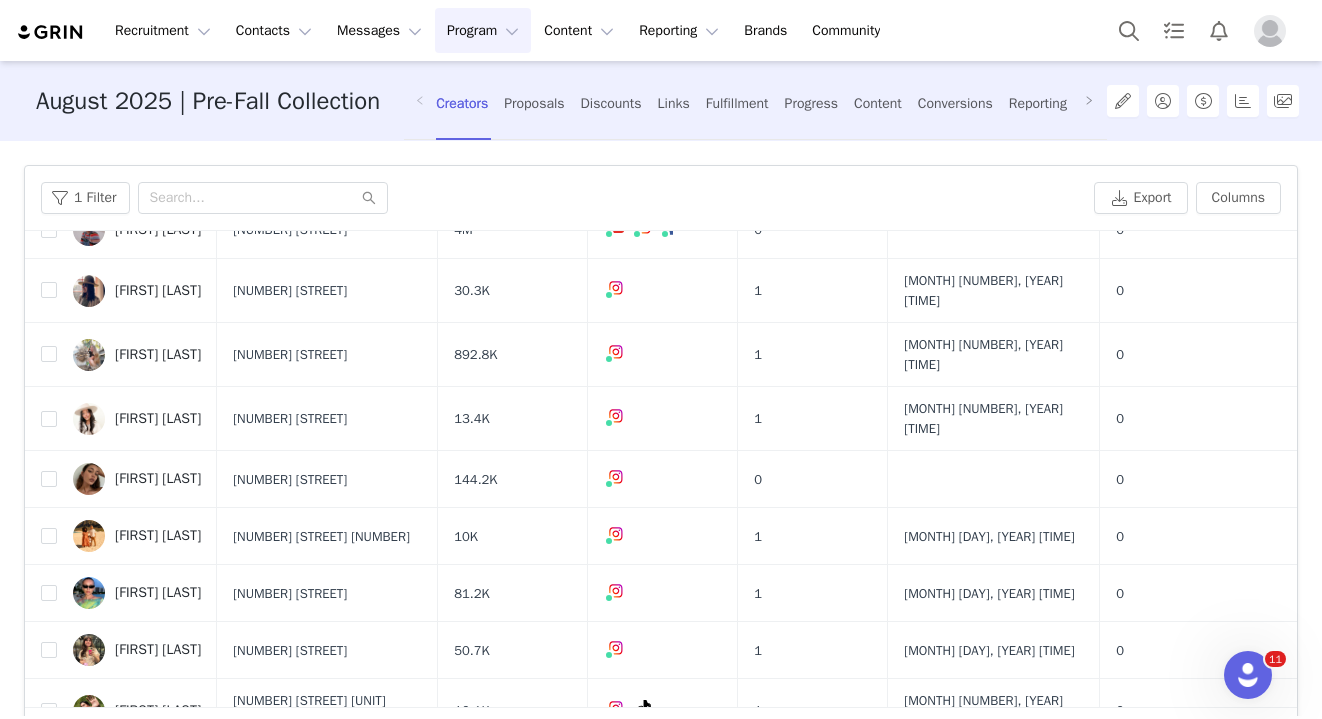scroll, scrollTop: 1044, scrollLeft: 0, axis: vertical 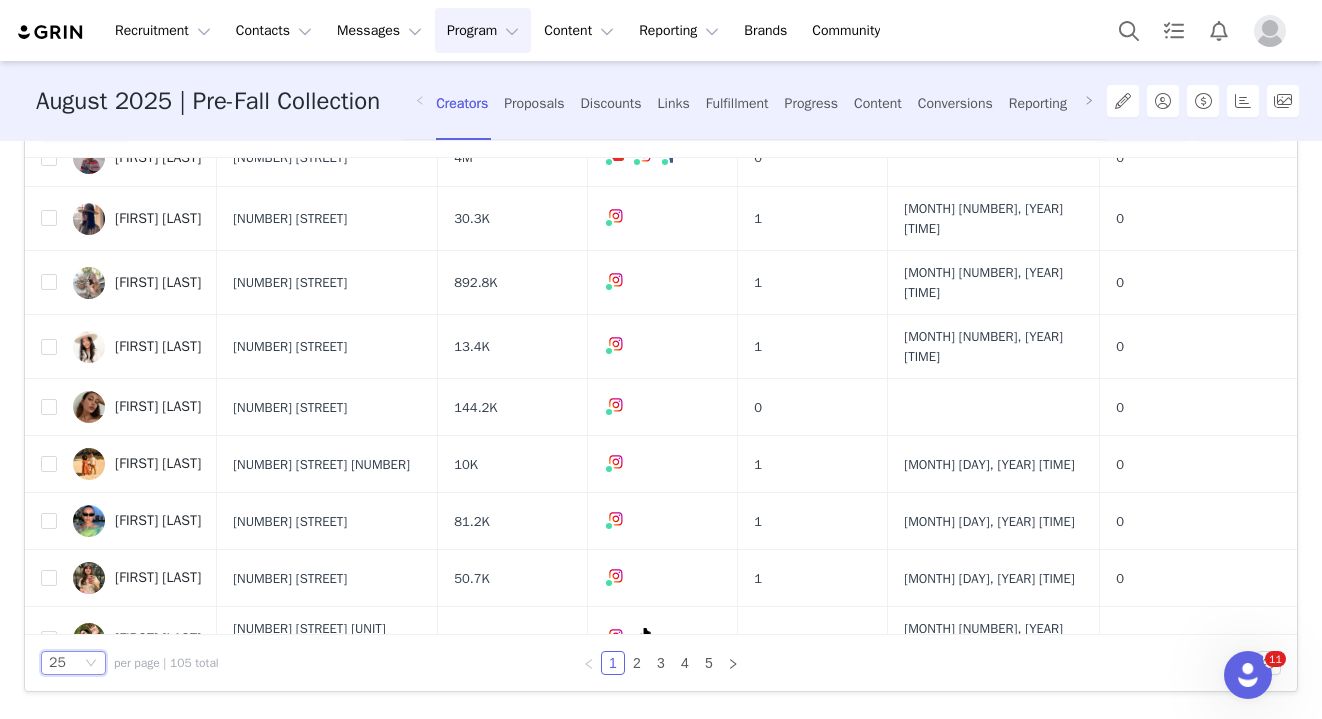 click on "25" at bounding box center [65, 663] 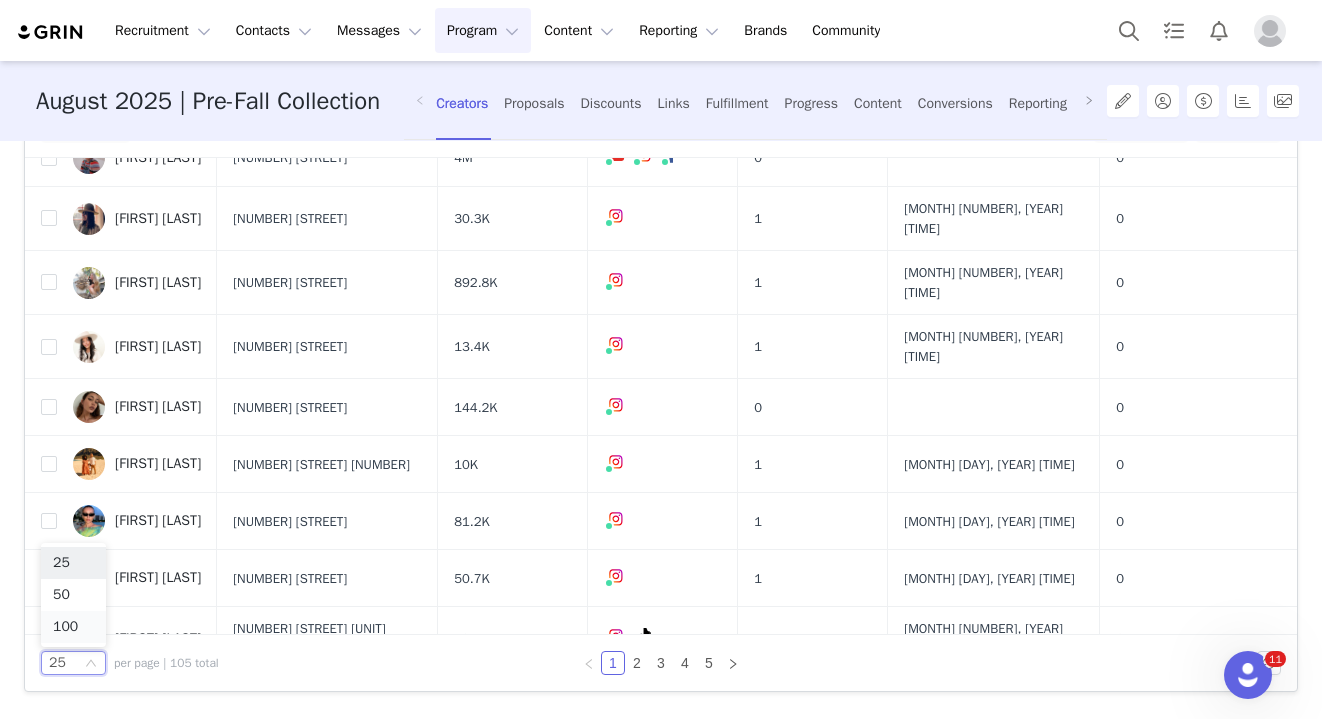 click on "100" at bounding box center (73, 627) 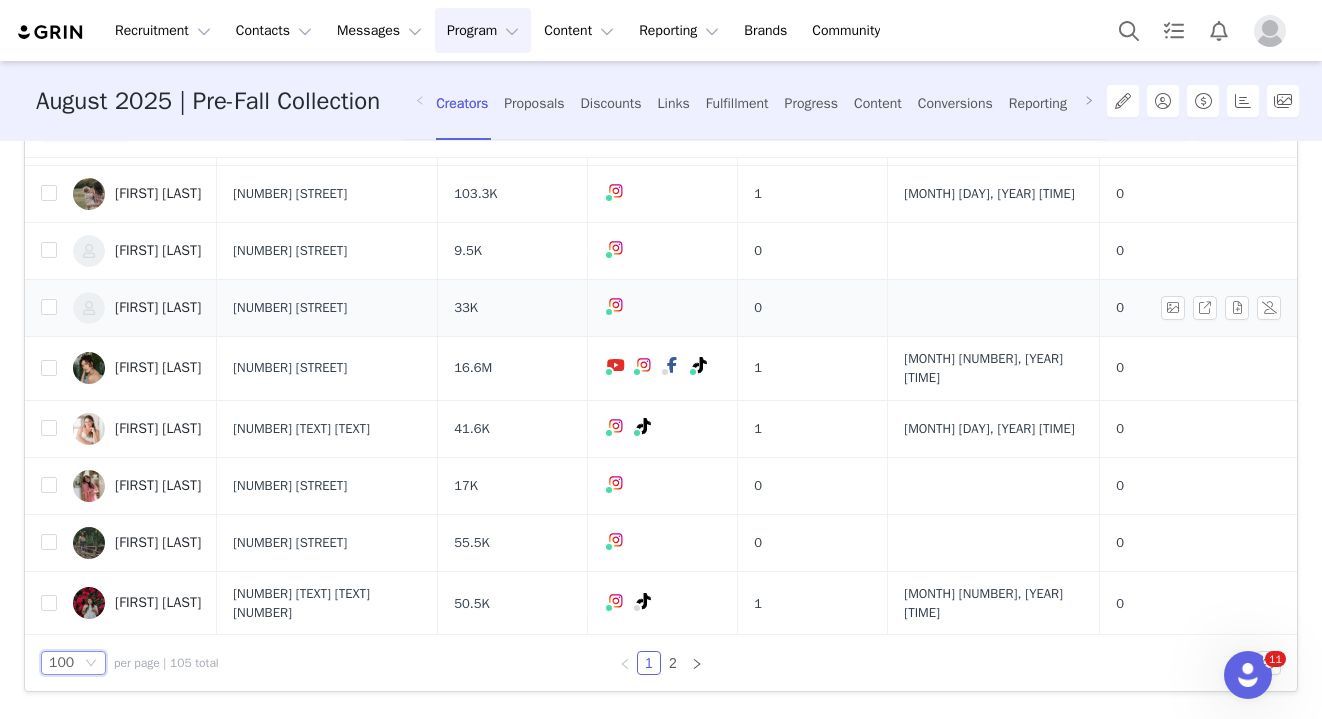 scroll, scrollTop: 3616, scrollLeft: 0, axis: vertical 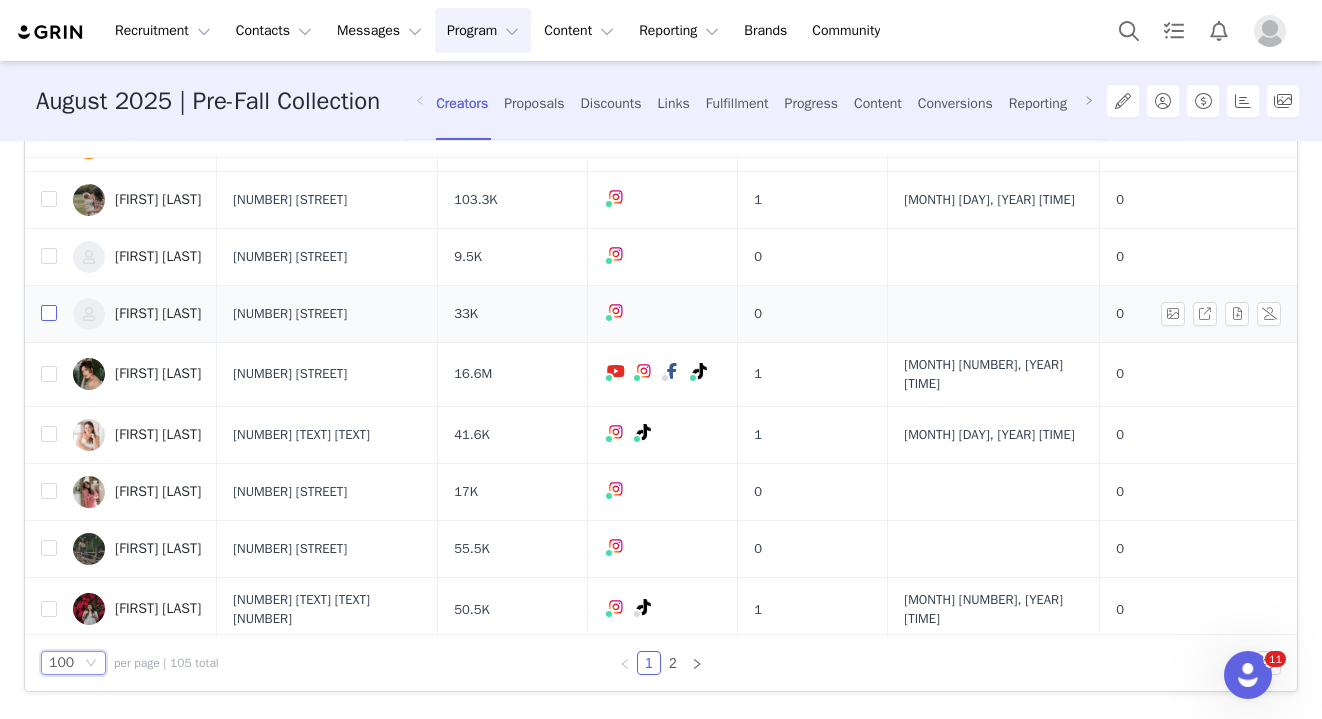 click at bounding box center [49, 313] 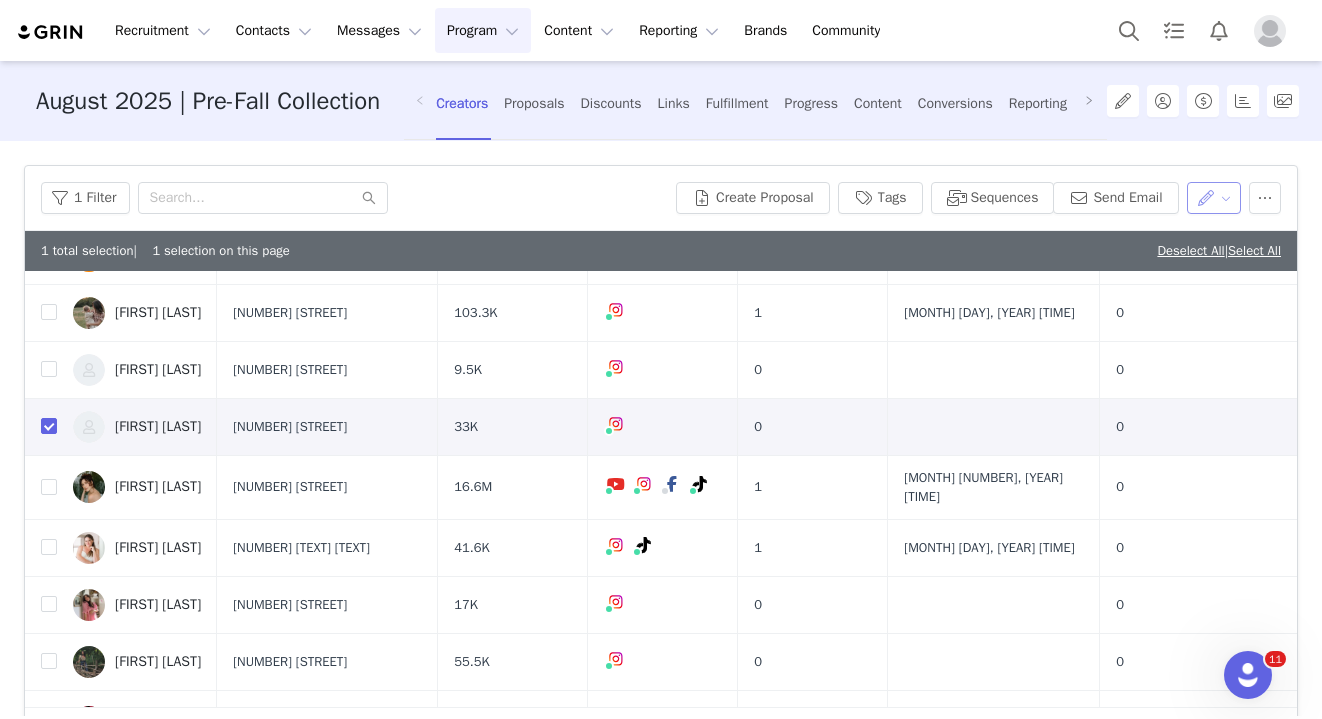 scroll, scrollTop: 0, scrollLeft: 0, axis: both 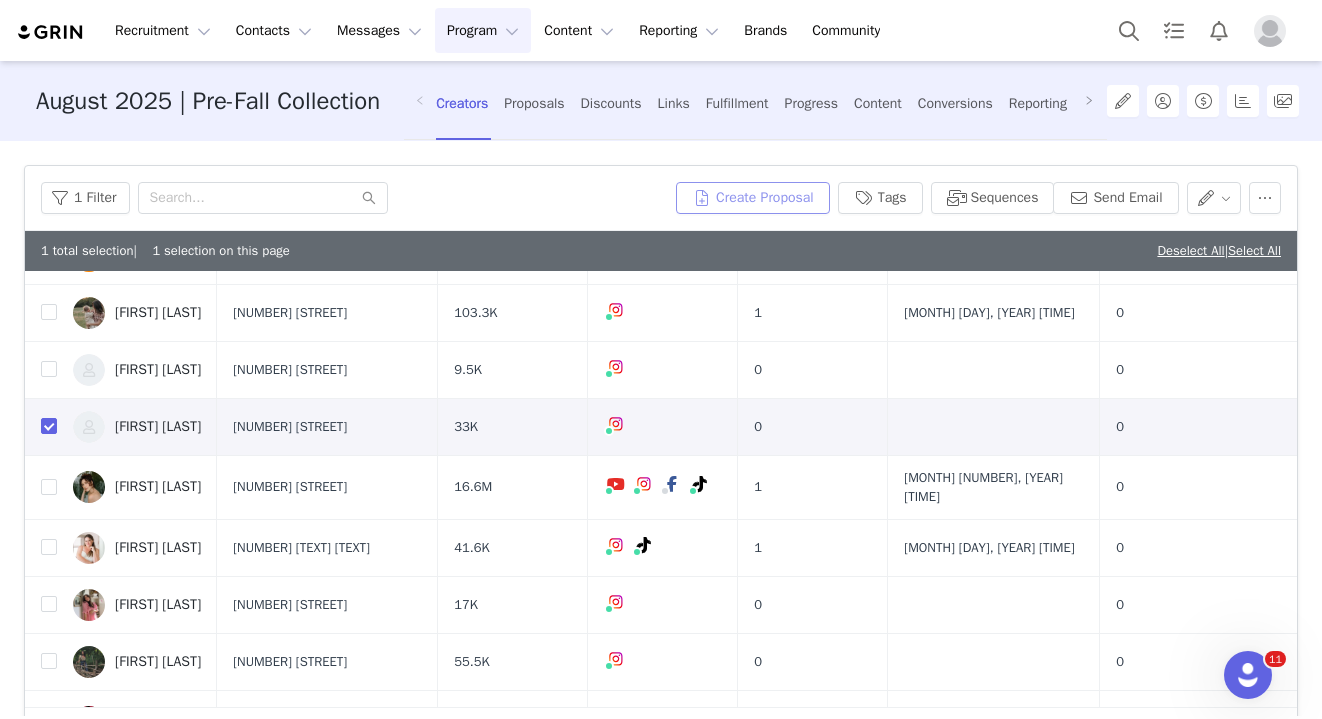 click on "Create Proposal" at bounding box center [753, 198] 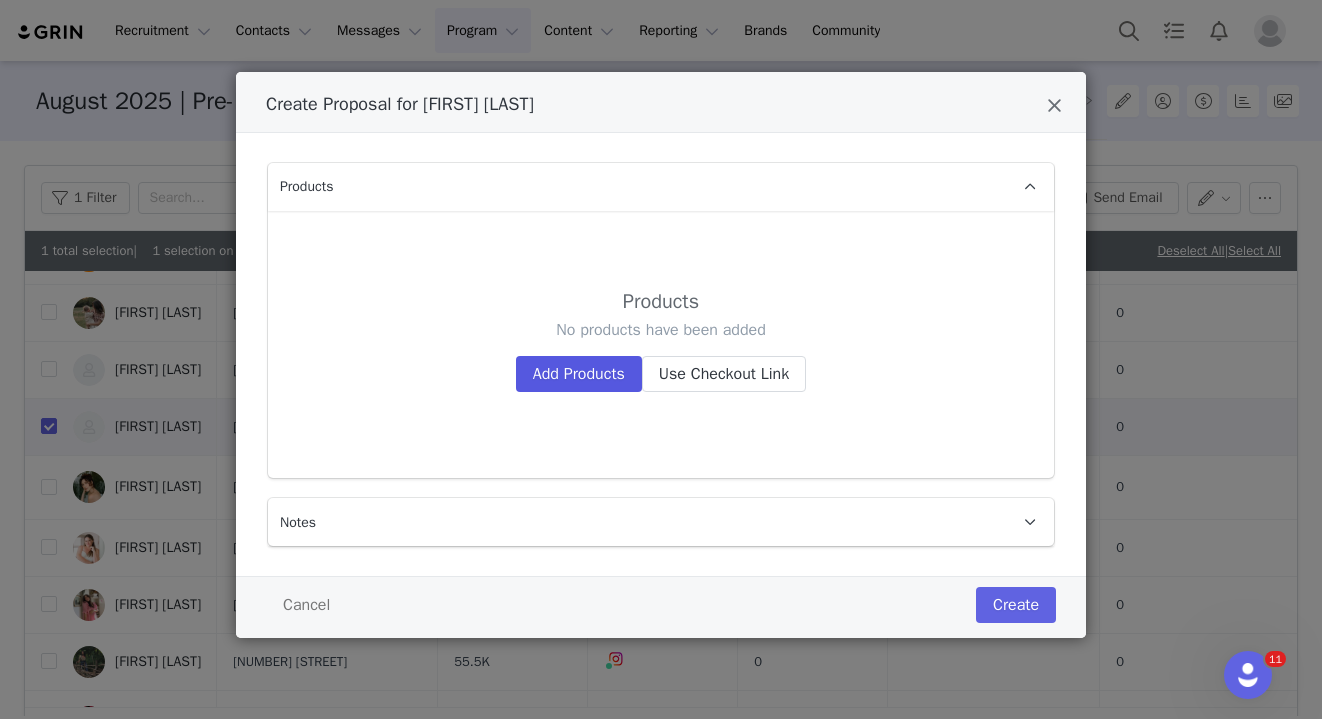 click on "Add Products" at bounding box center [579, 374] 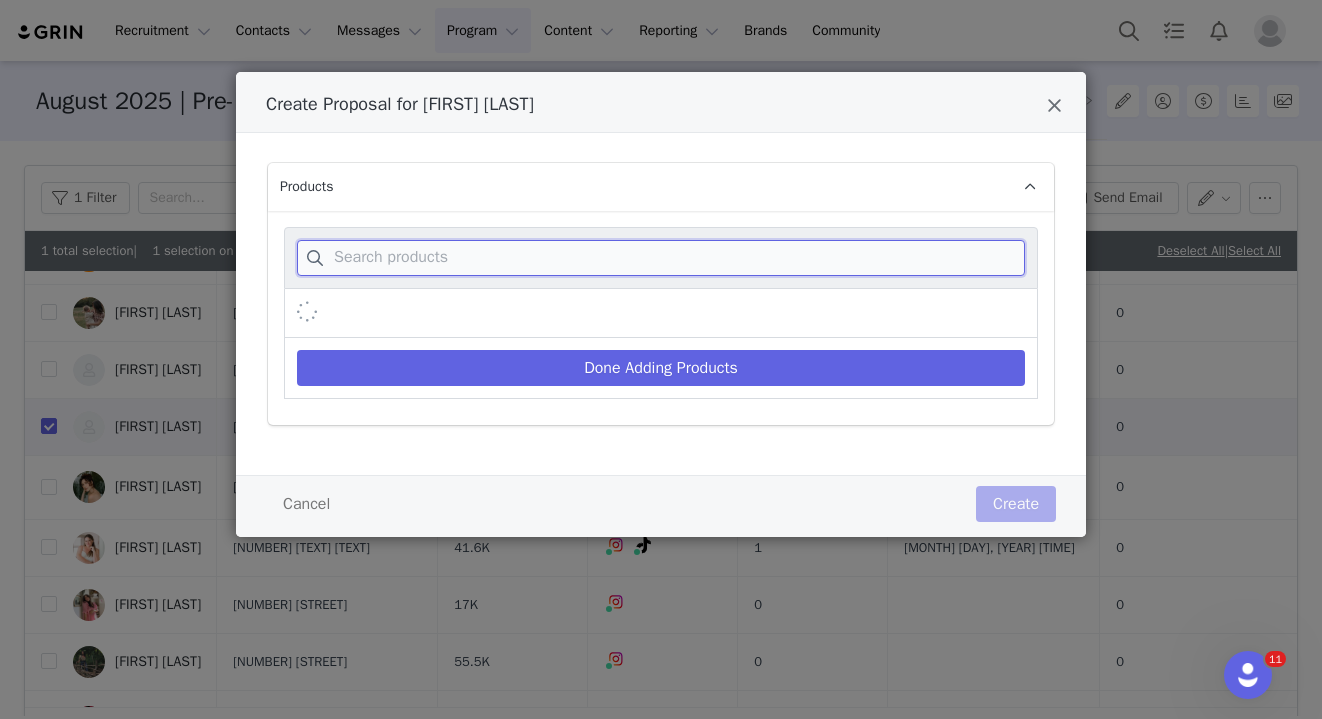 click at bounding box center [661, 258] 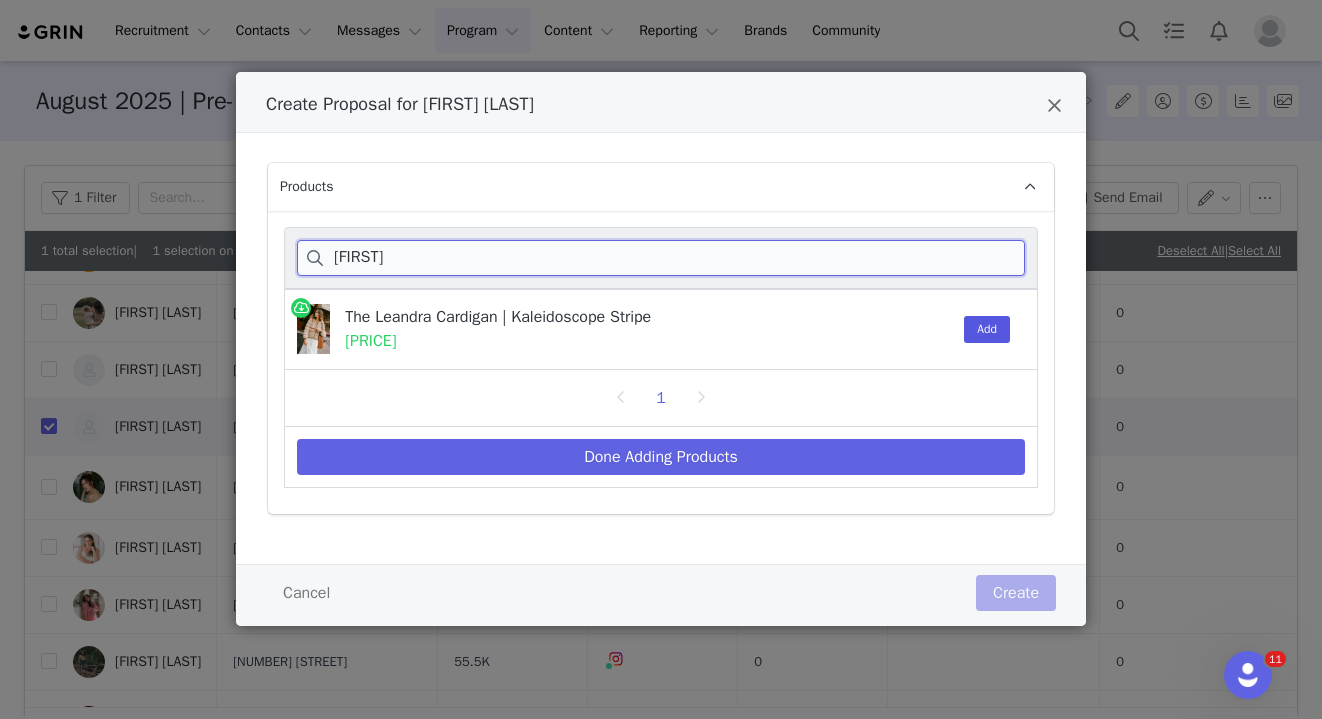 type on "[FIRST]" 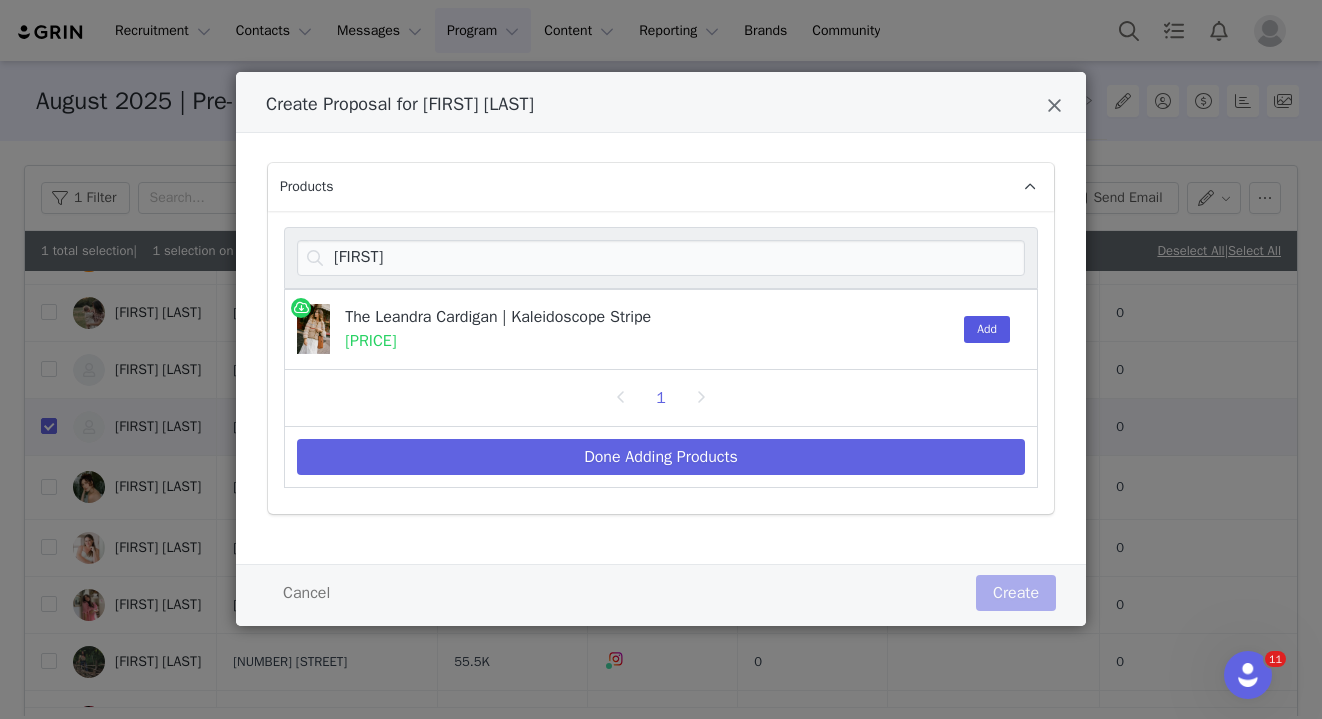 click on "Add" at bounding box center (987, 329) 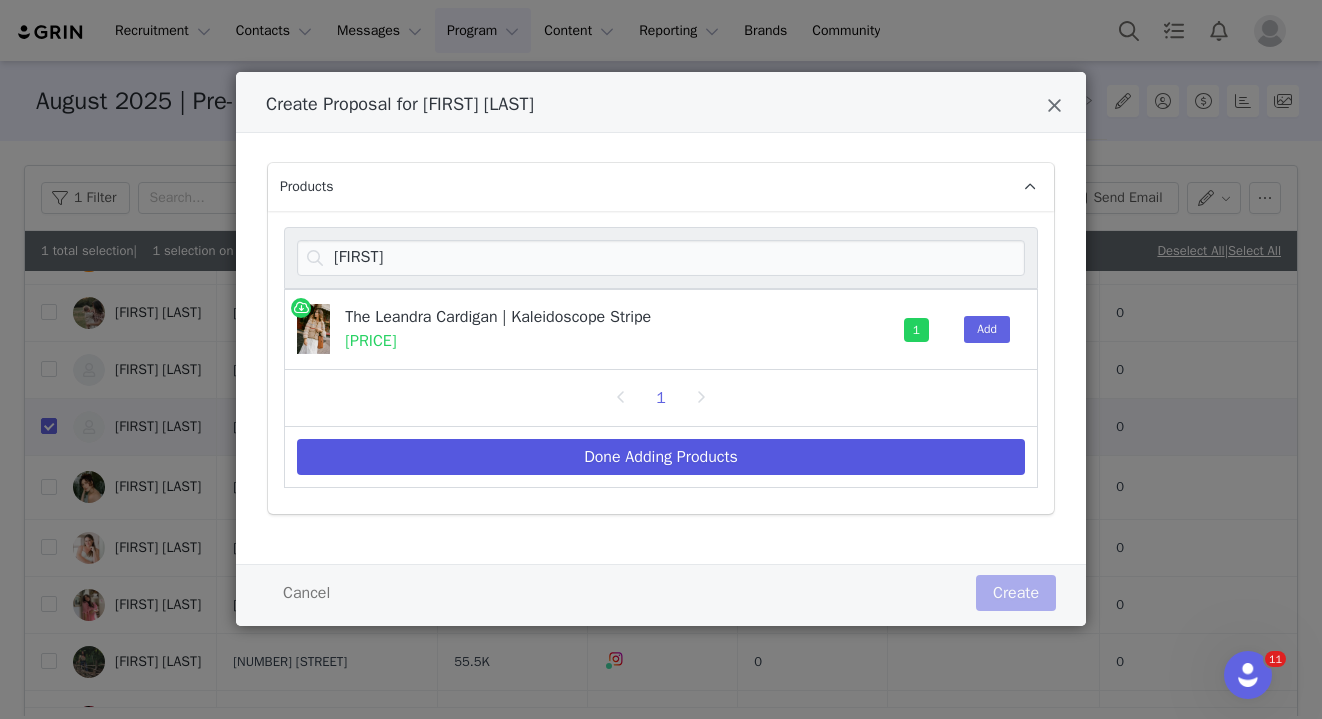 click on "Done Adding Products" at bounding box center [661, 457] 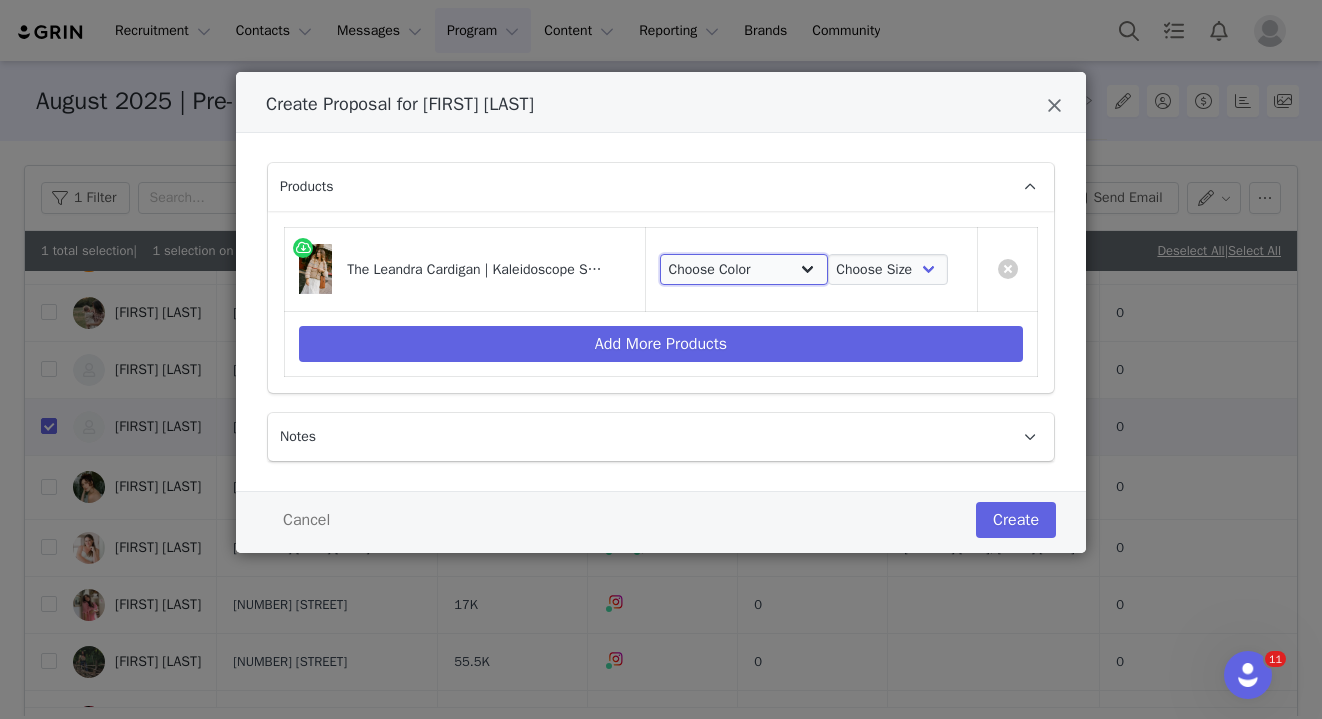 select on "[NUMBER]" 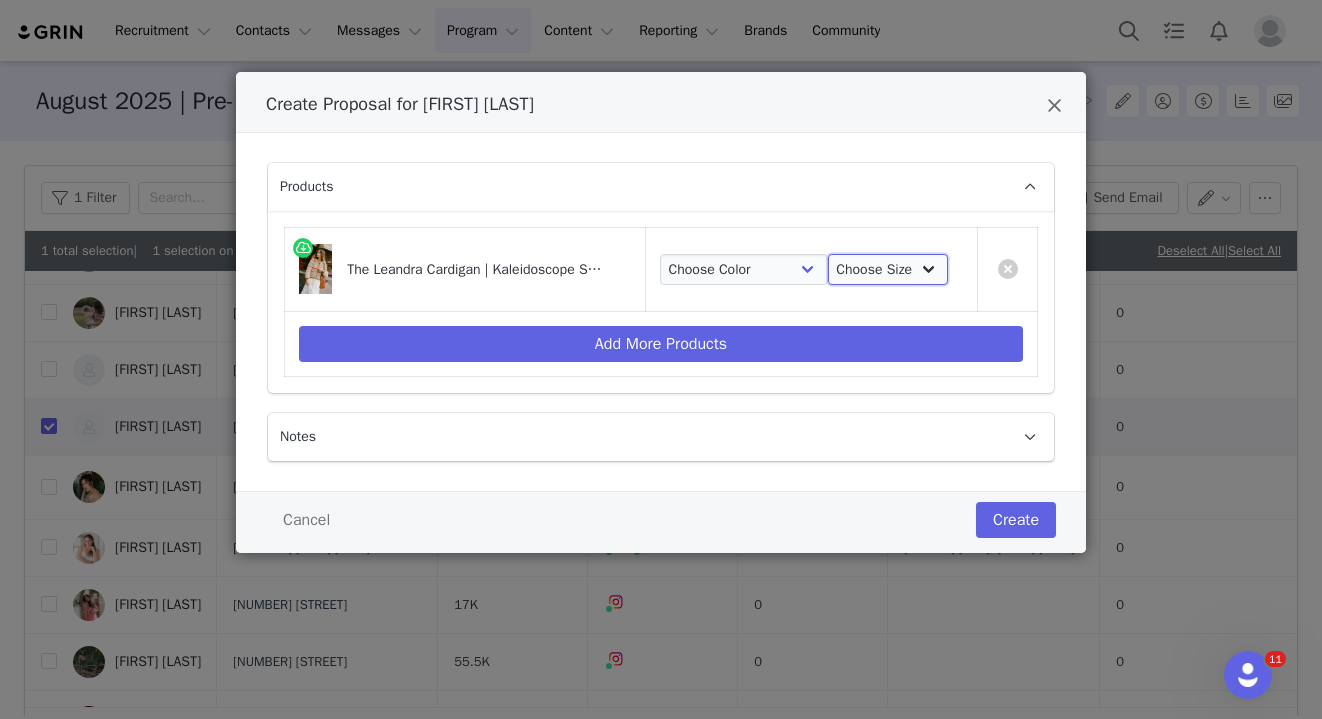 select on "[NUMBER]" 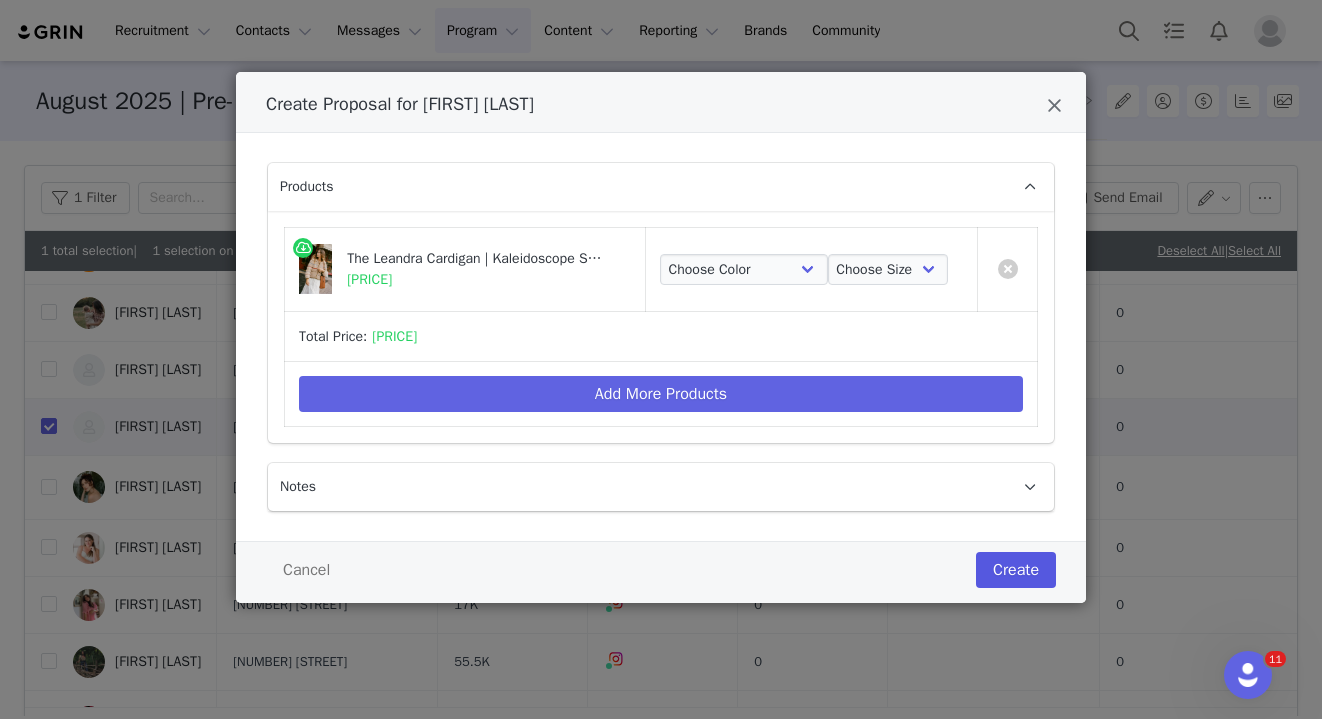 click on "Create" at bounding box center (1016, 570) 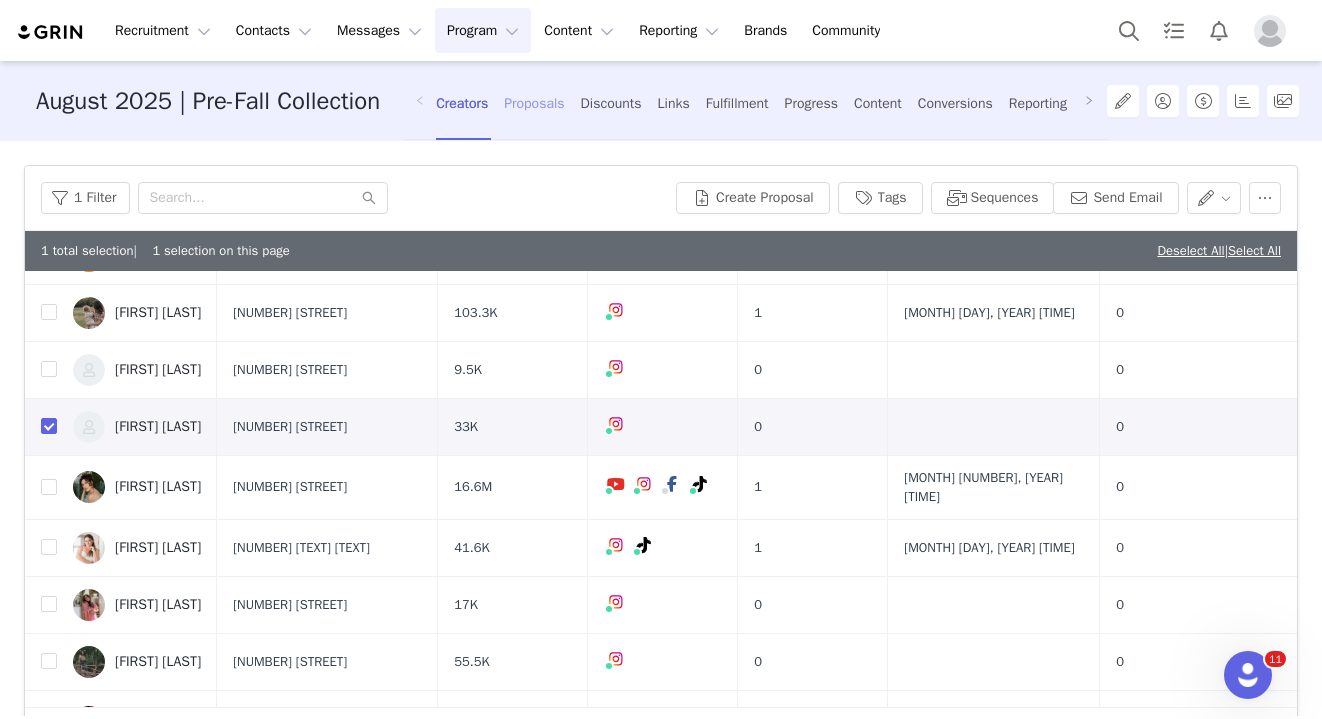 click on "Proposals" at bounding box center (534, 103) 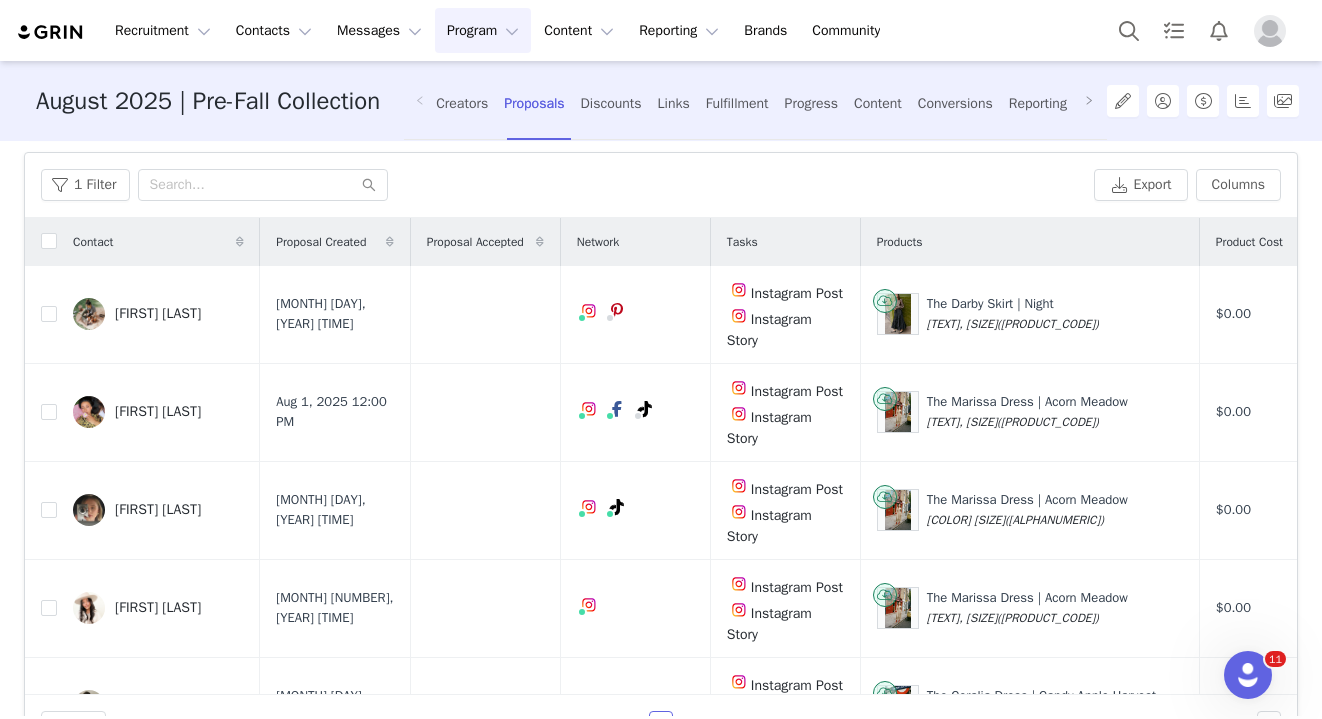scroll, scrollTop: 136, scrollLeft: 0, axis: vertical 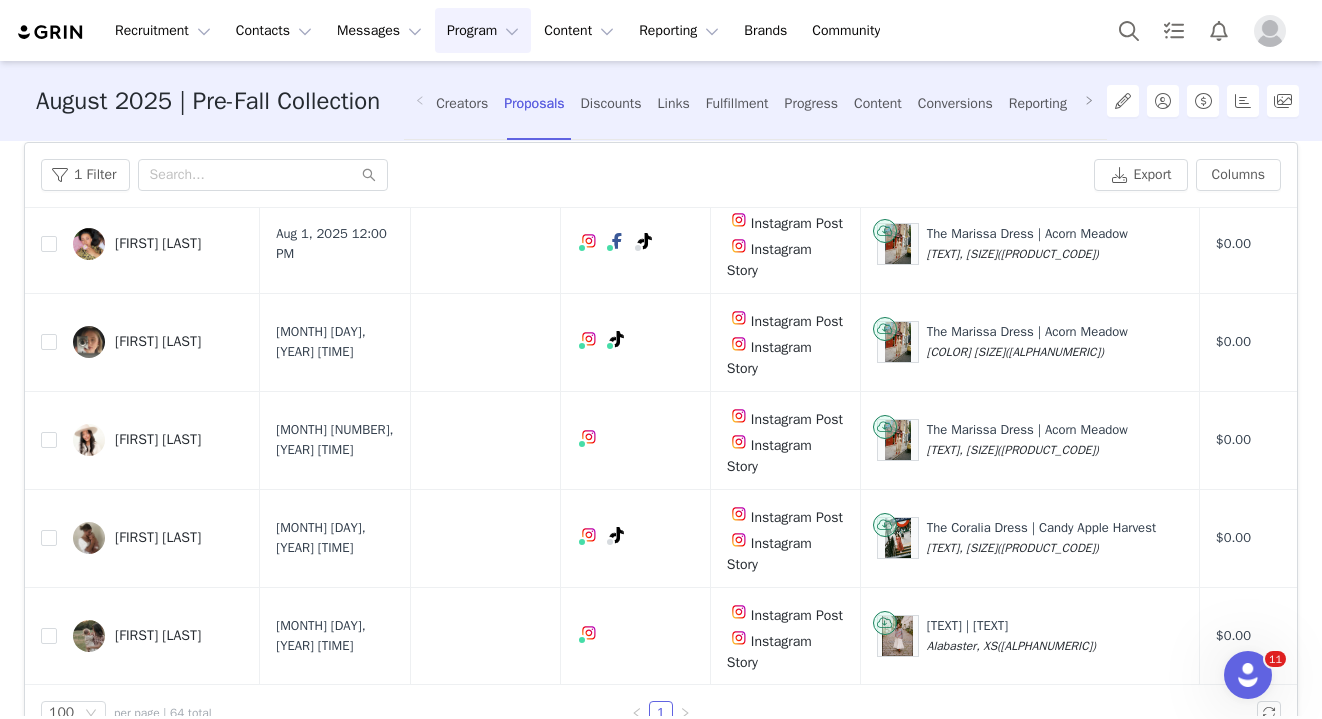 click on "Recruitment Recruitment Creator Search Curated Lists Landing Pages Web Extension AI Creator Search Beta Contacts Contacts Creators Prospects Applicants Messages Messages Dashboard Inbox Templates Sequences Program Program Activations Campaigns Partnerships Payments Affiliates Content Content Creator Content Media Library Social Listening Reporting Reporting Dashboard Report Builder Brands Brands Community Community" at bounding box center (661, 30) 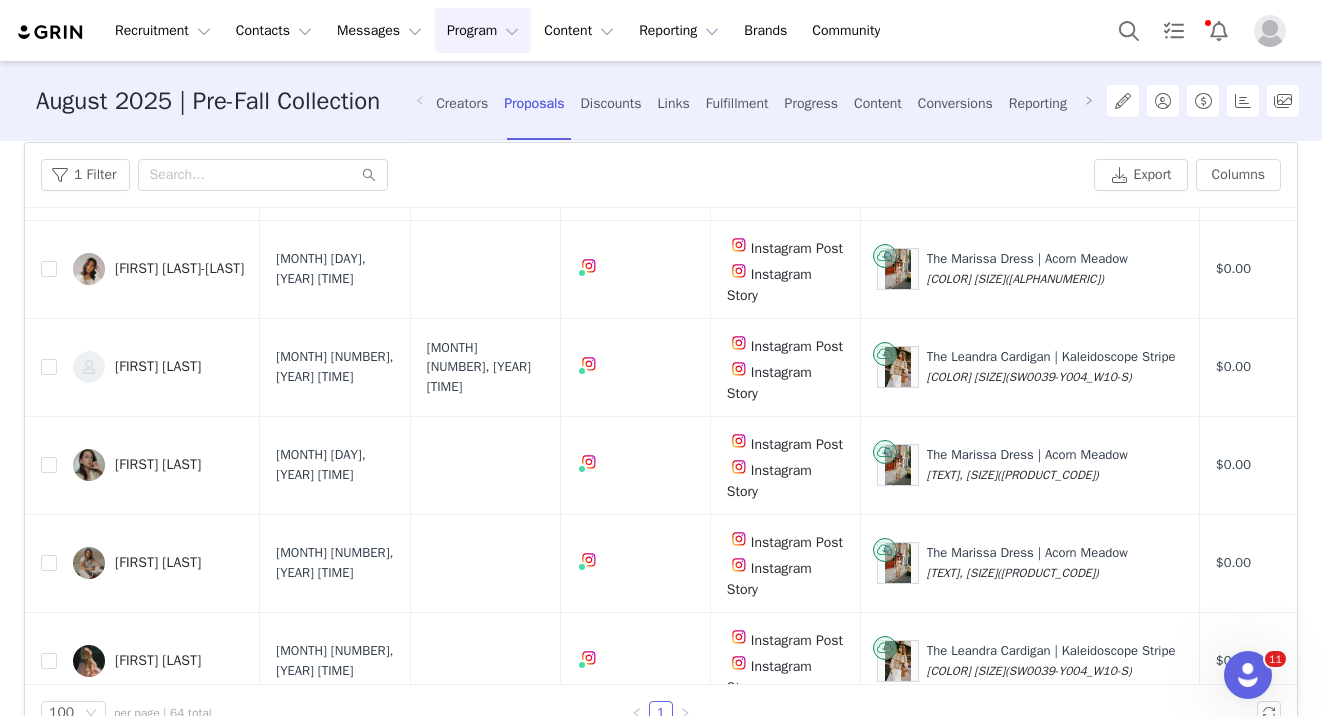 scroll, scrollTop: 5452, scrollLeft: 0, axis: vertical 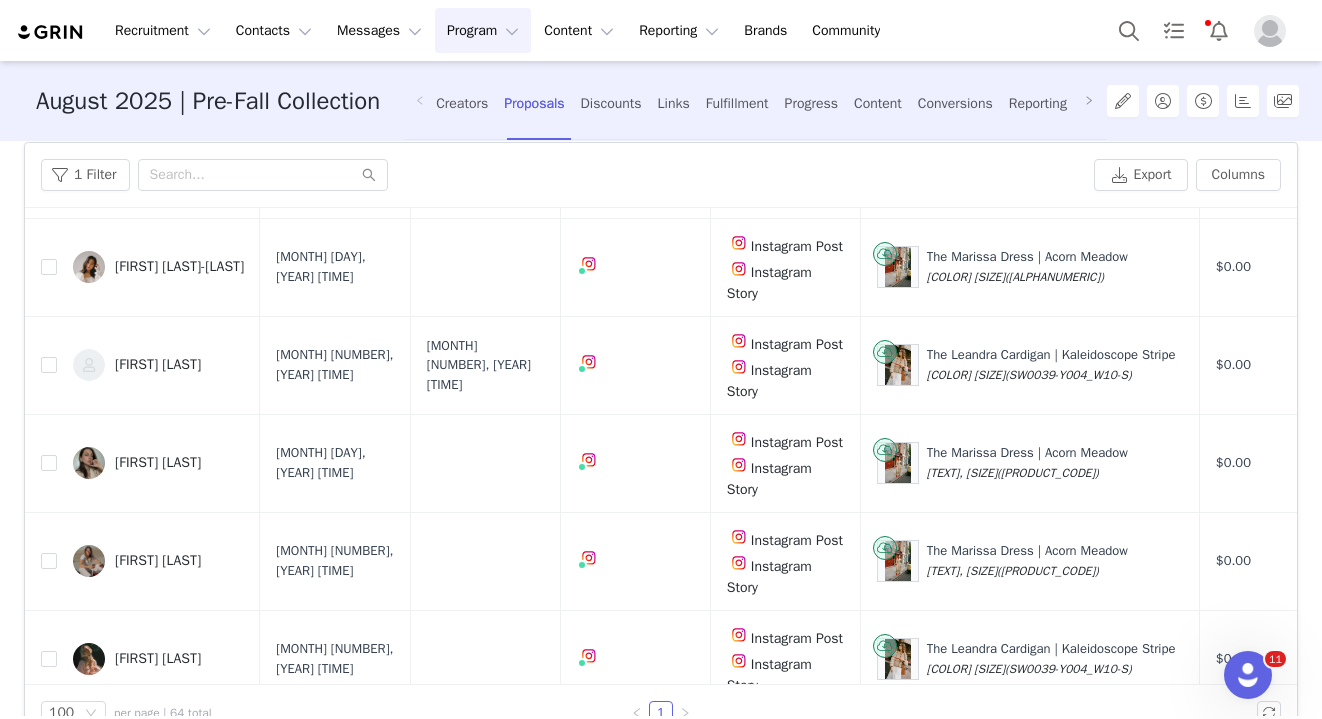 click at bounding box center (485, -615) 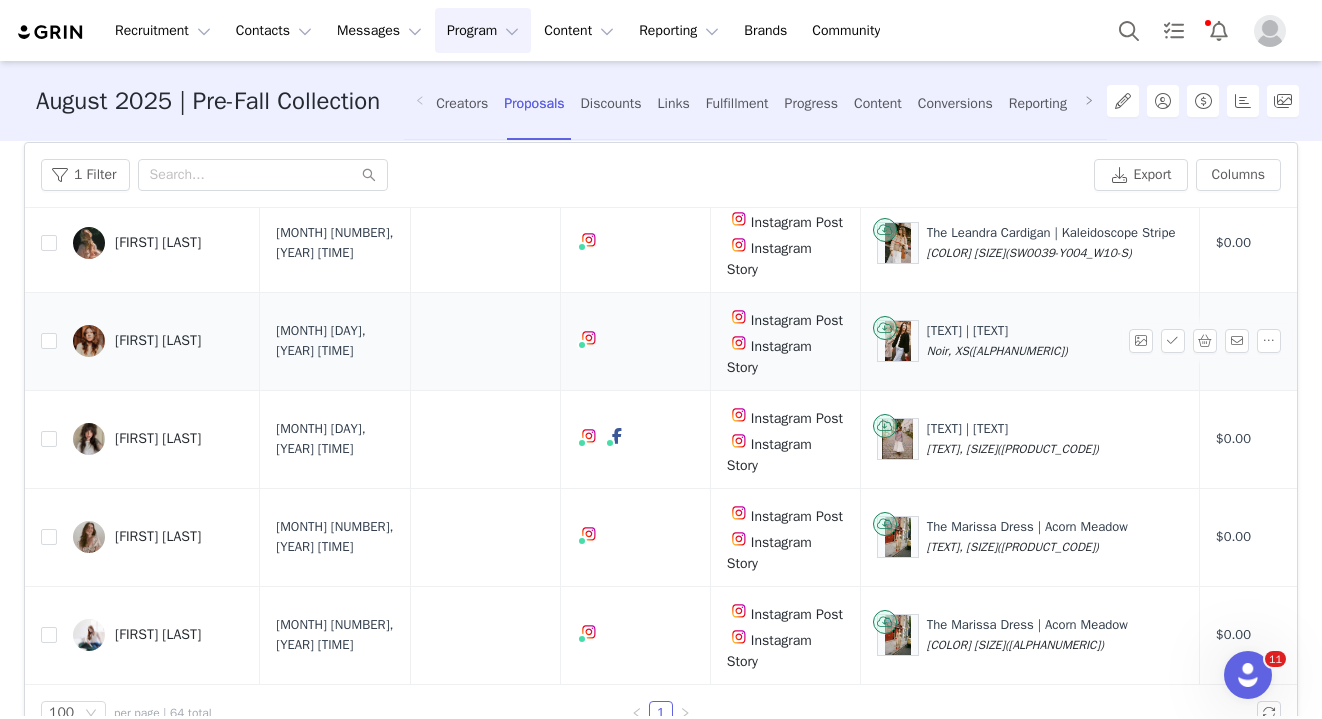 scroll, scrollTop: 7083, scrollLeft: 0, axis: vertical 